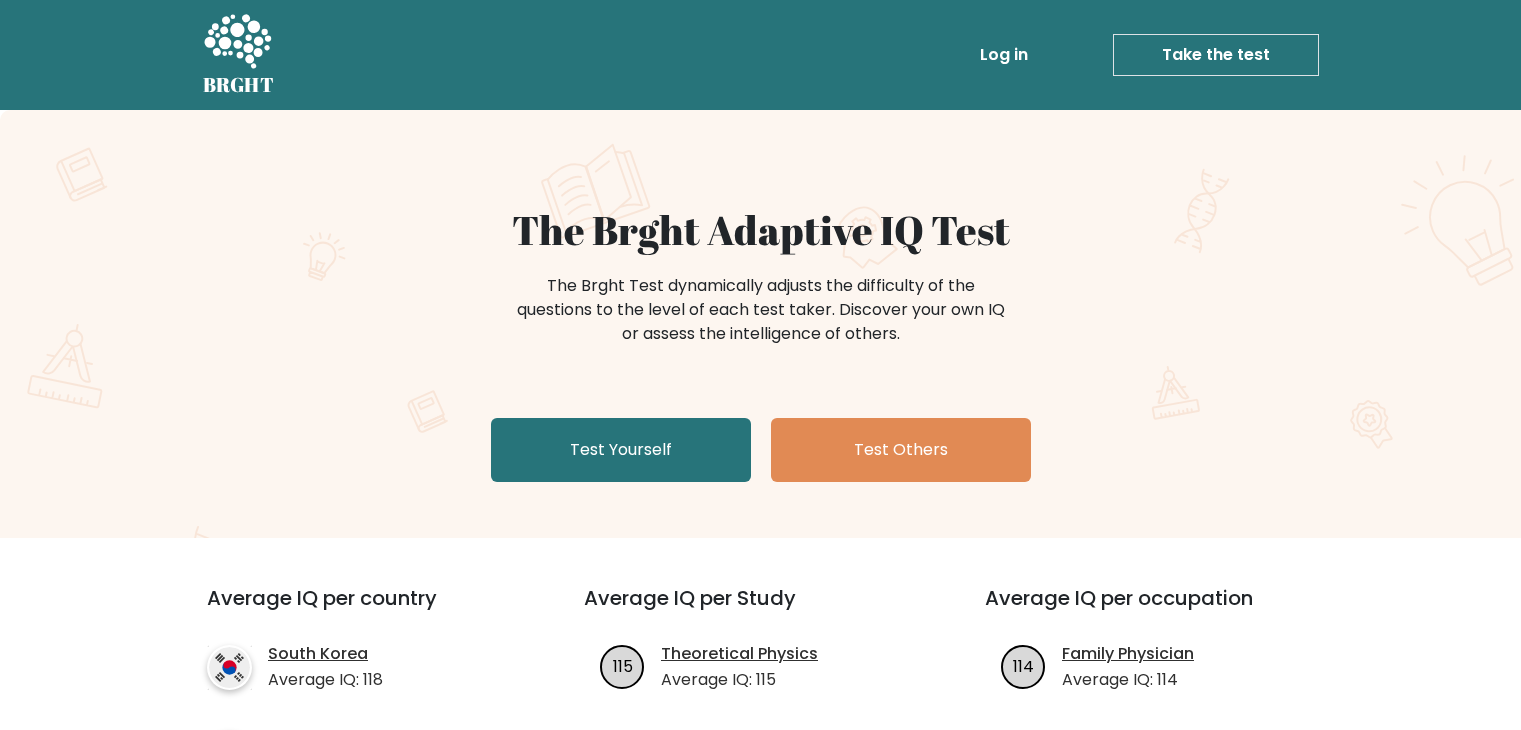 scroll, scrollTop: 0, scrollLeft: 0, axis: both 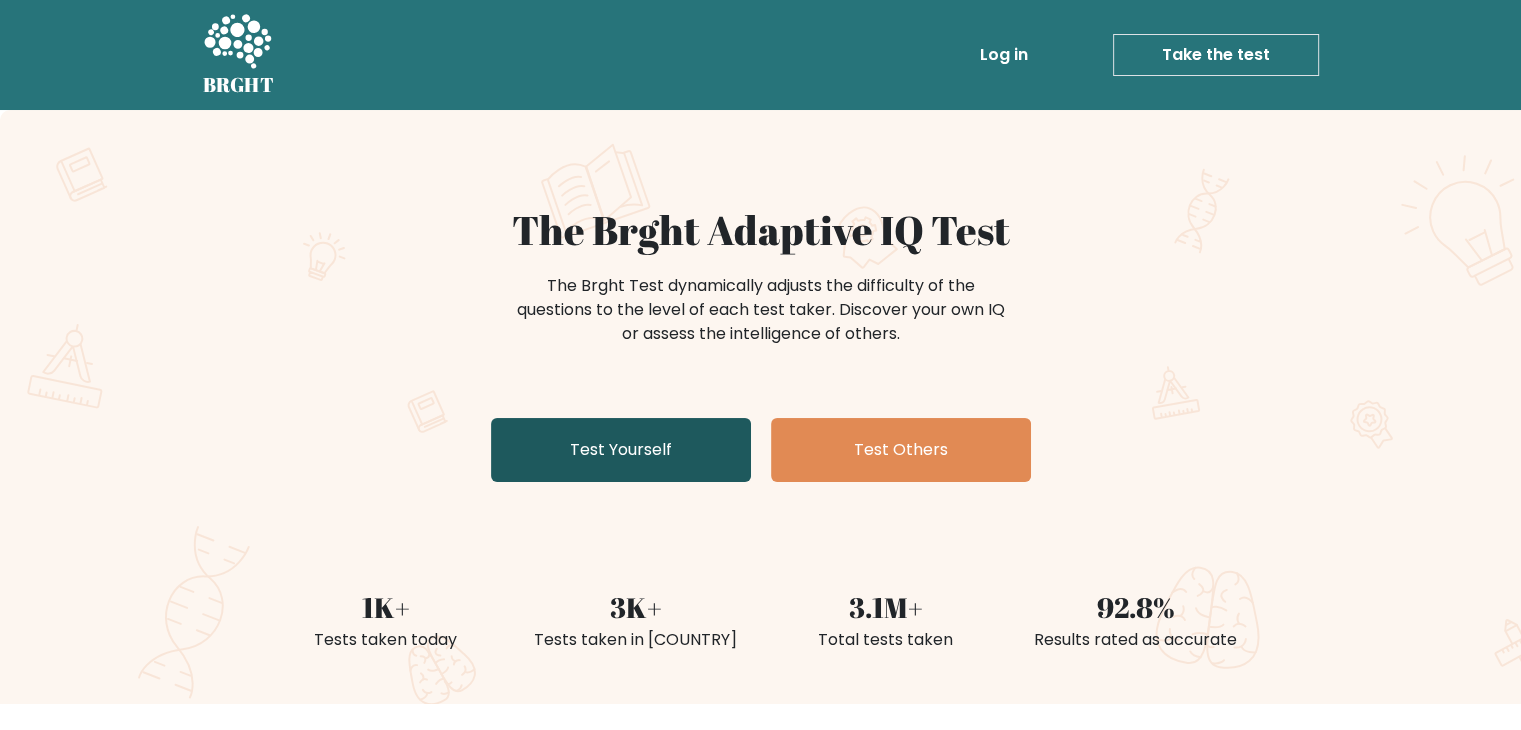click on "Test Yourself" at bounding box center (621, 450) 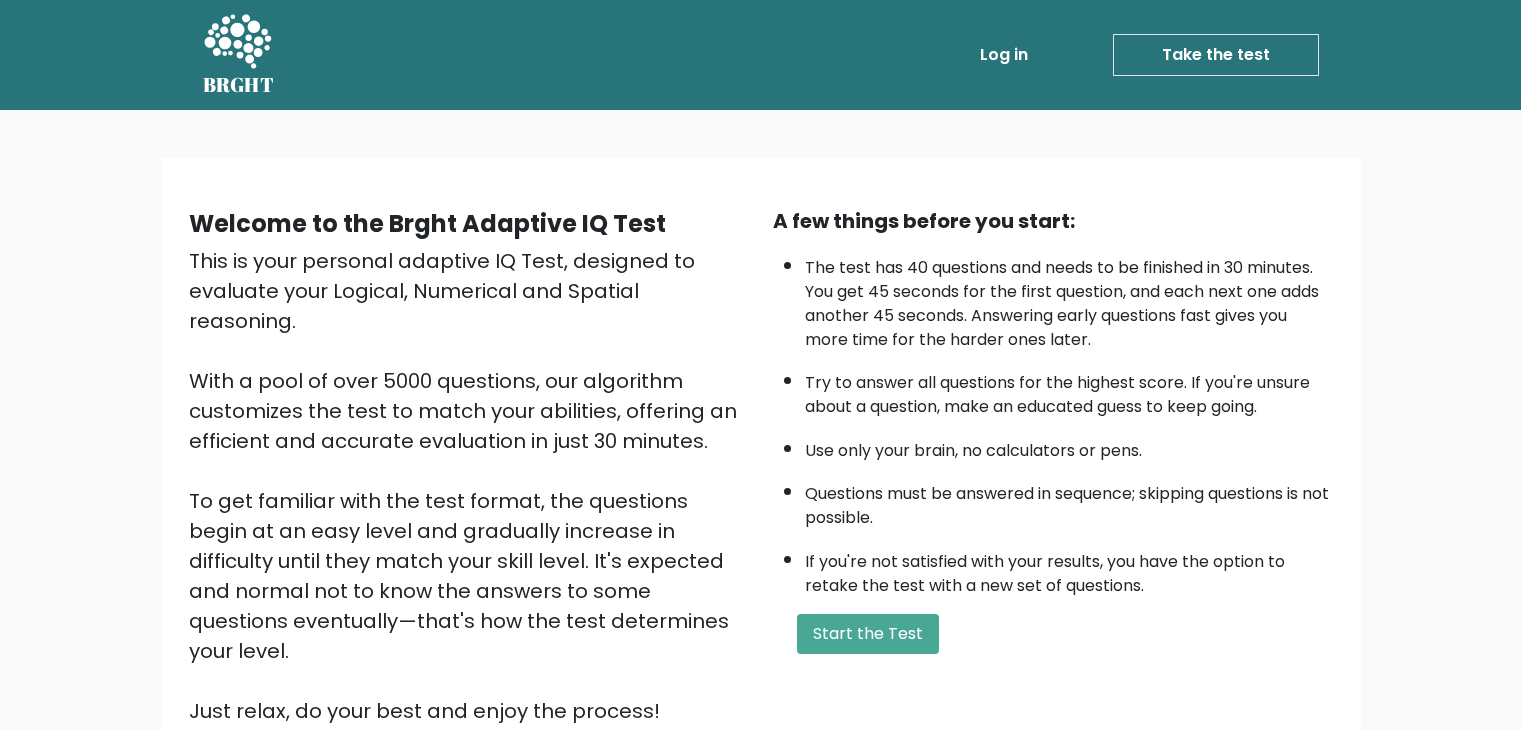 scroll, scrollTop: 0, scrollLeft: 0, axis: both 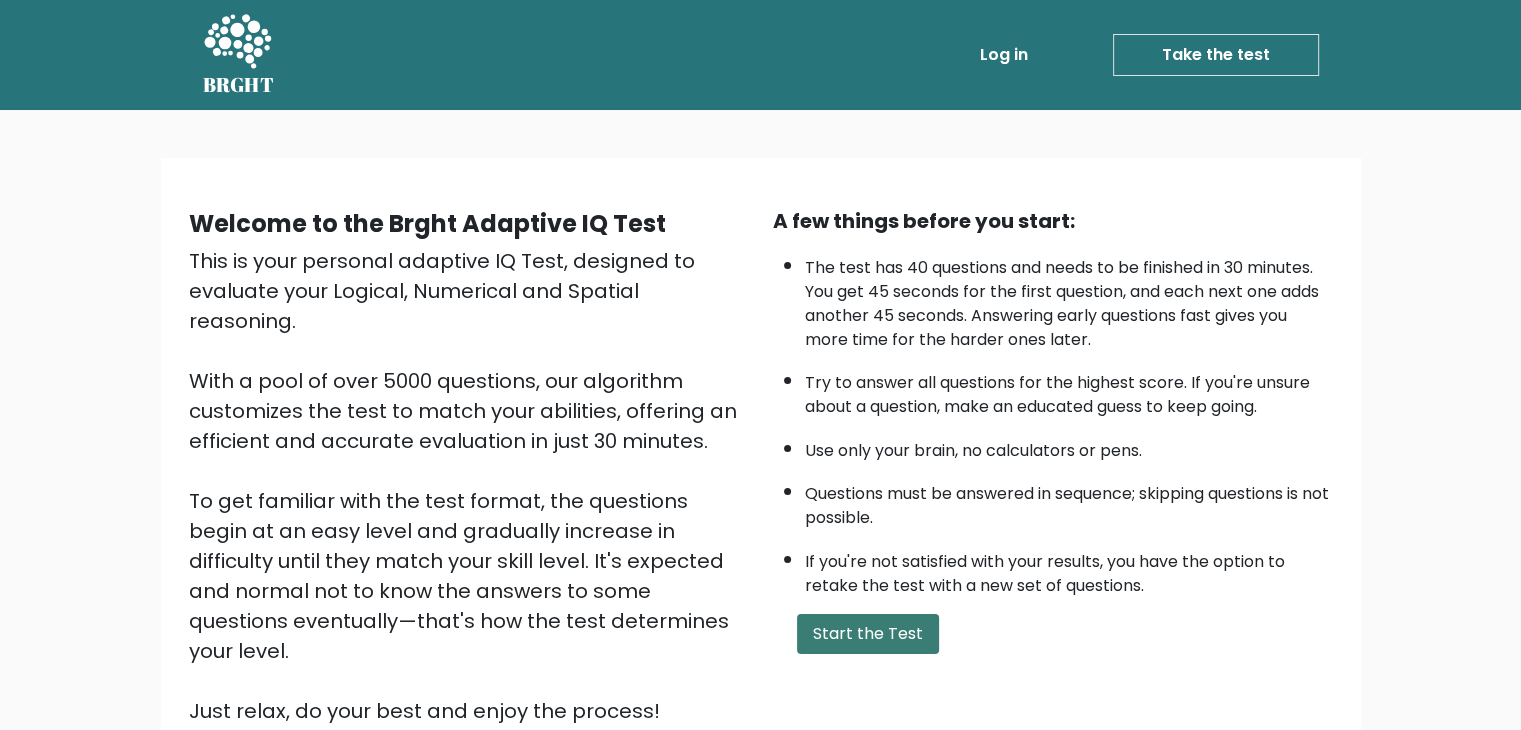 click on "Start the Test" at bounding box center [868, 634] 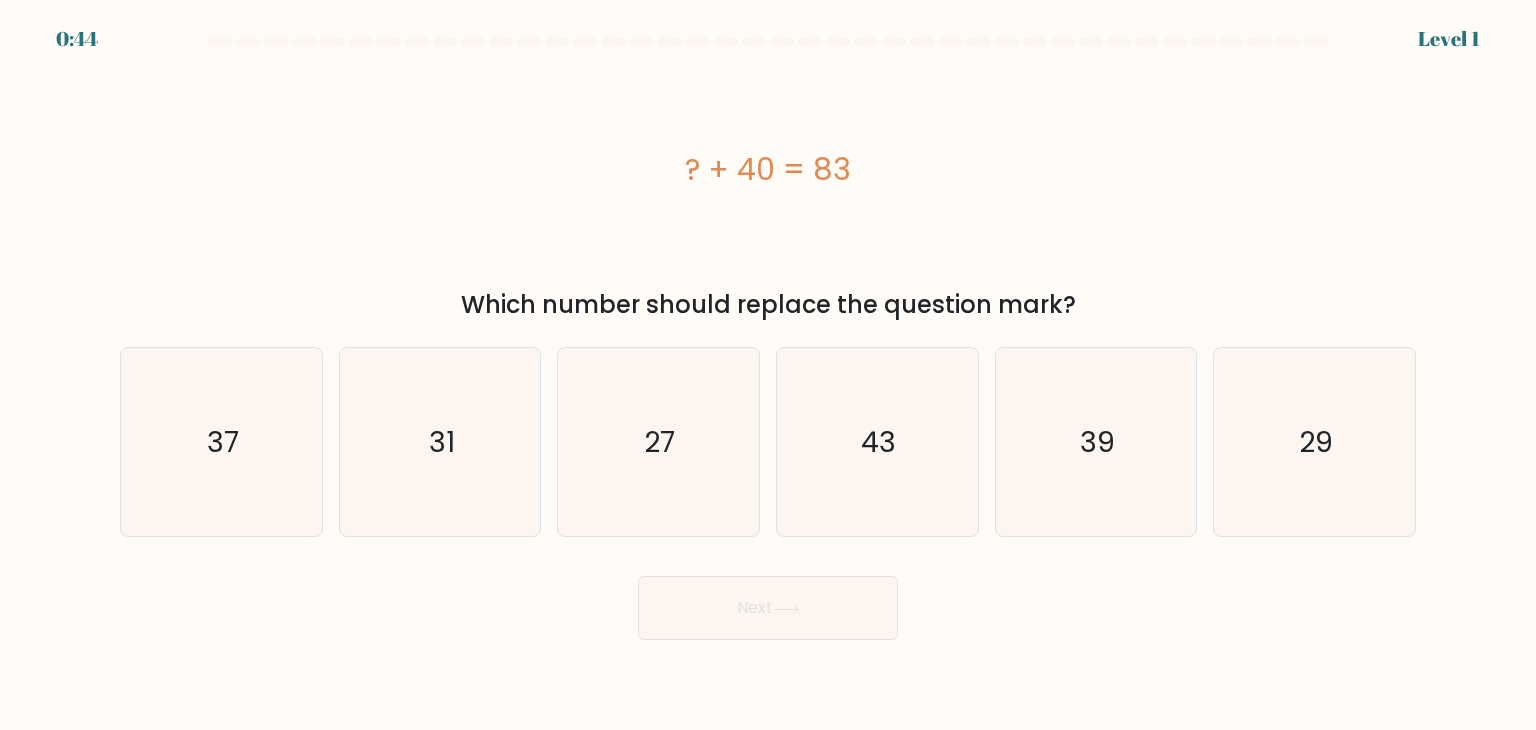 scroll, scrollTop: 0, scrollLeft: 0, axis: both 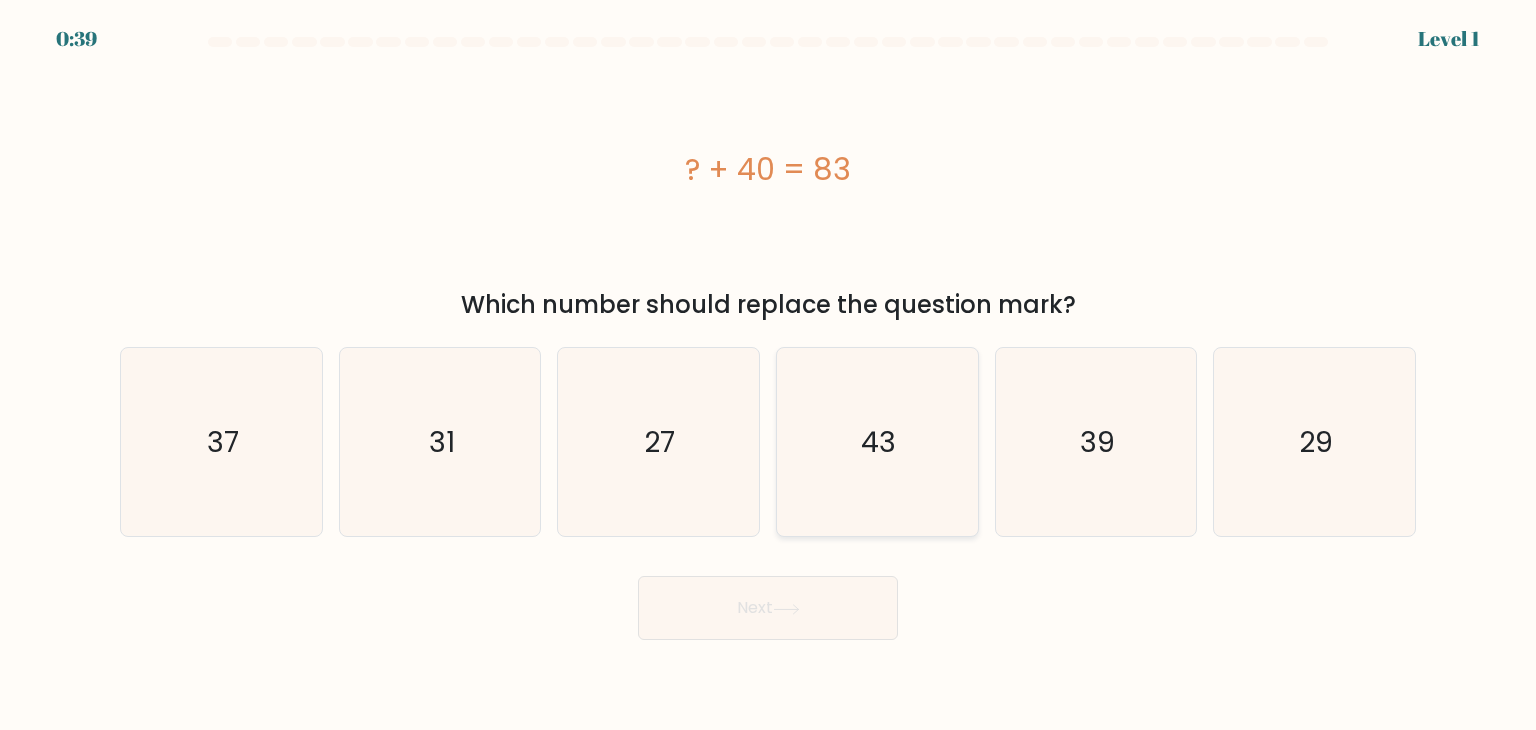 click on "43" 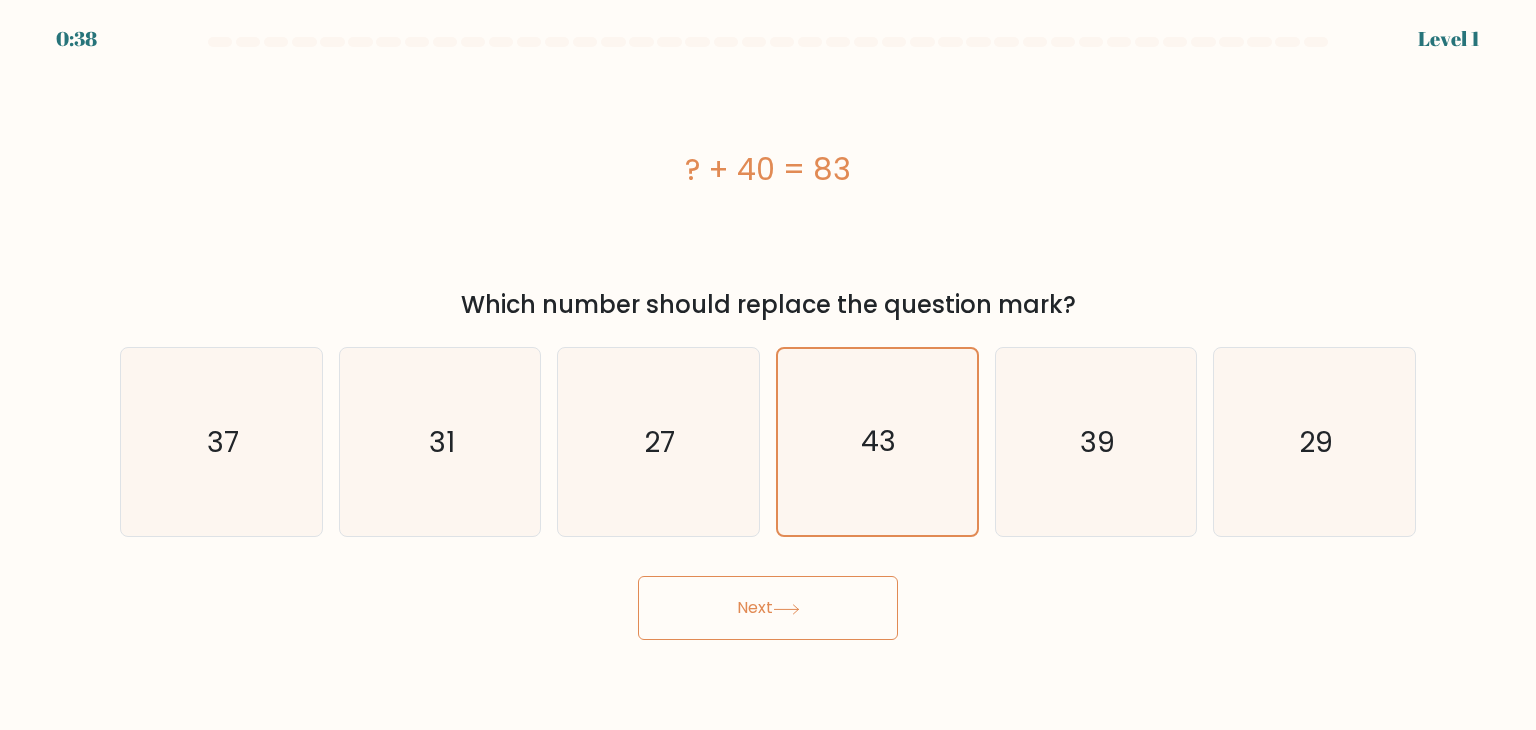 click on "Next" at bounding box center (768, 608) 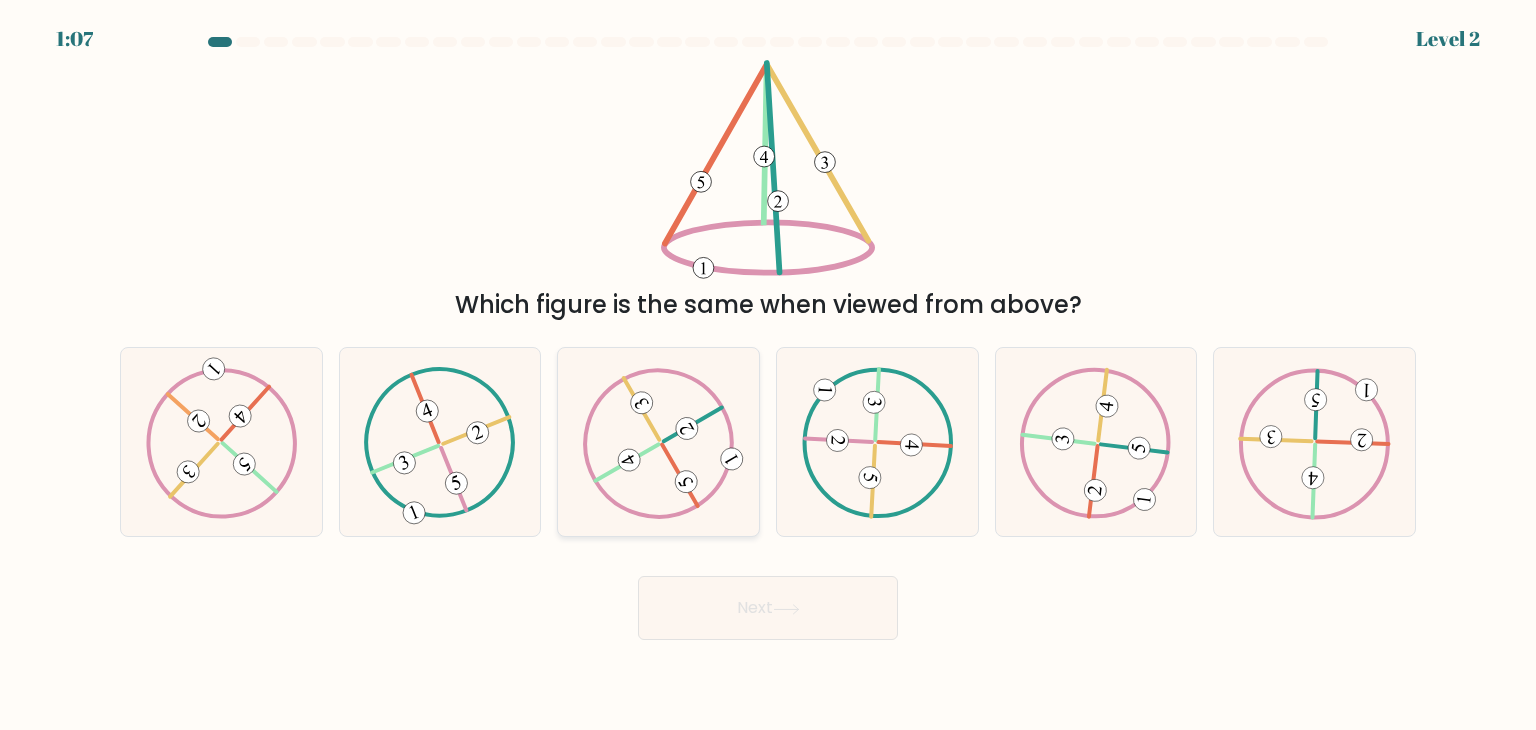 click 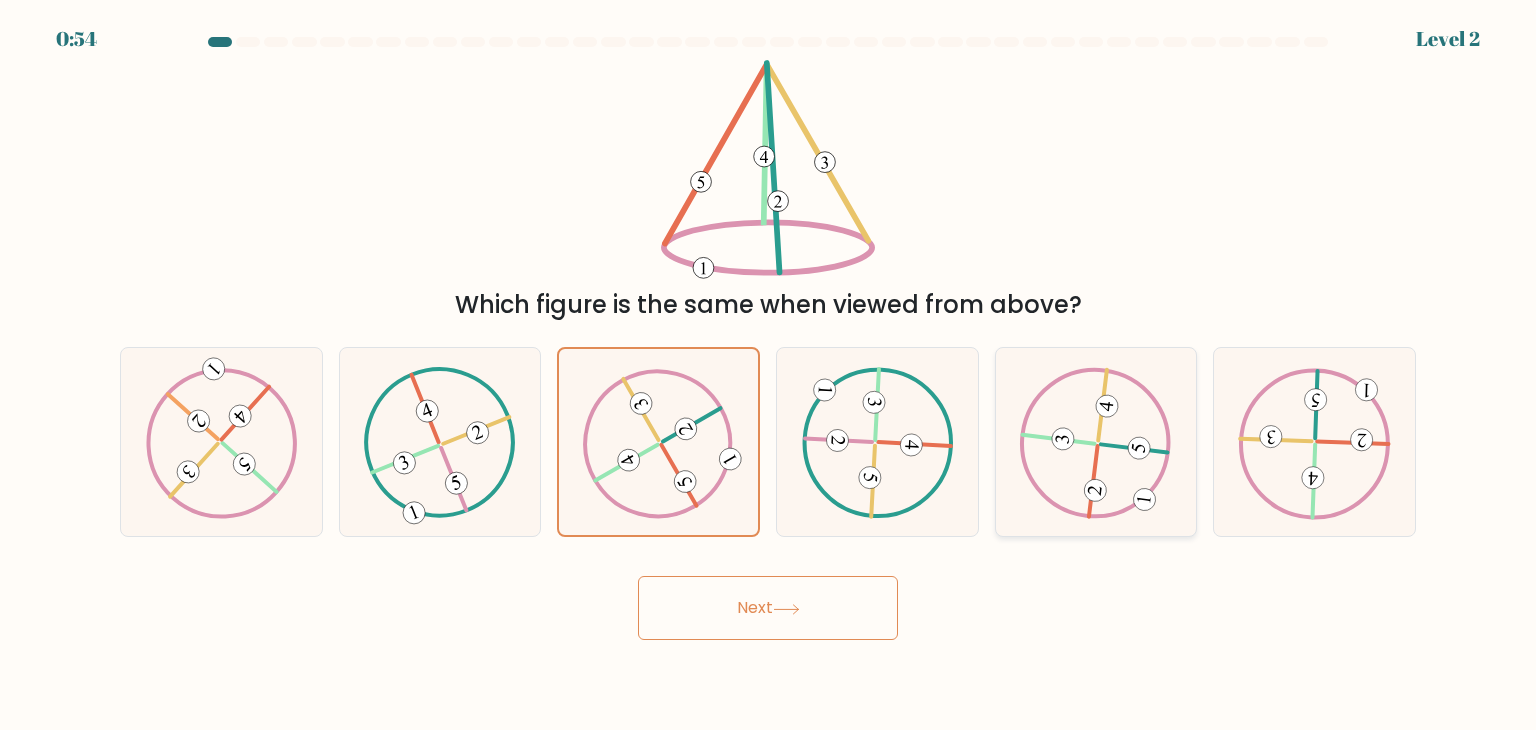 click 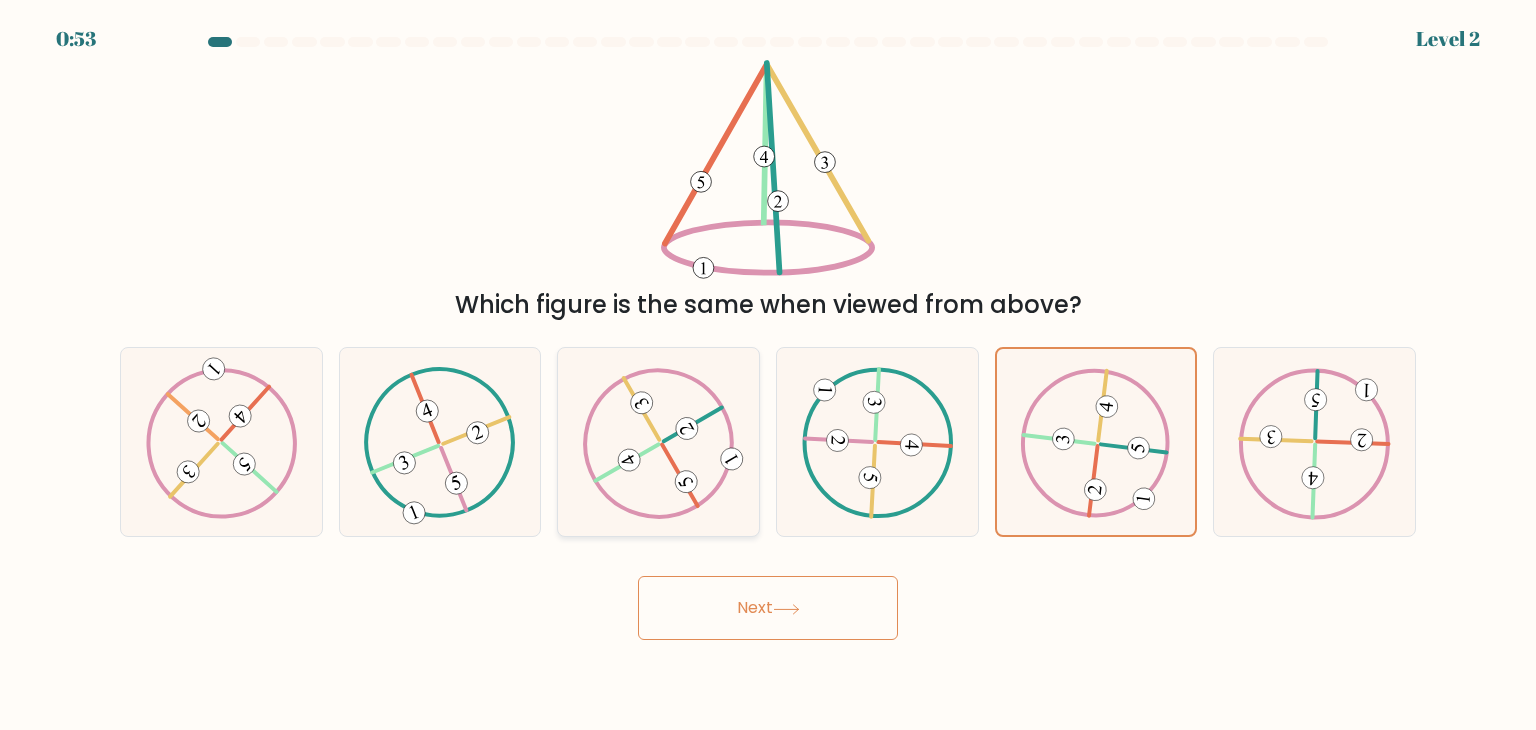 click 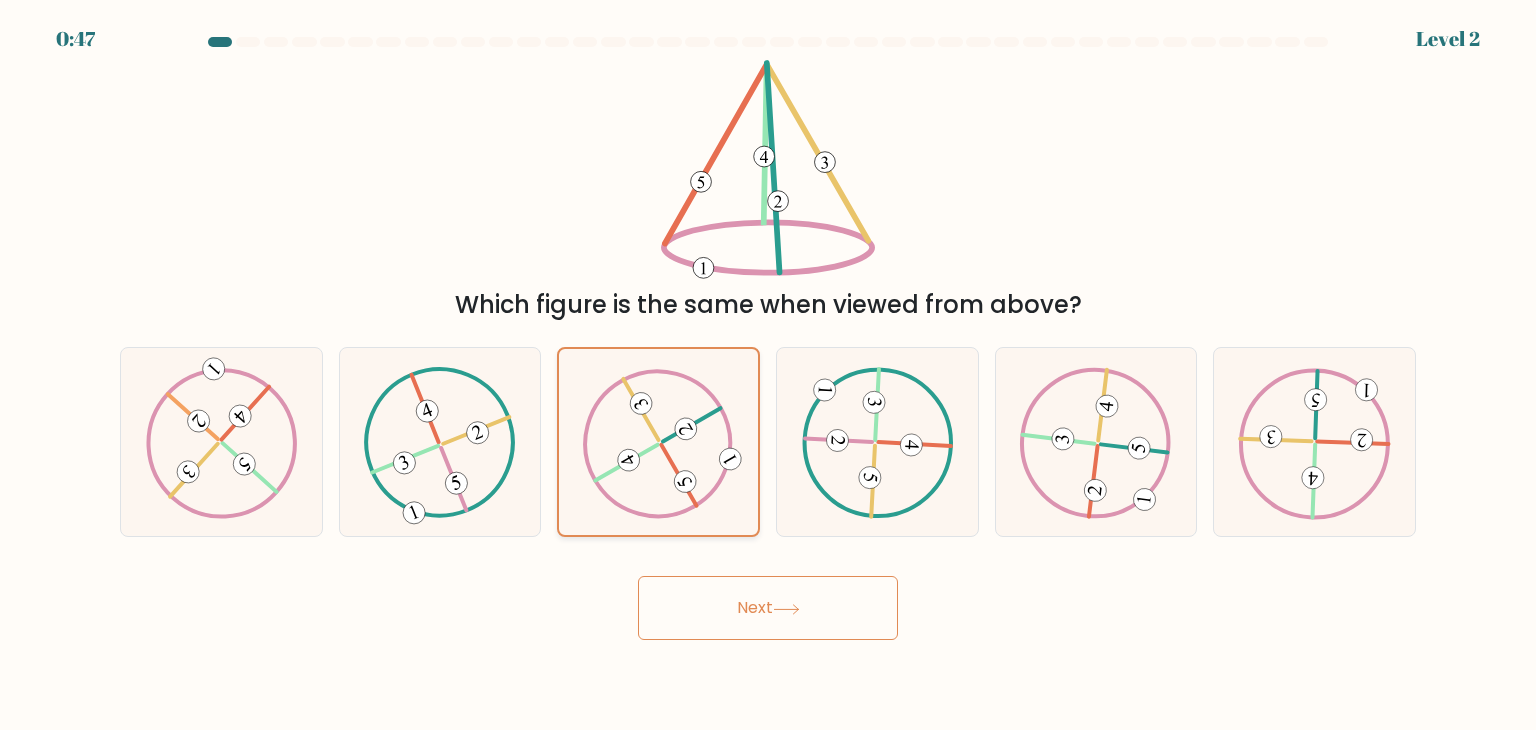 click 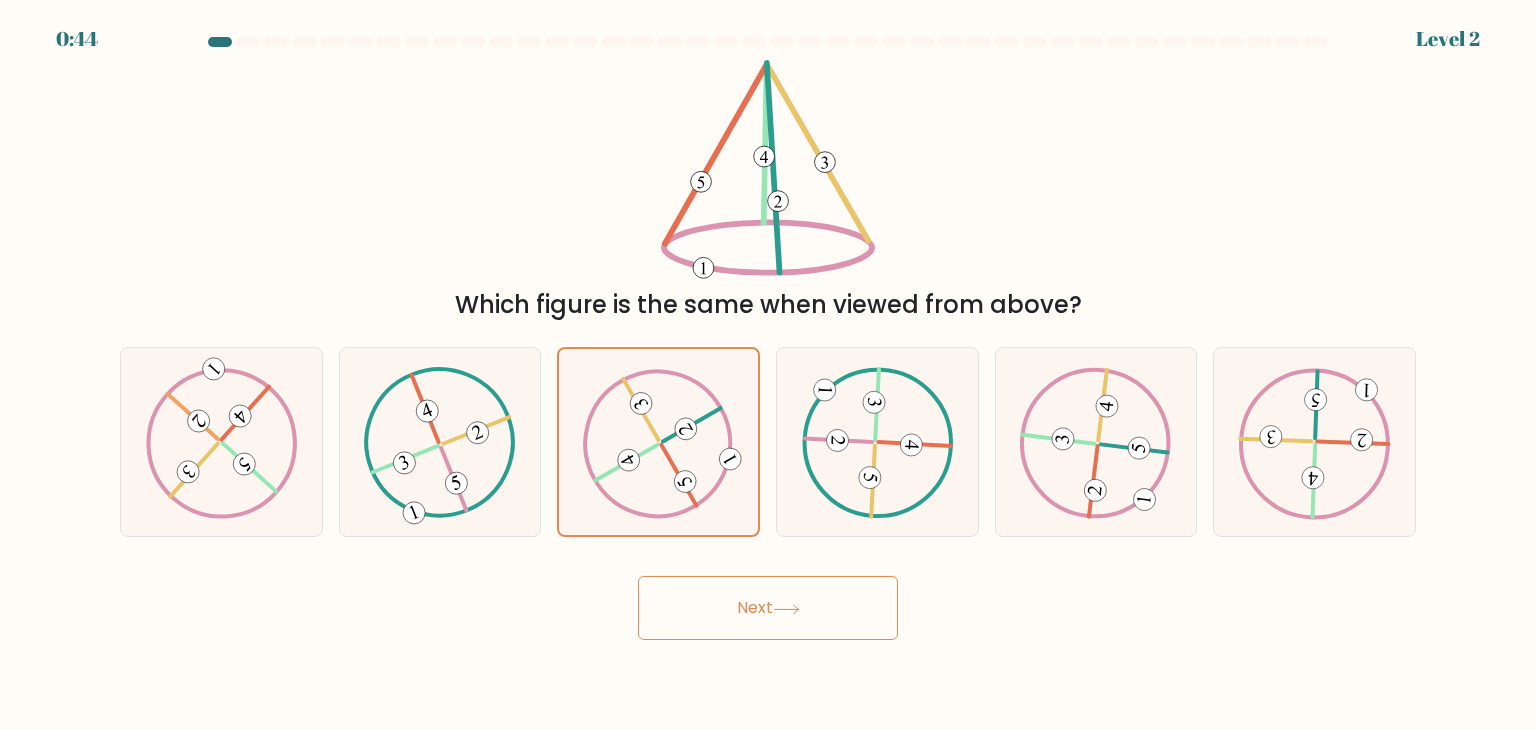 click on "Next" at bounding box center [768, 608] 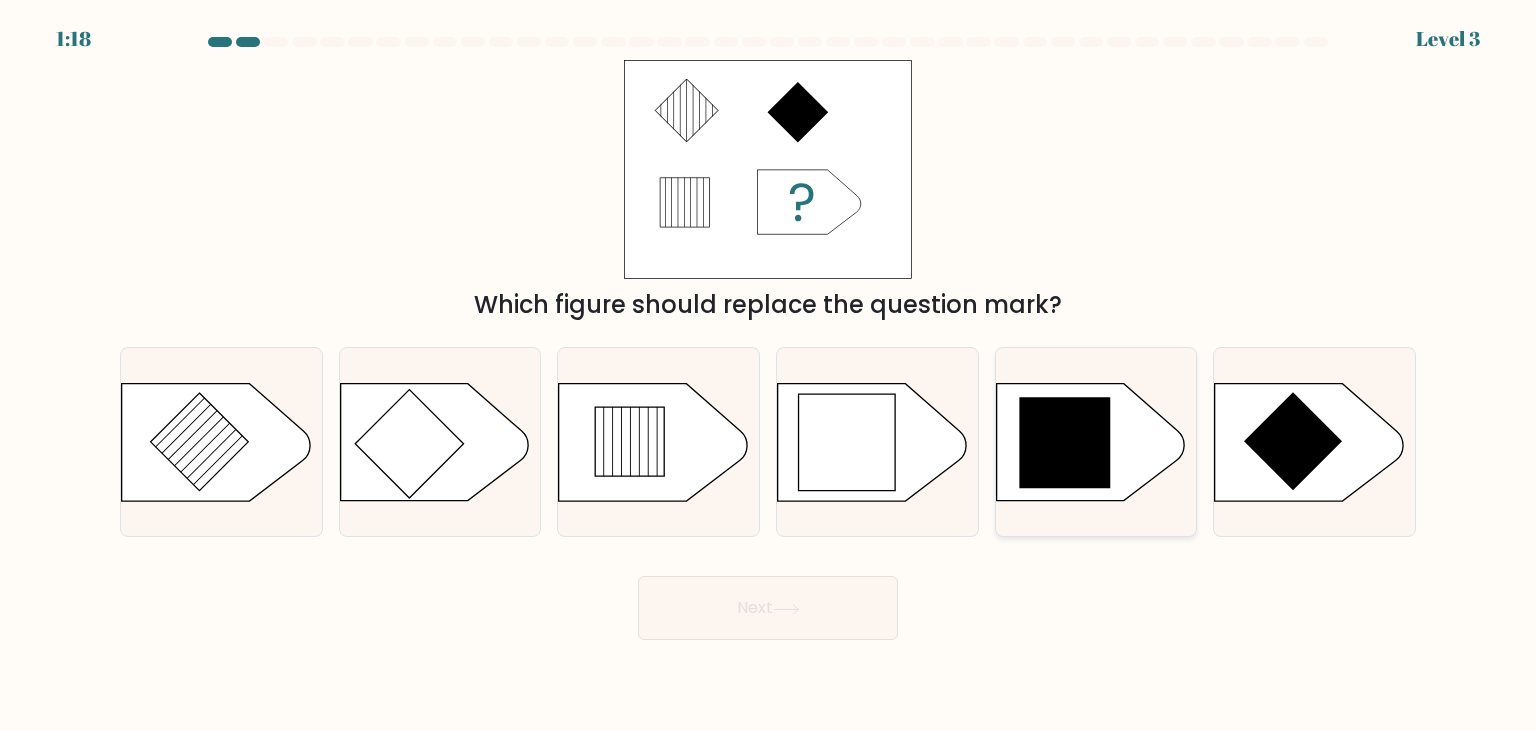 click 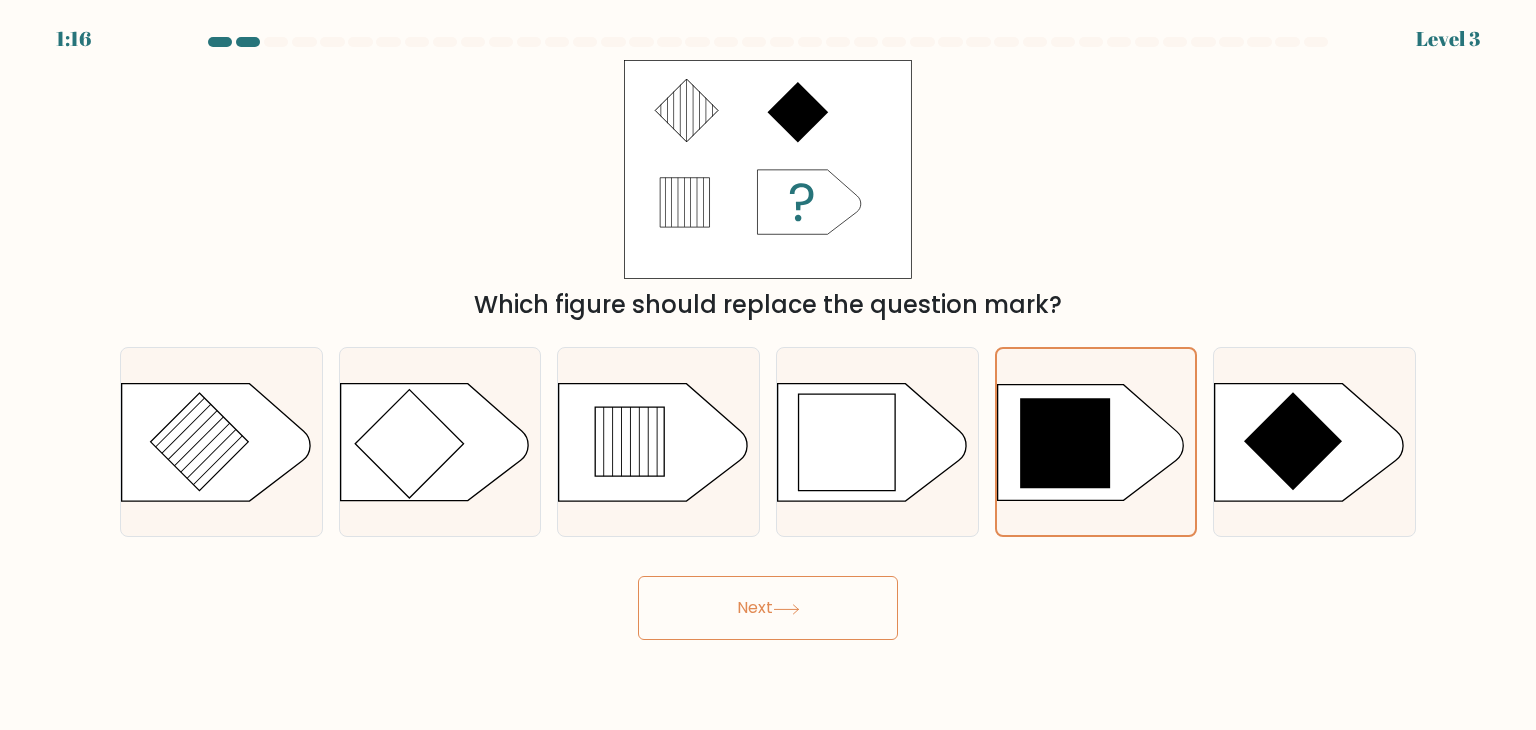 click 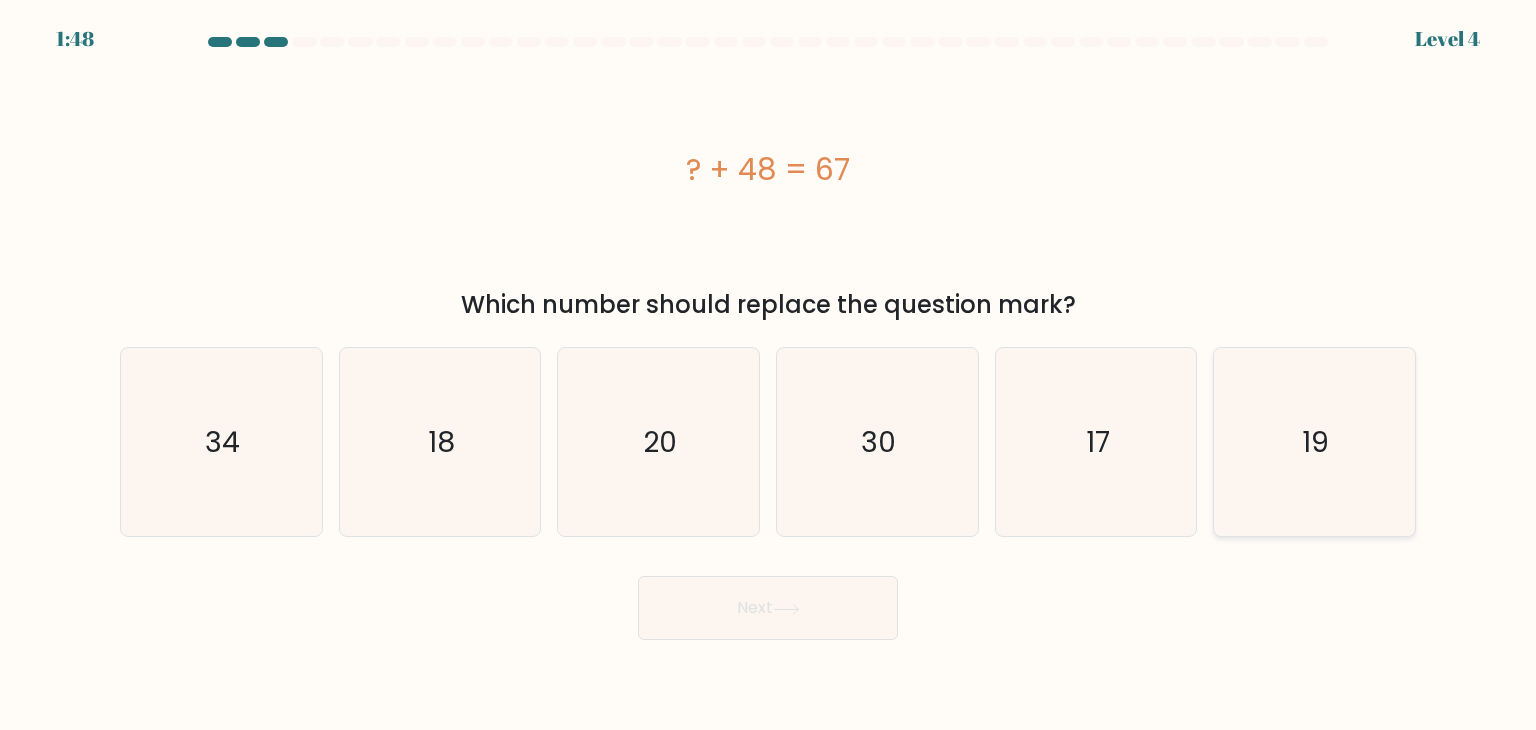 click on "19" 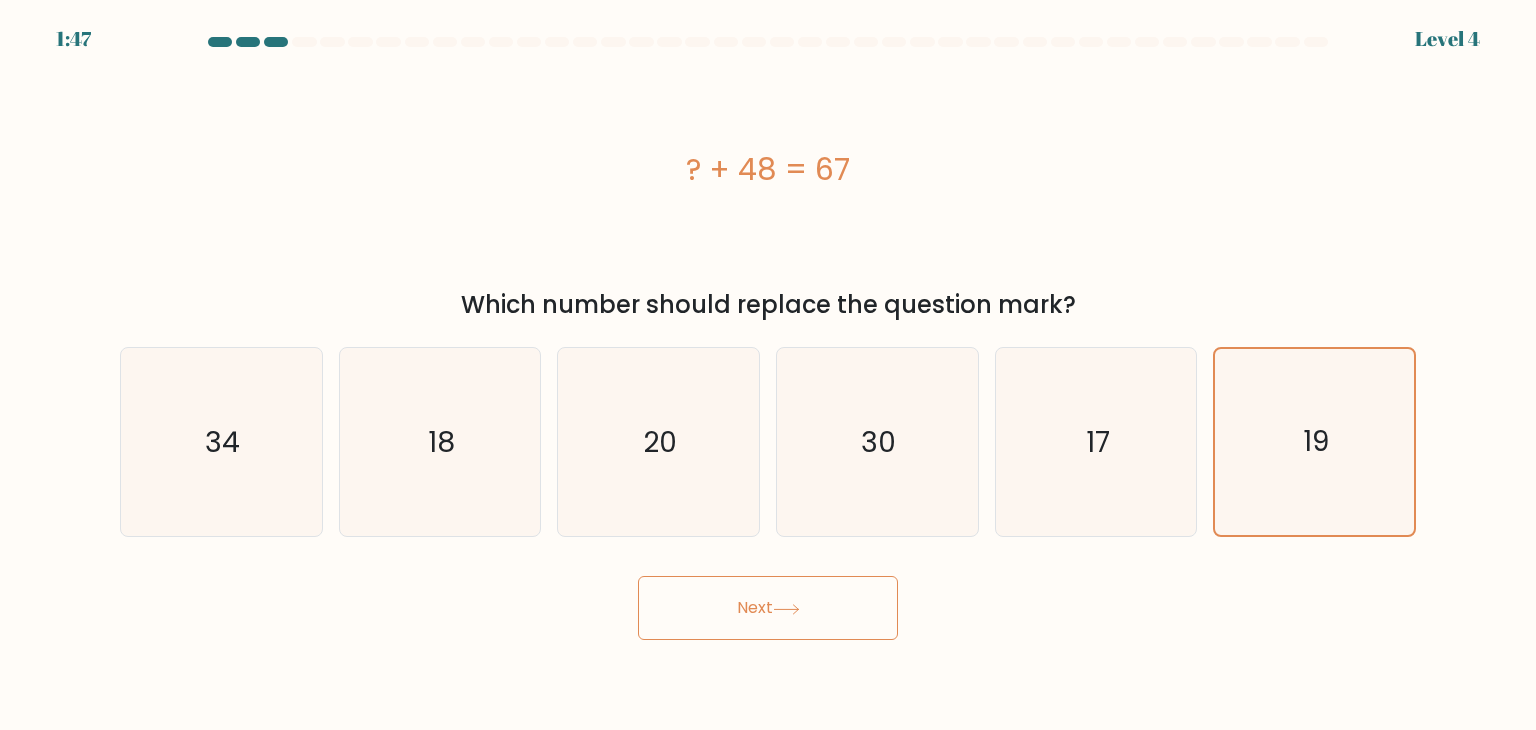 click on "Next" at bounding box center (768, 608) 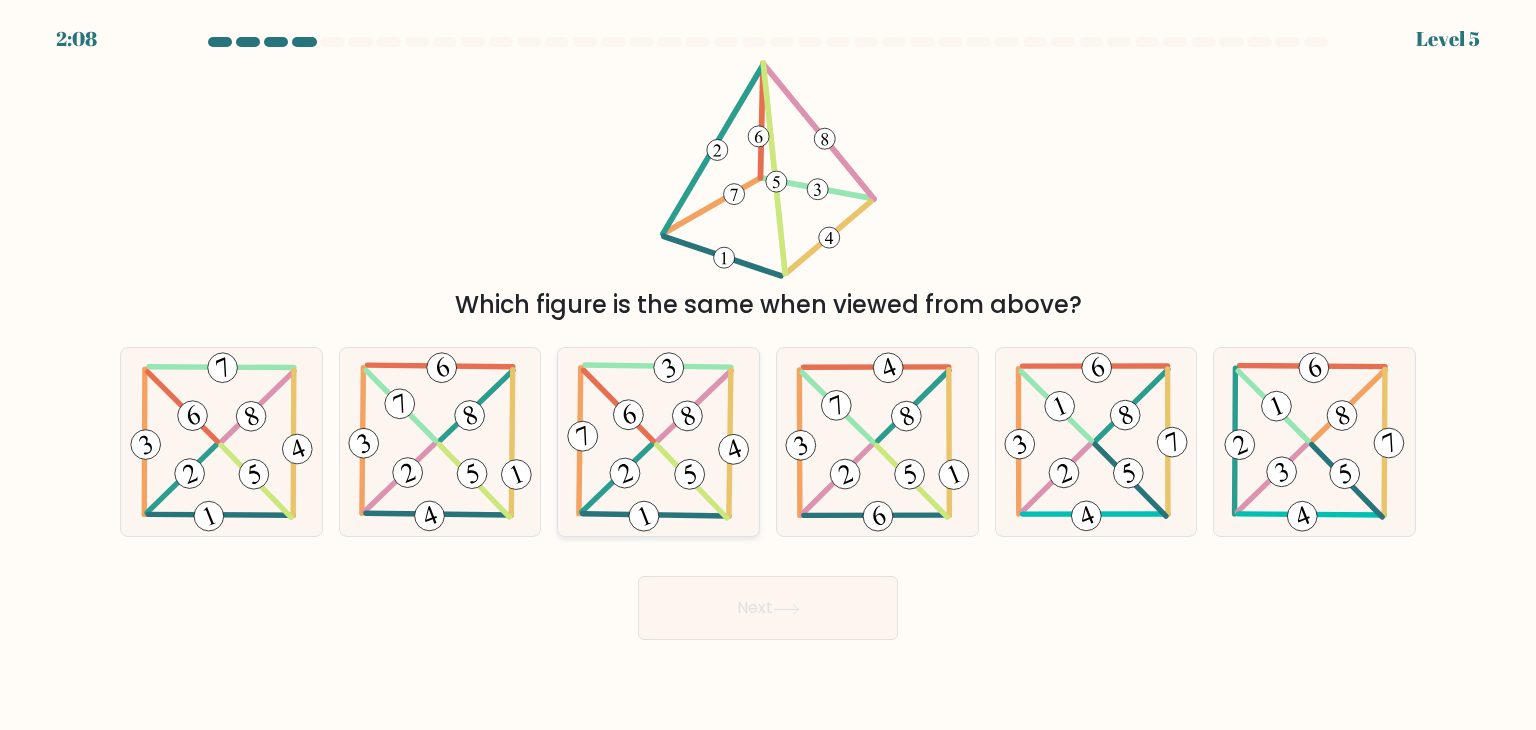 click 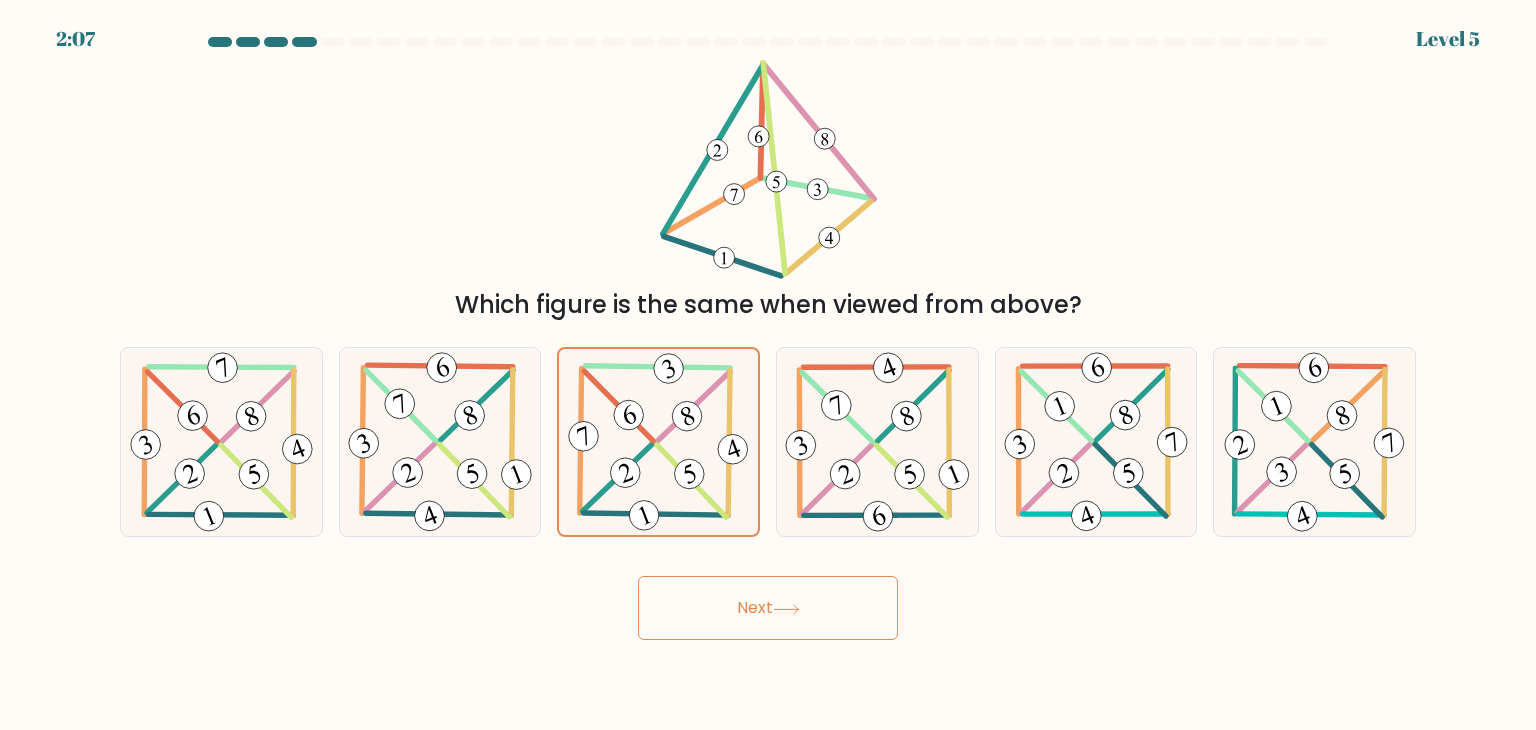 click on "Next" at bounding box center [768, 608] 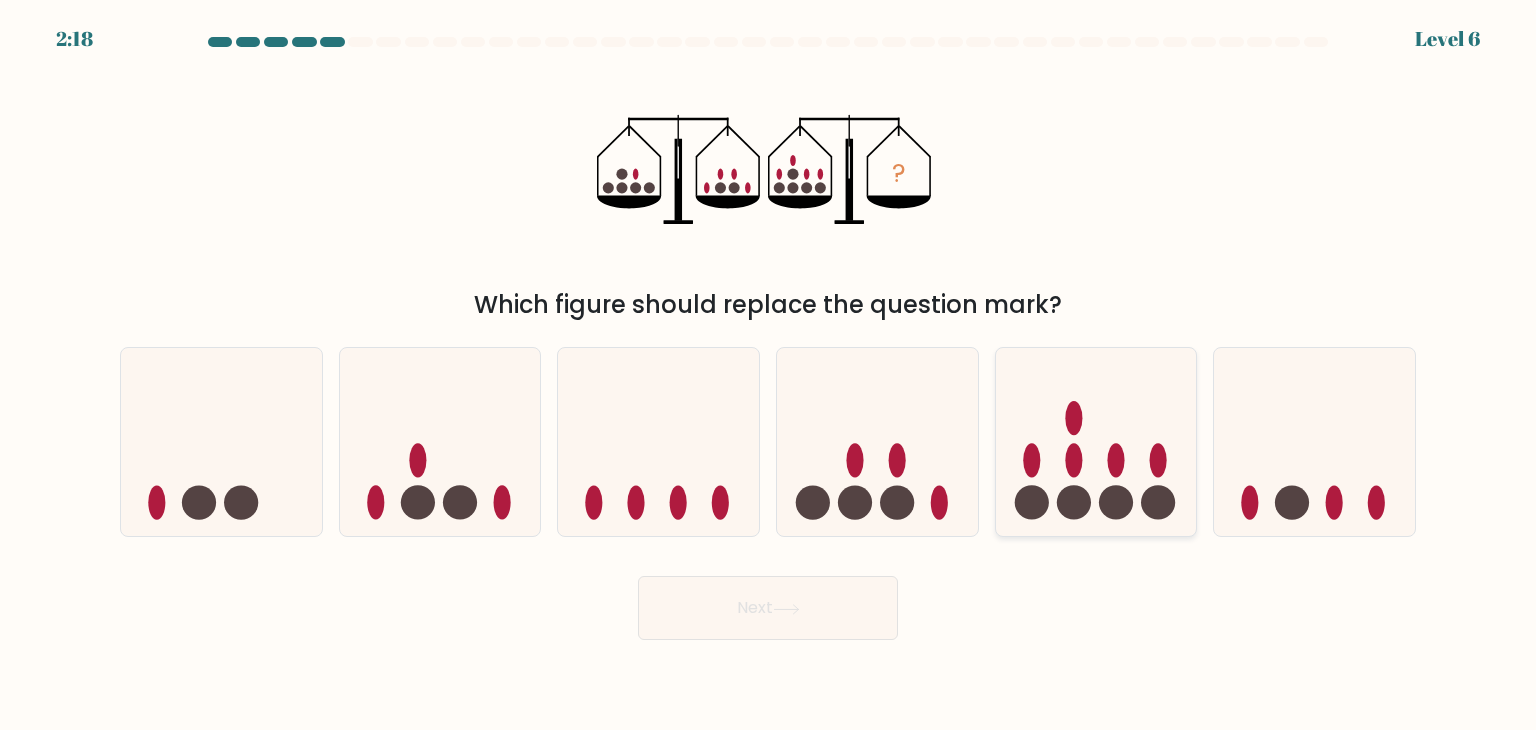 click 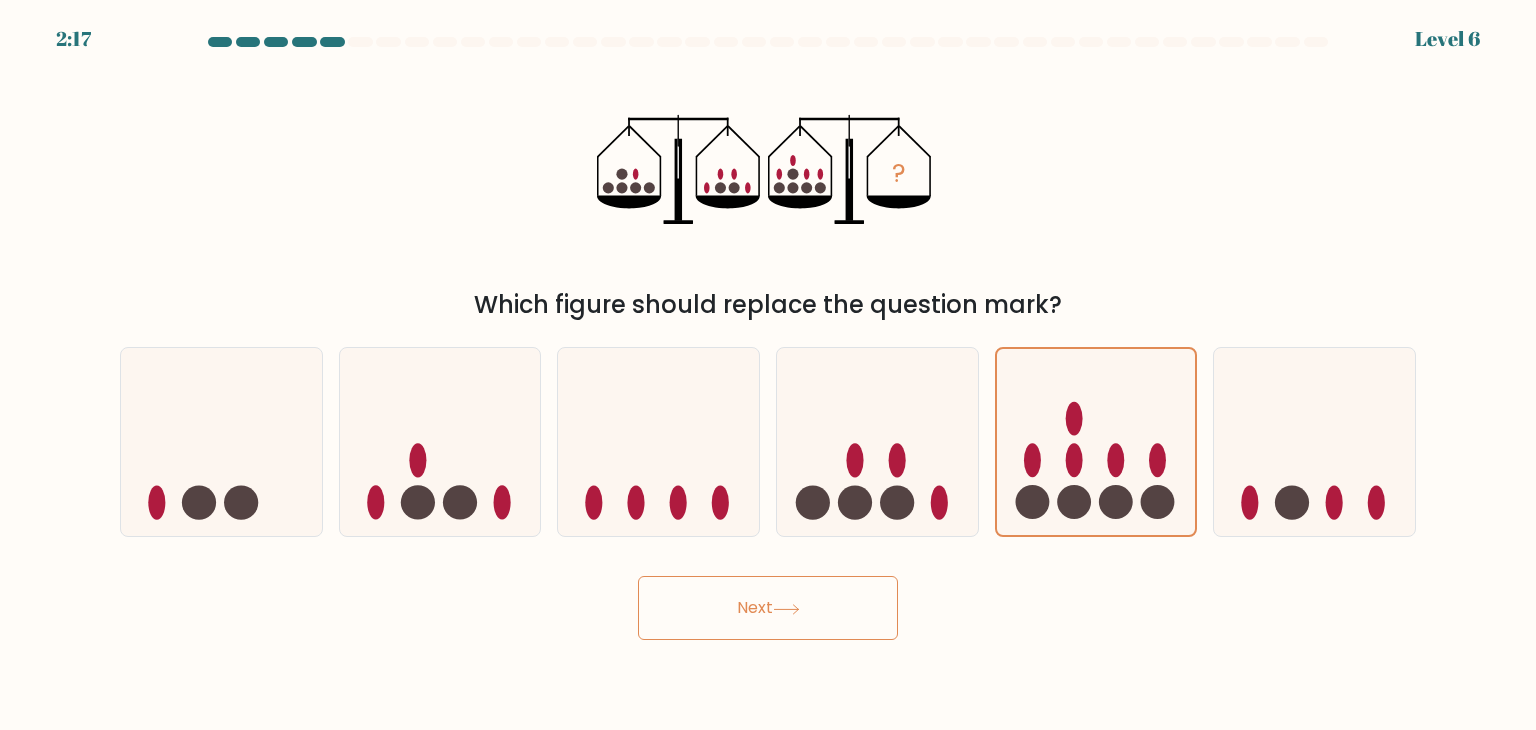 click on "Next" at bounding box center (768, 608) 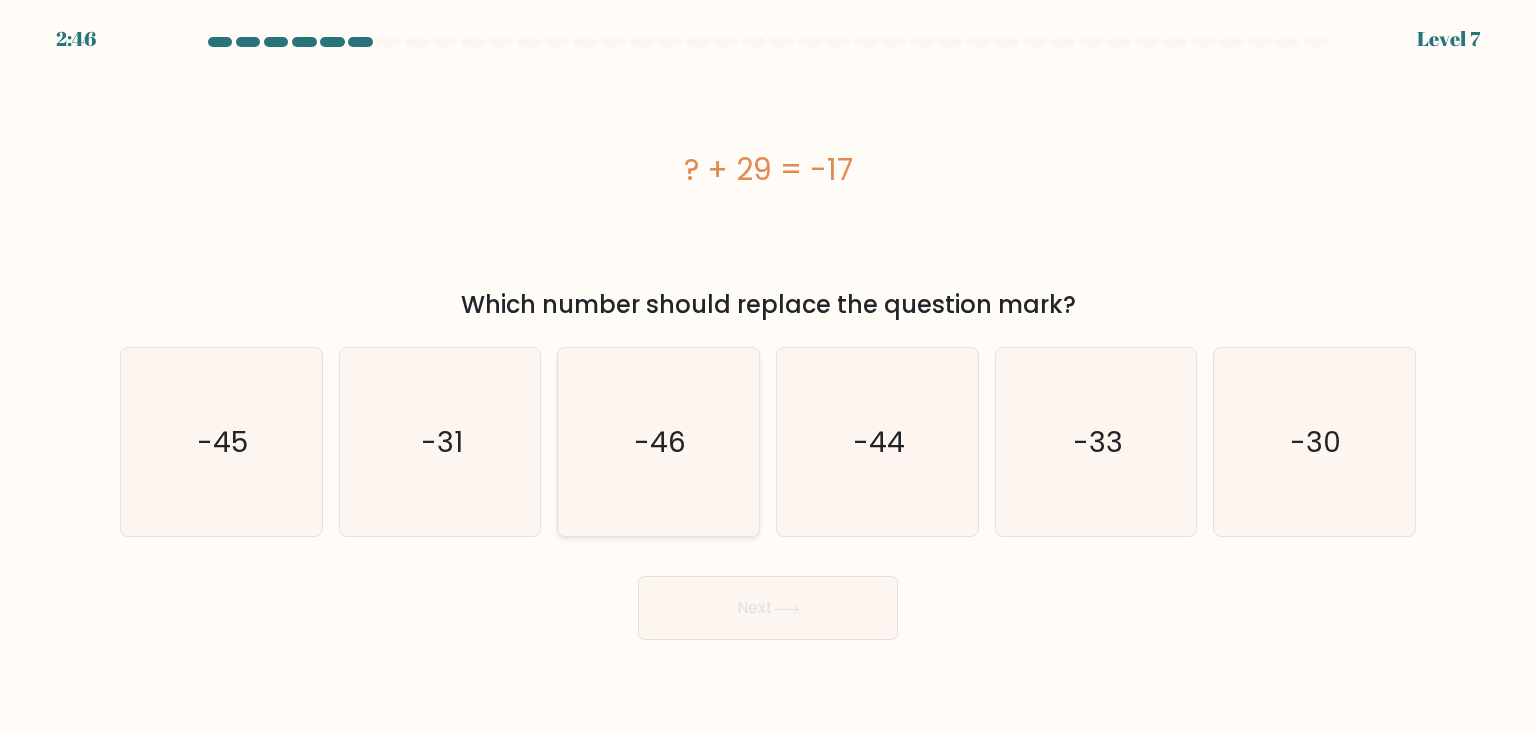 click on "-46" 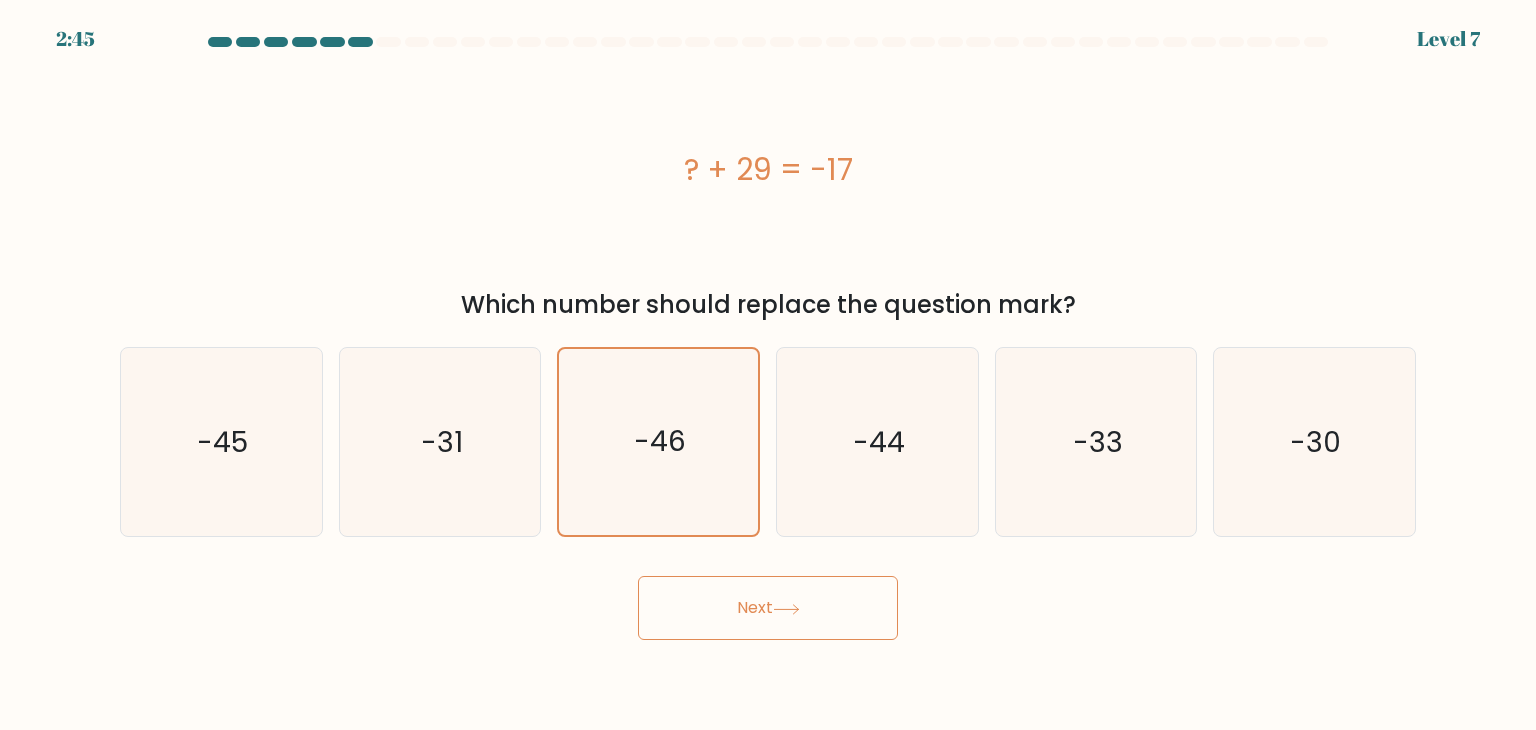 click on "Next" at bounding box center (768, 608) 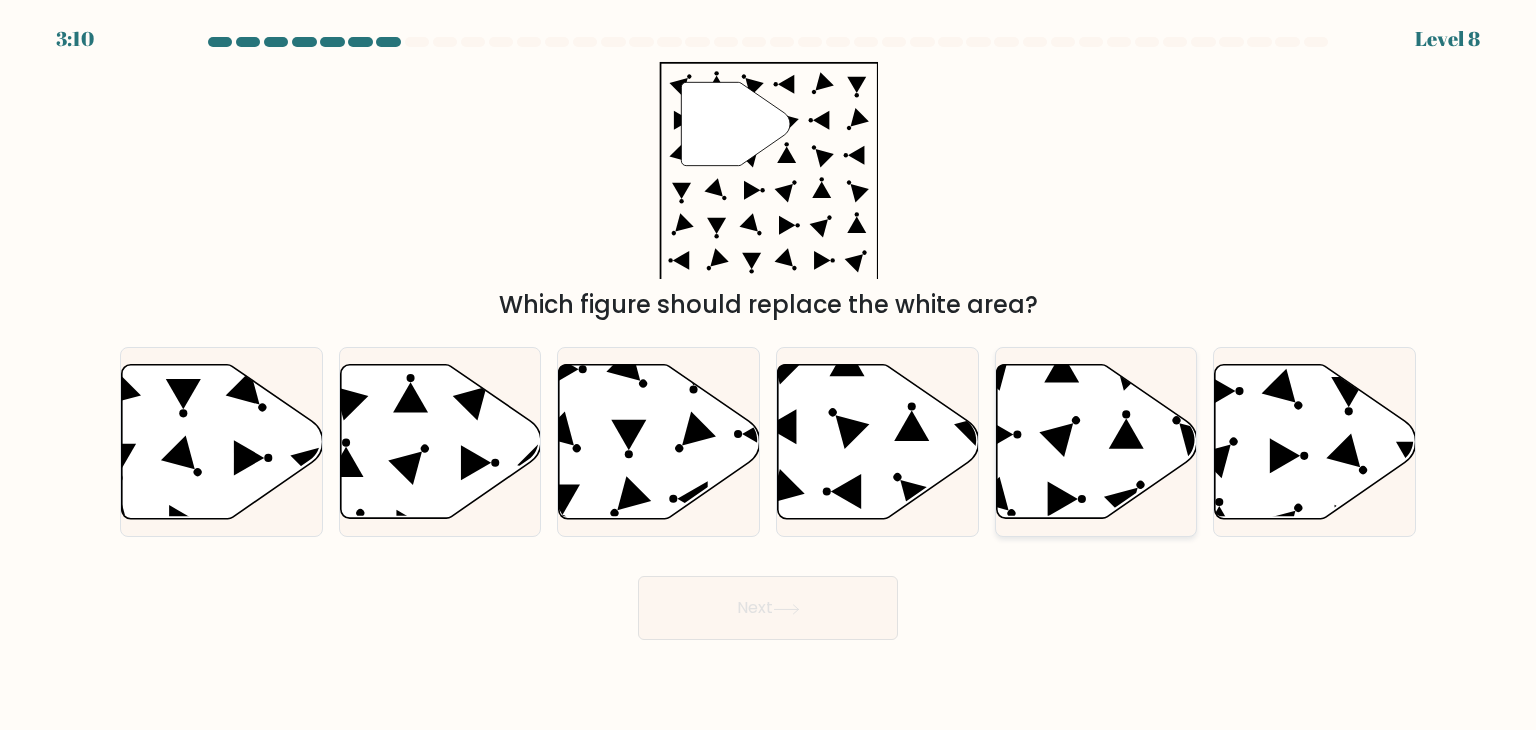 click 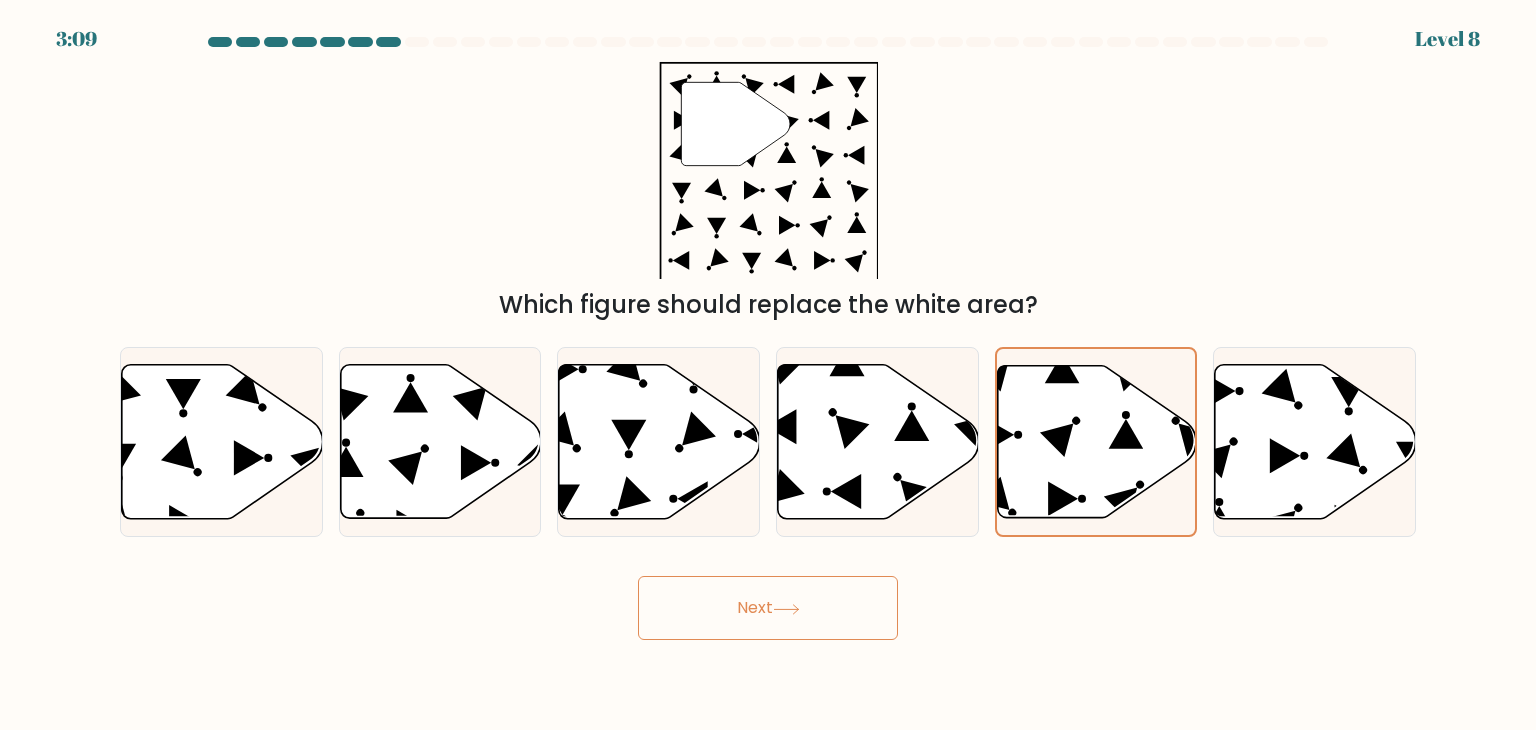 click on "Next" at bounding box center [768, 608] 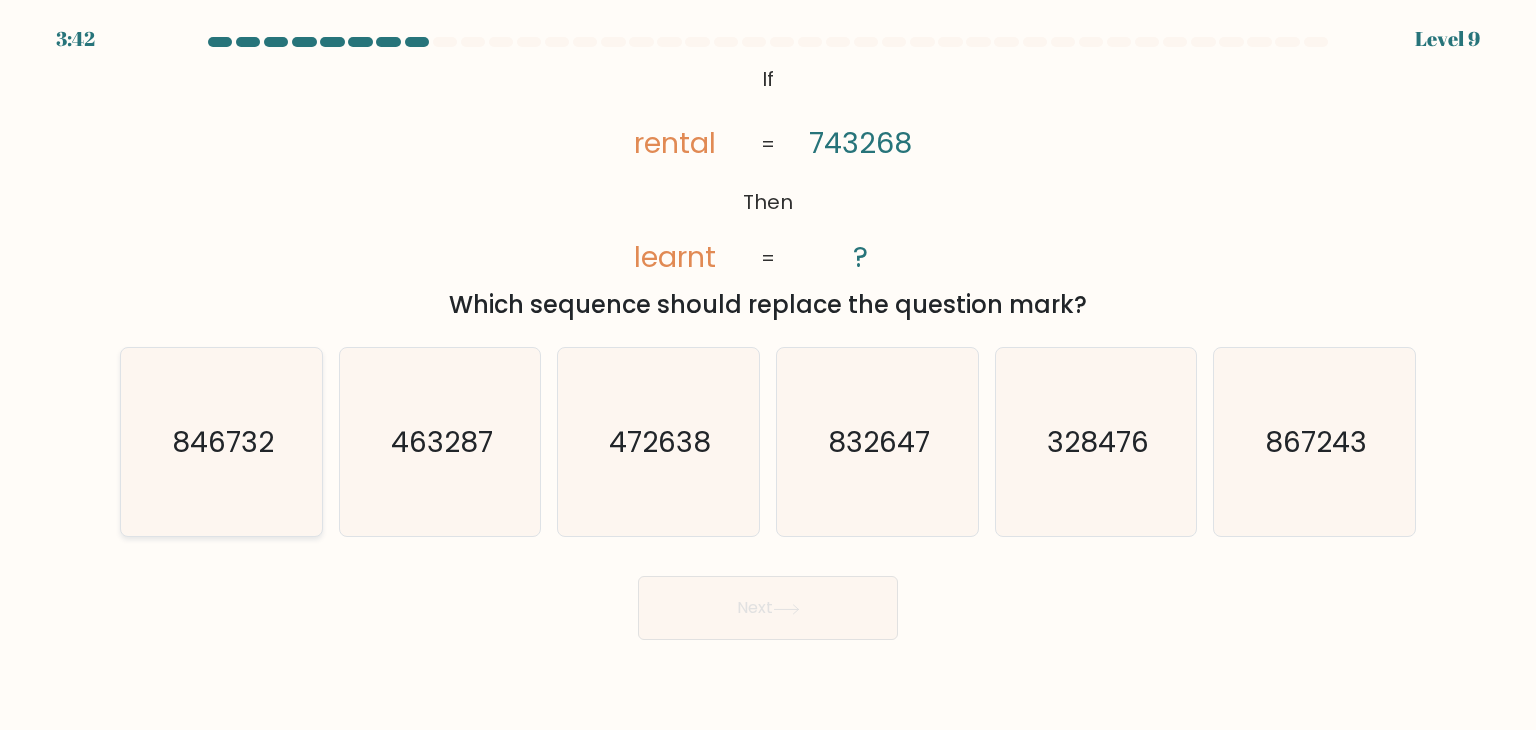 click on "846732" 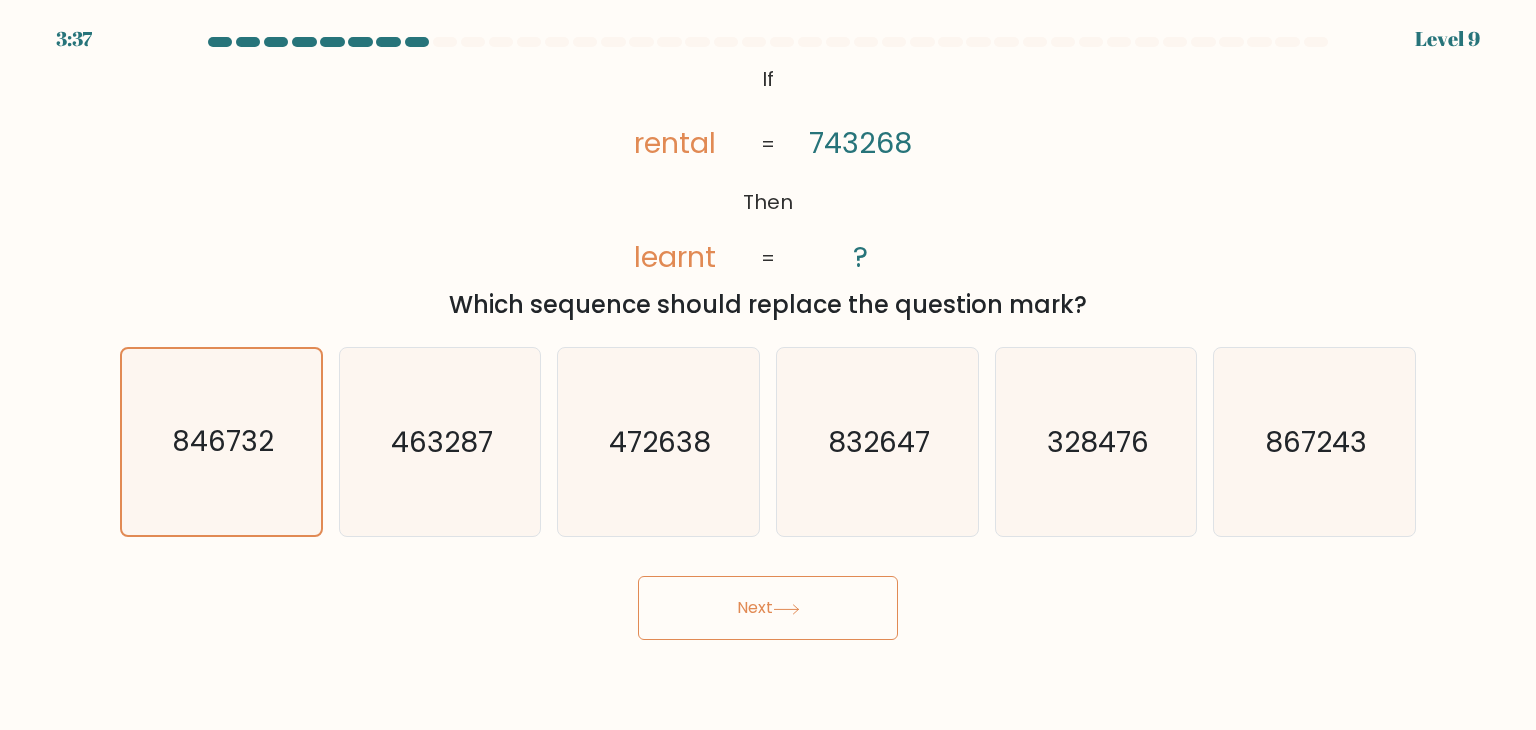 click on "Next" at bounding box center (768, 608) 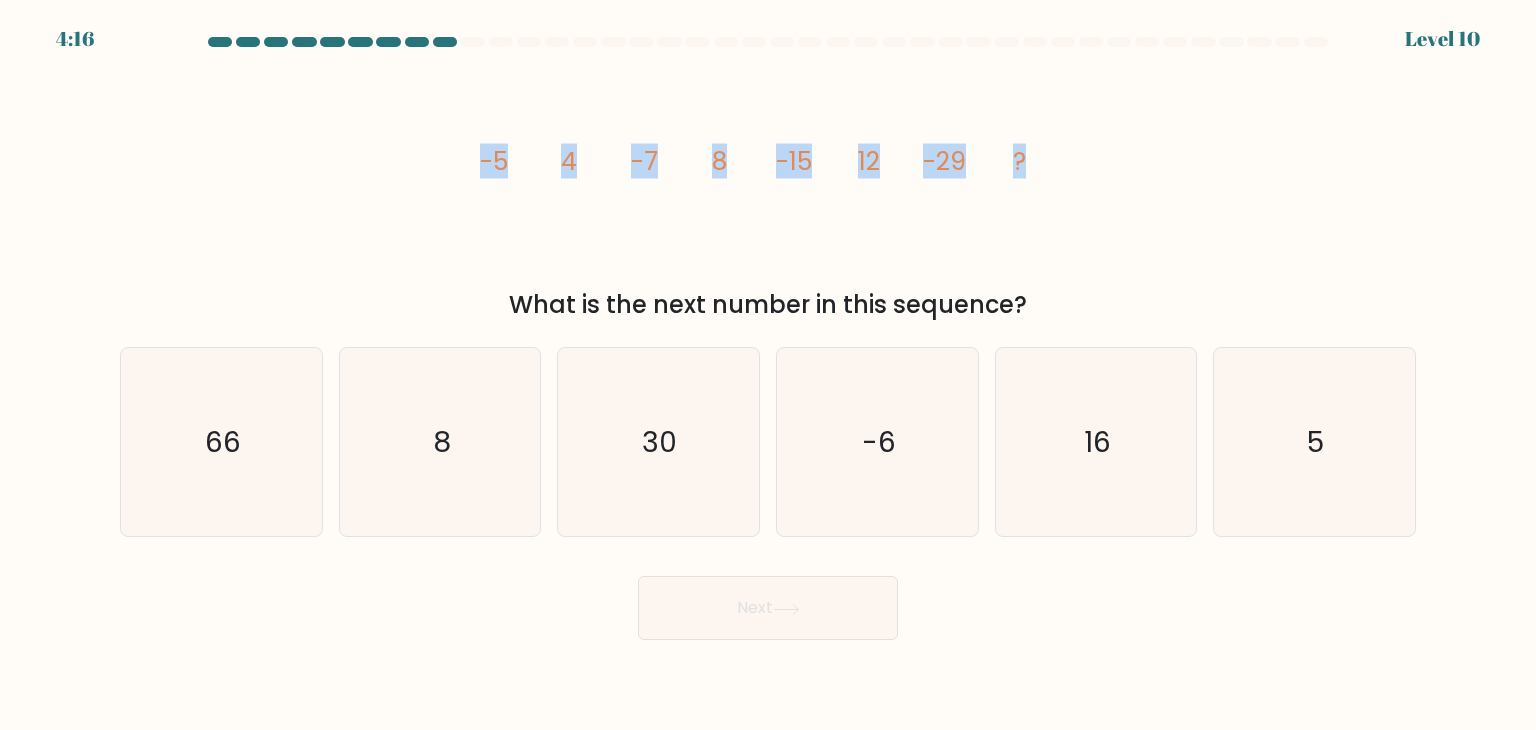 drag, startPoint x: 444, startPoint y: 142, endPoint x: 1031, endPoint y: 174, distance: 587.8716 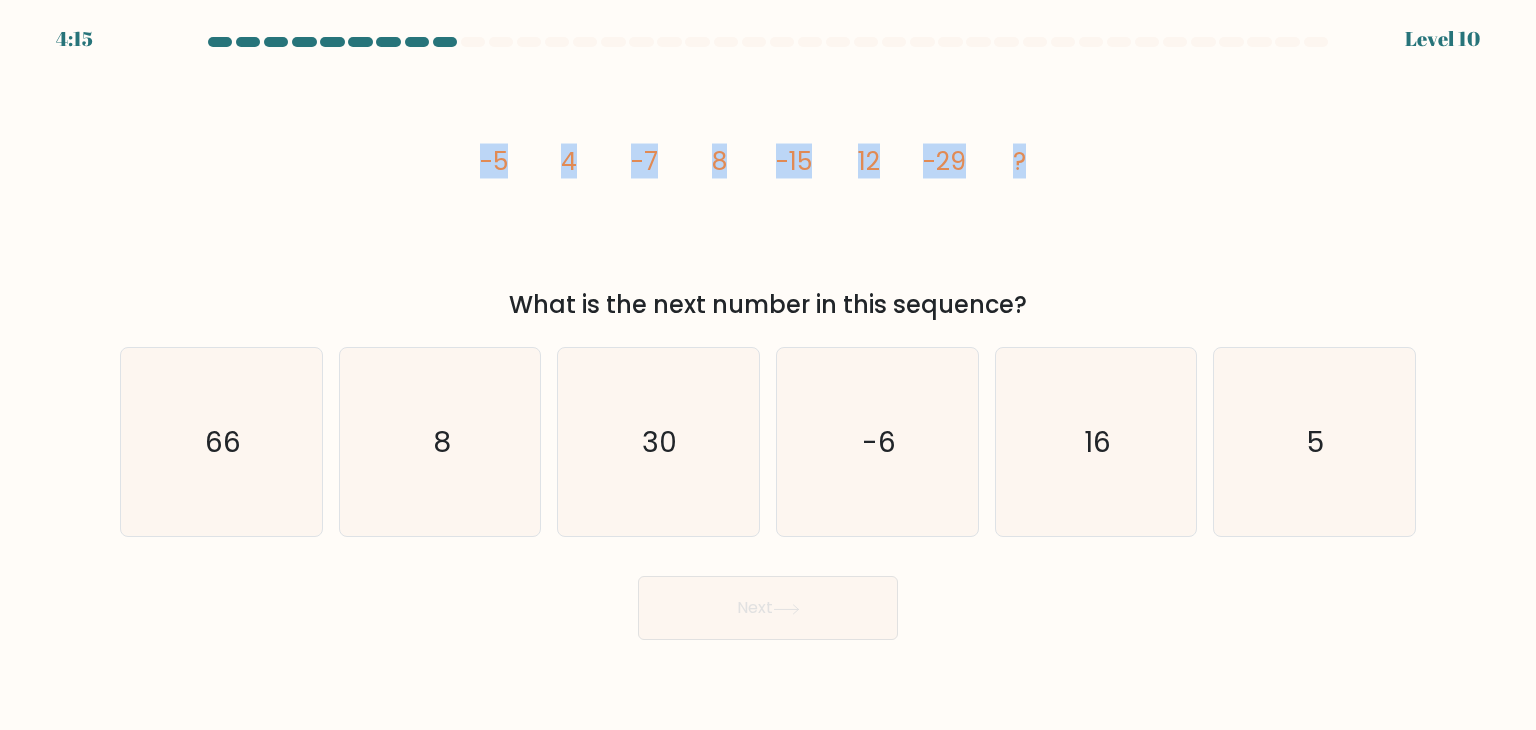 copy on "-5
4
-7
8
-15
12
-29
?" 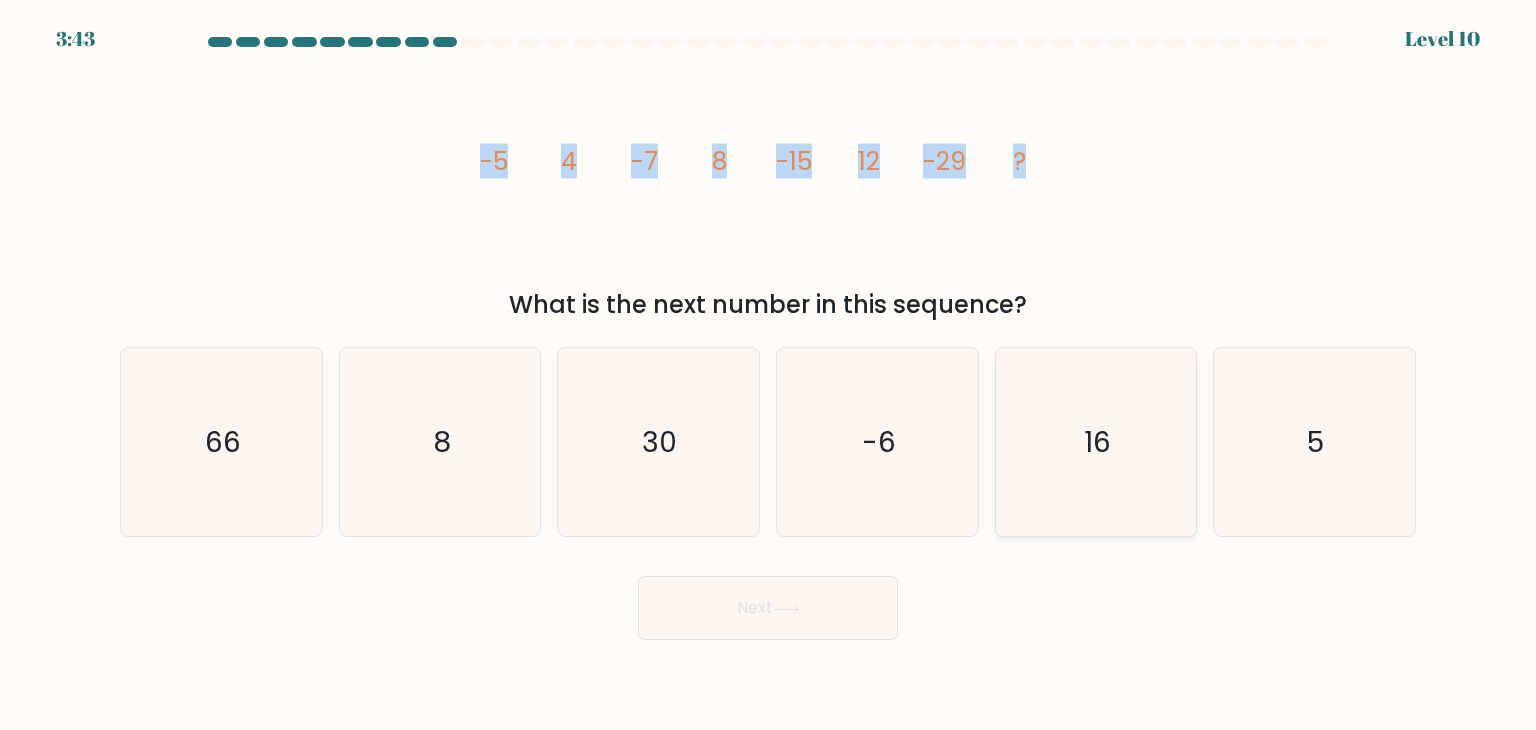 drag, startPoint x: 1116, startPoint y: 433, endPoint x: 1128, endPoint y: 436, distance: 12.369317 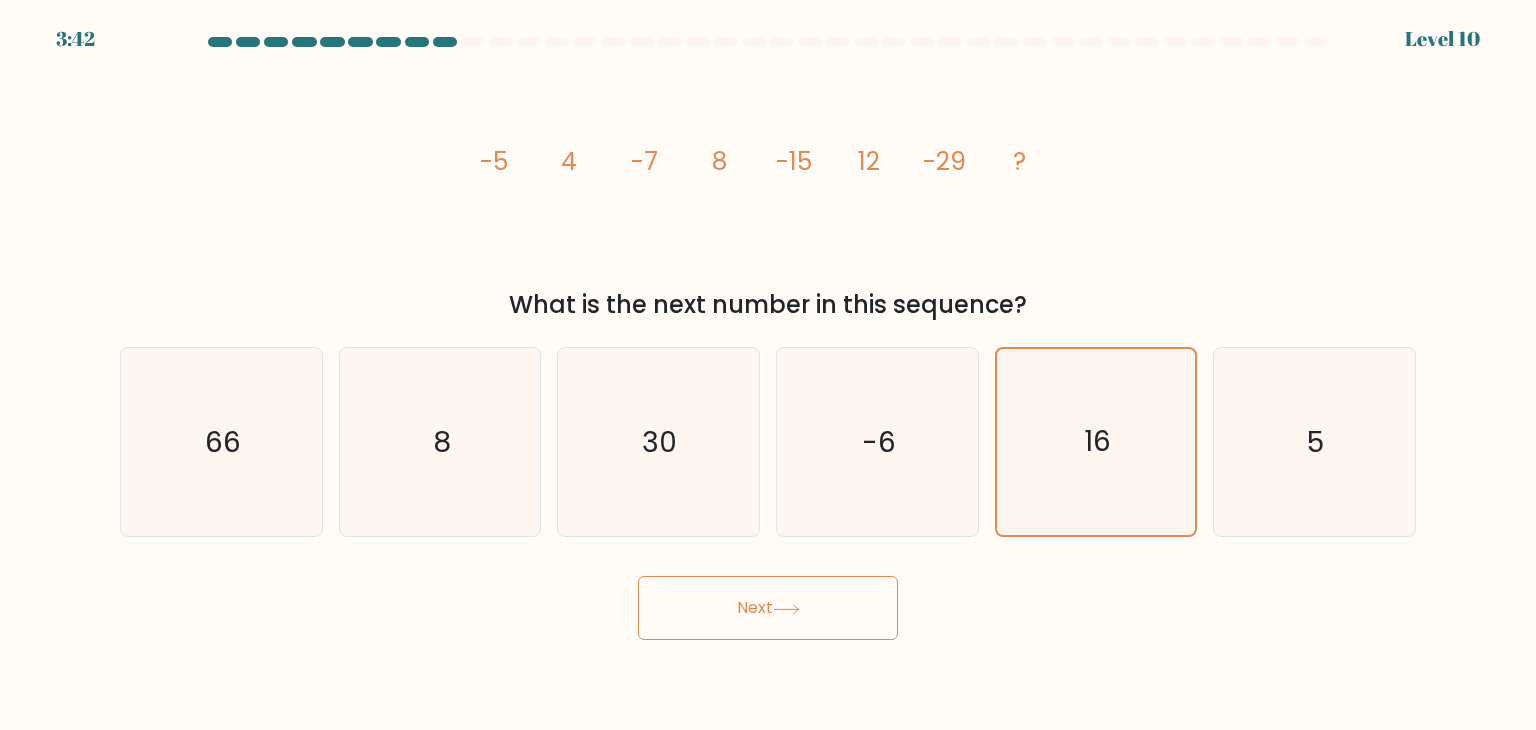click on "Next" at bounding box center (768, 608) 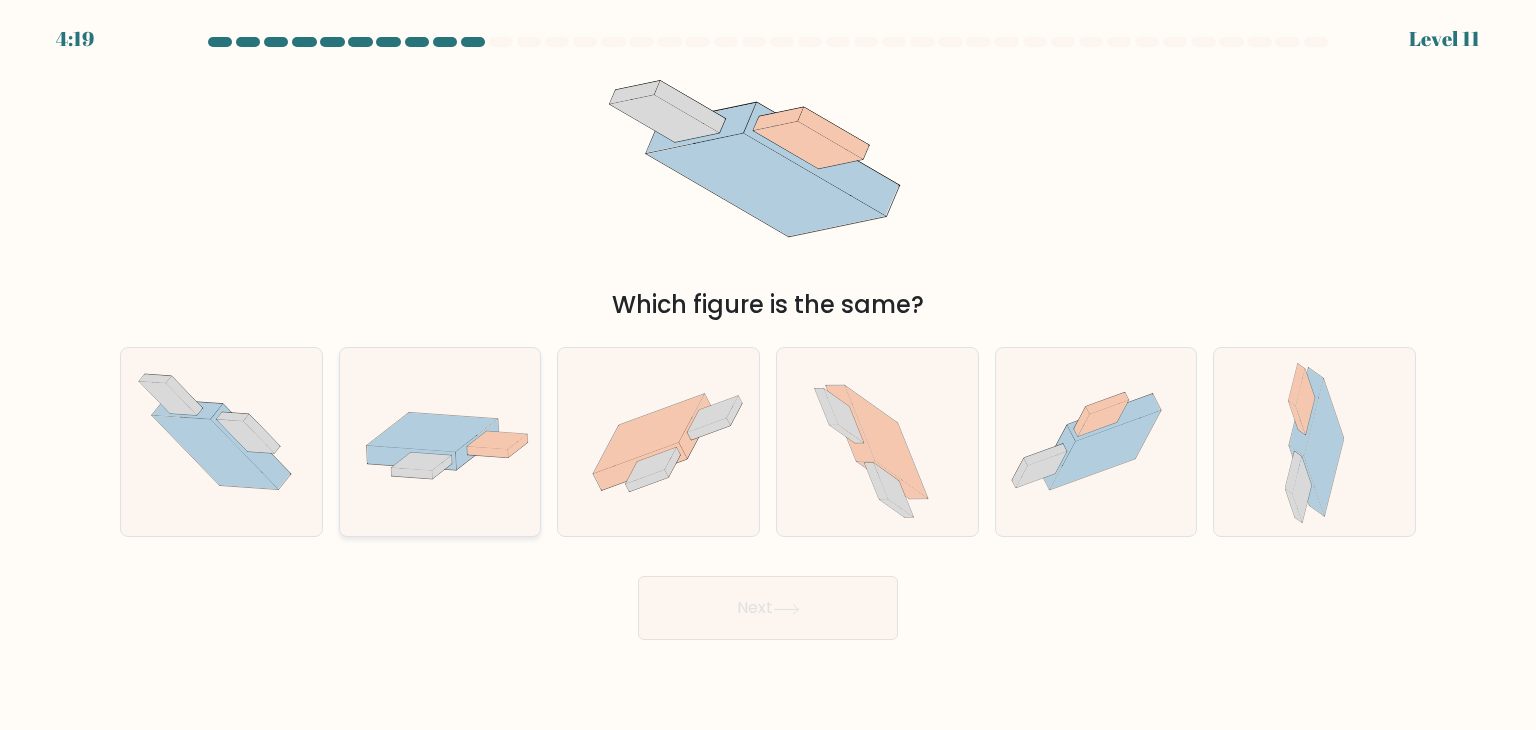 click 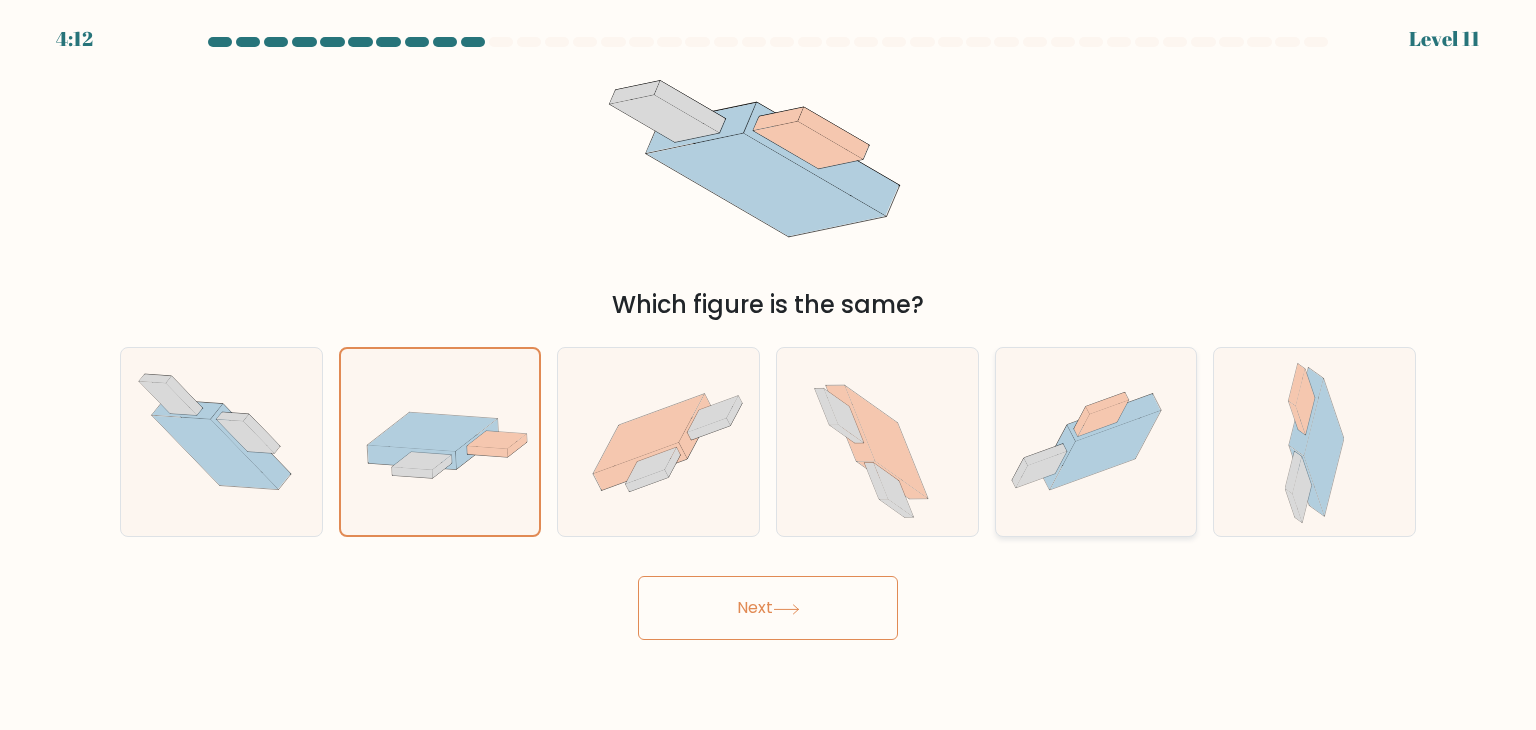 click 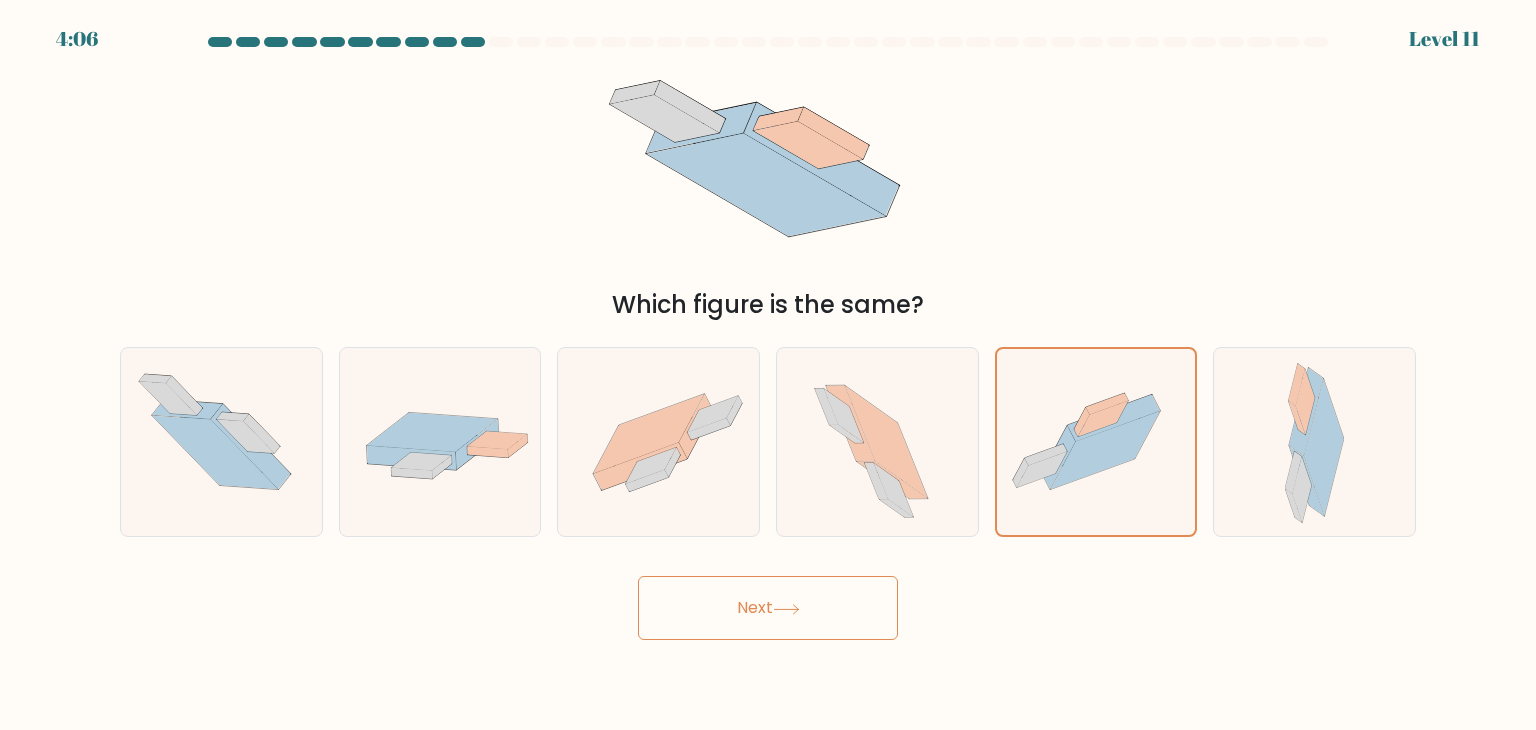 click on "Next" at bounding box center [768, 608] 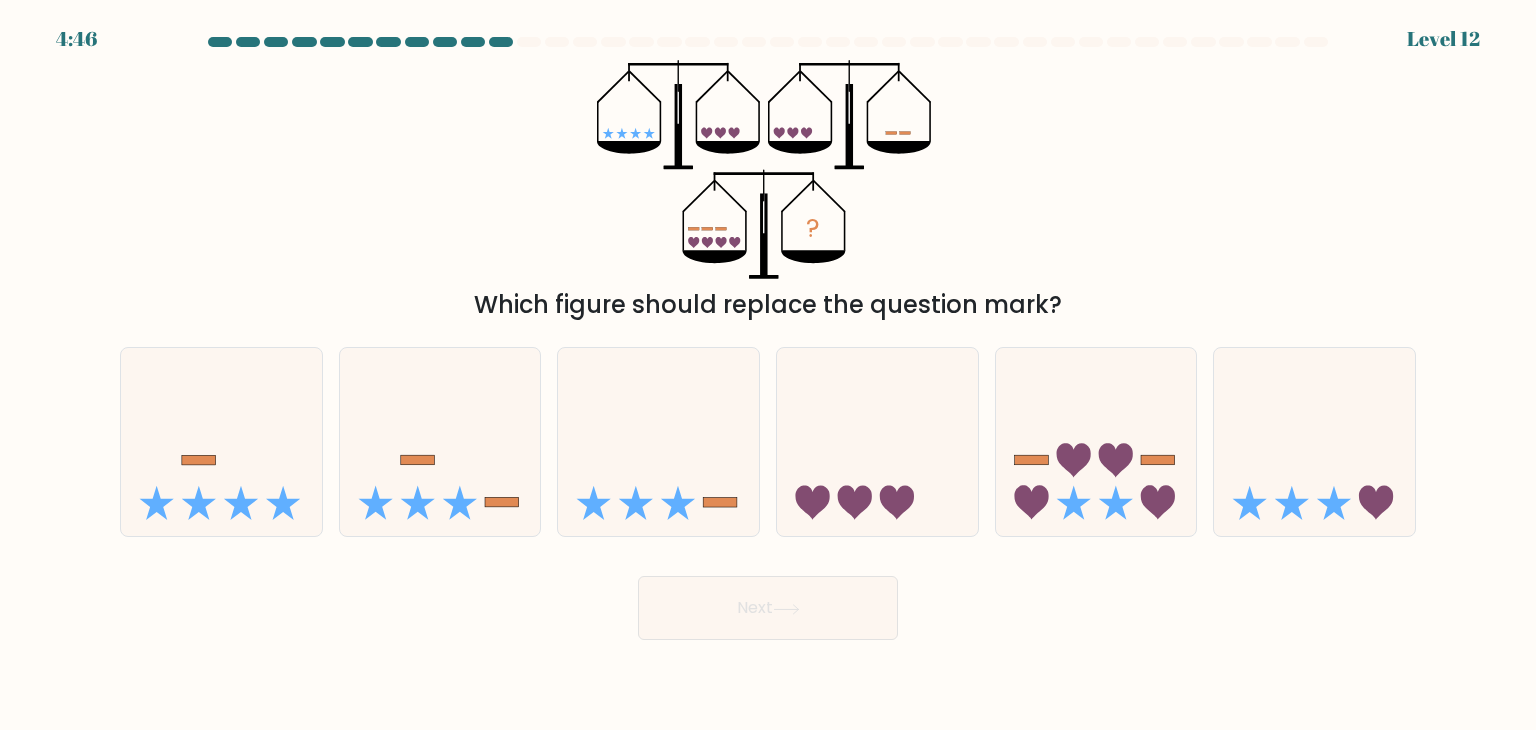 drag, startPoint x: 581, startPoint y: 73, endPoint x: 804, endPoint y: 122, distance: 228.31995 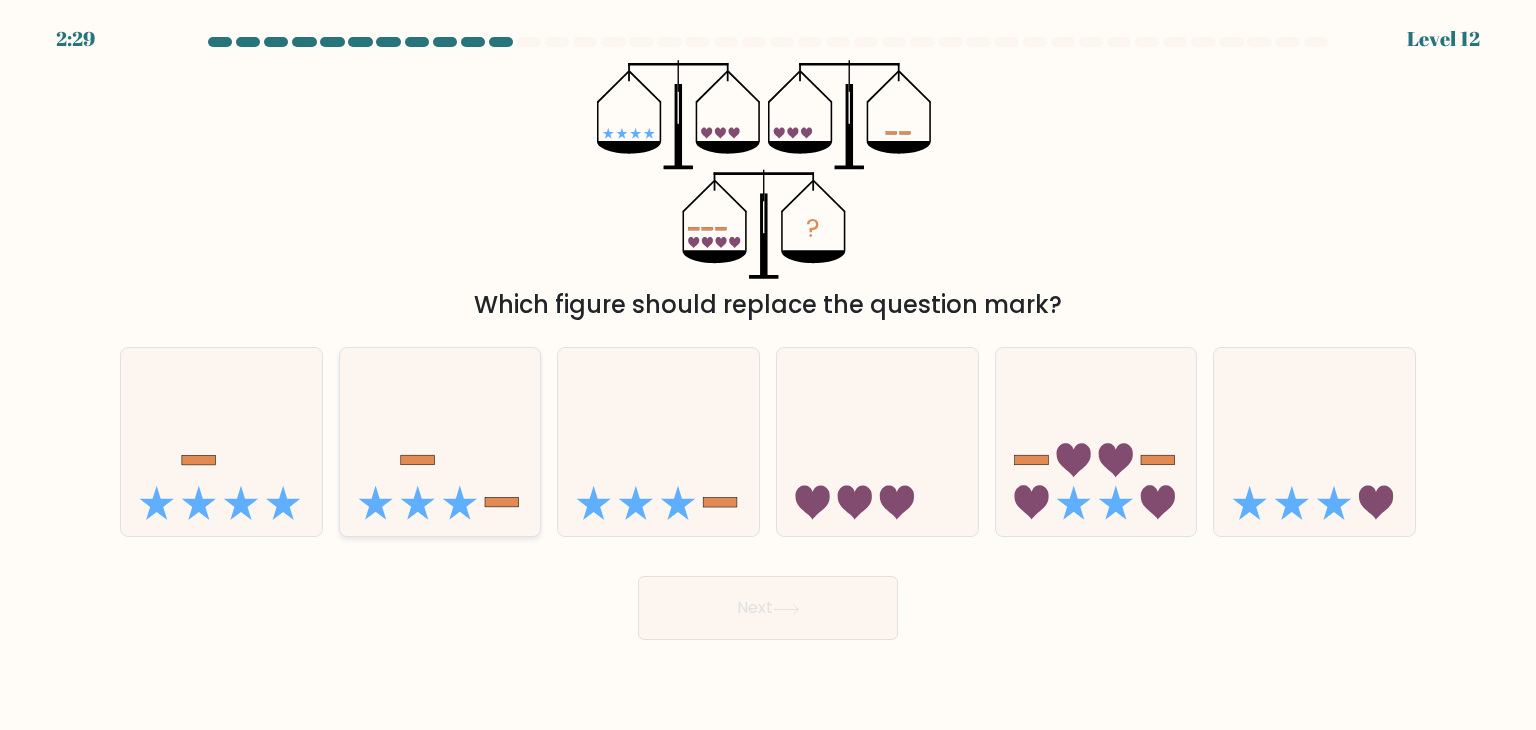 click 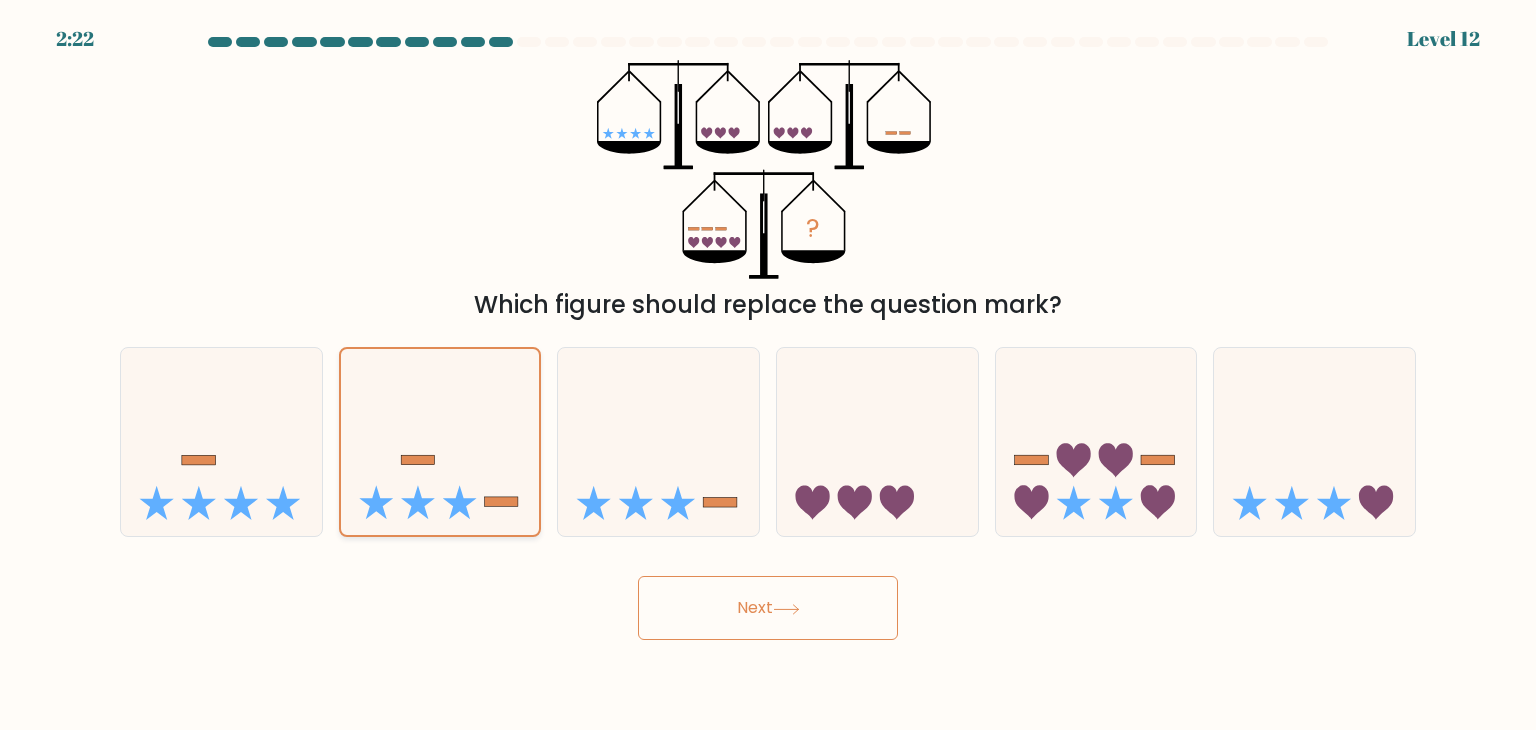 click 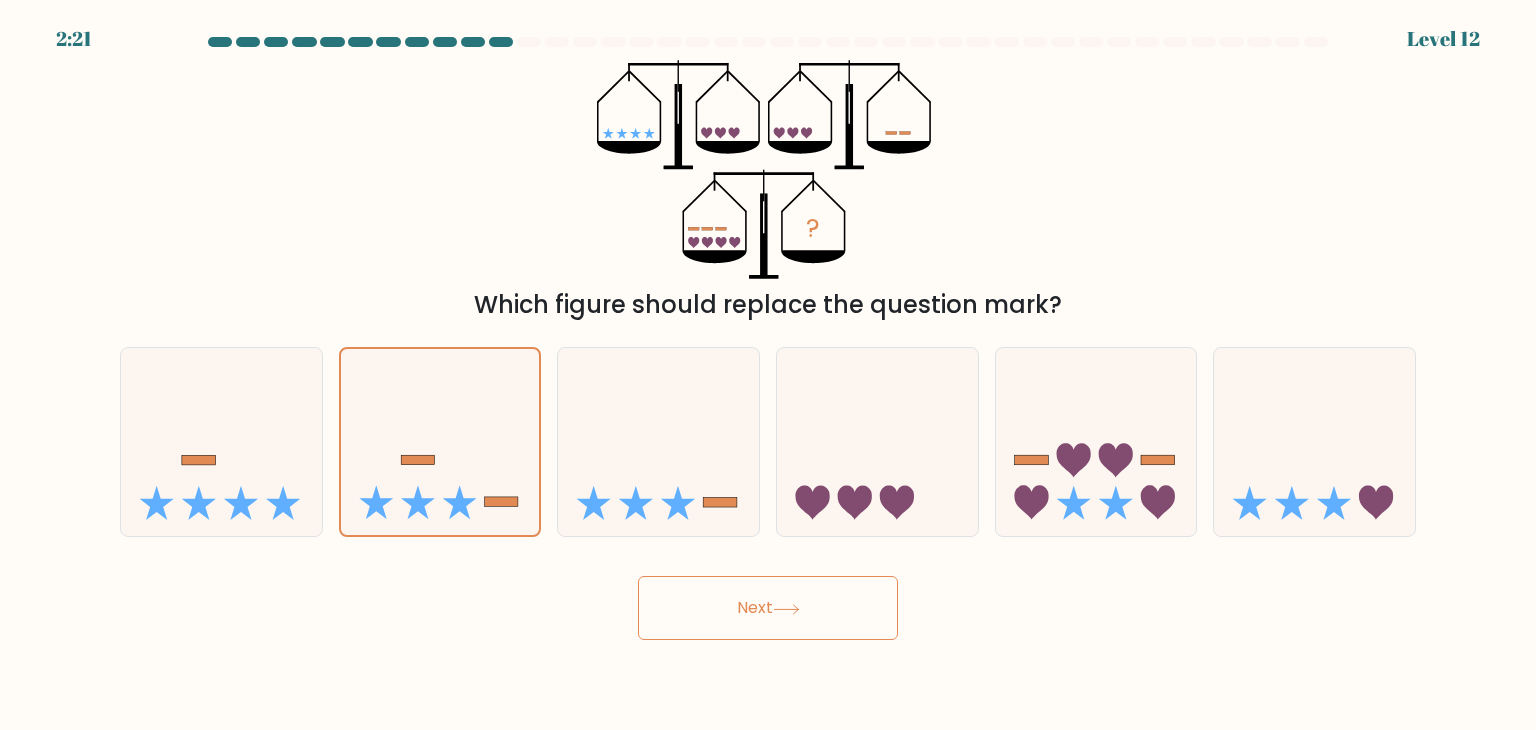 click on "Next" at bounding box center (768, 608) 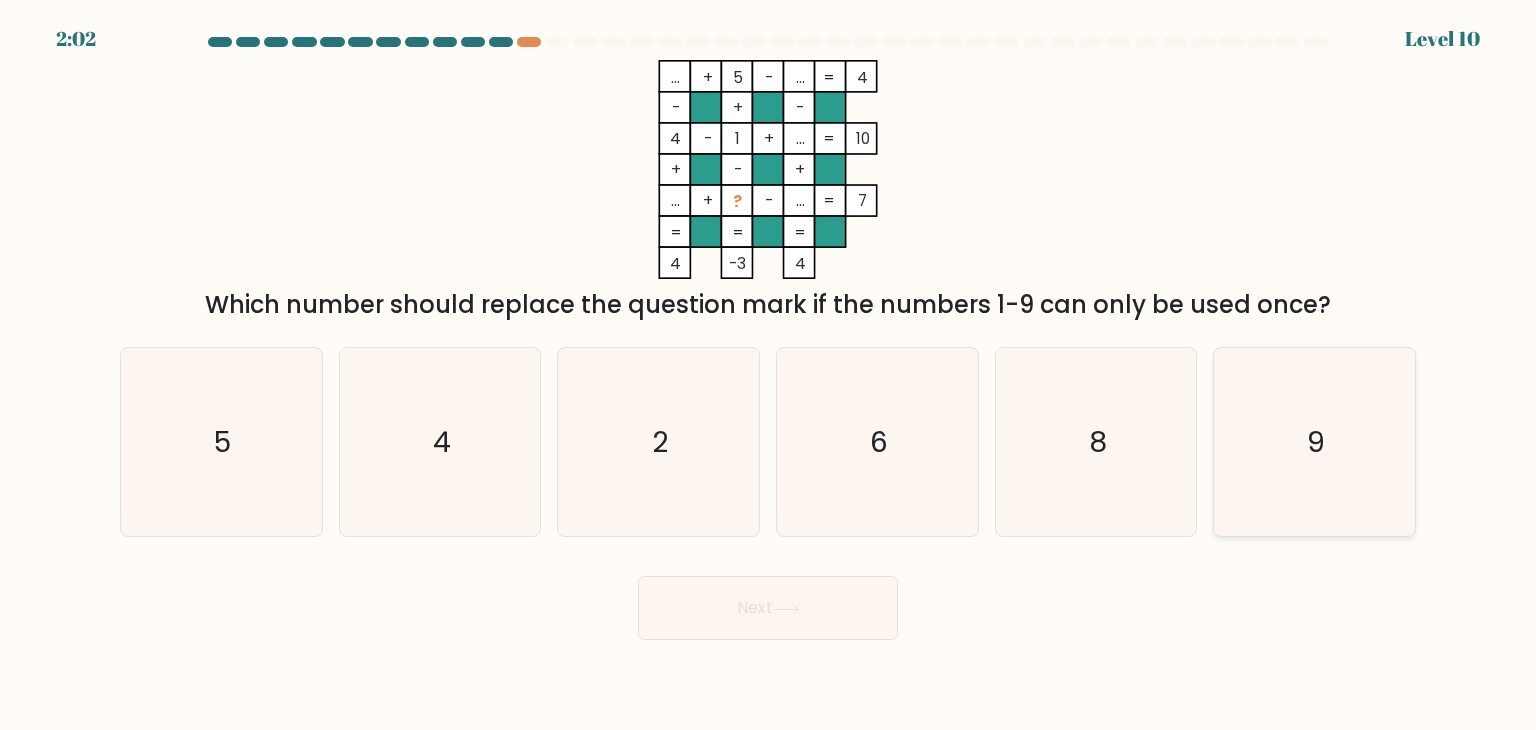 click on "9" 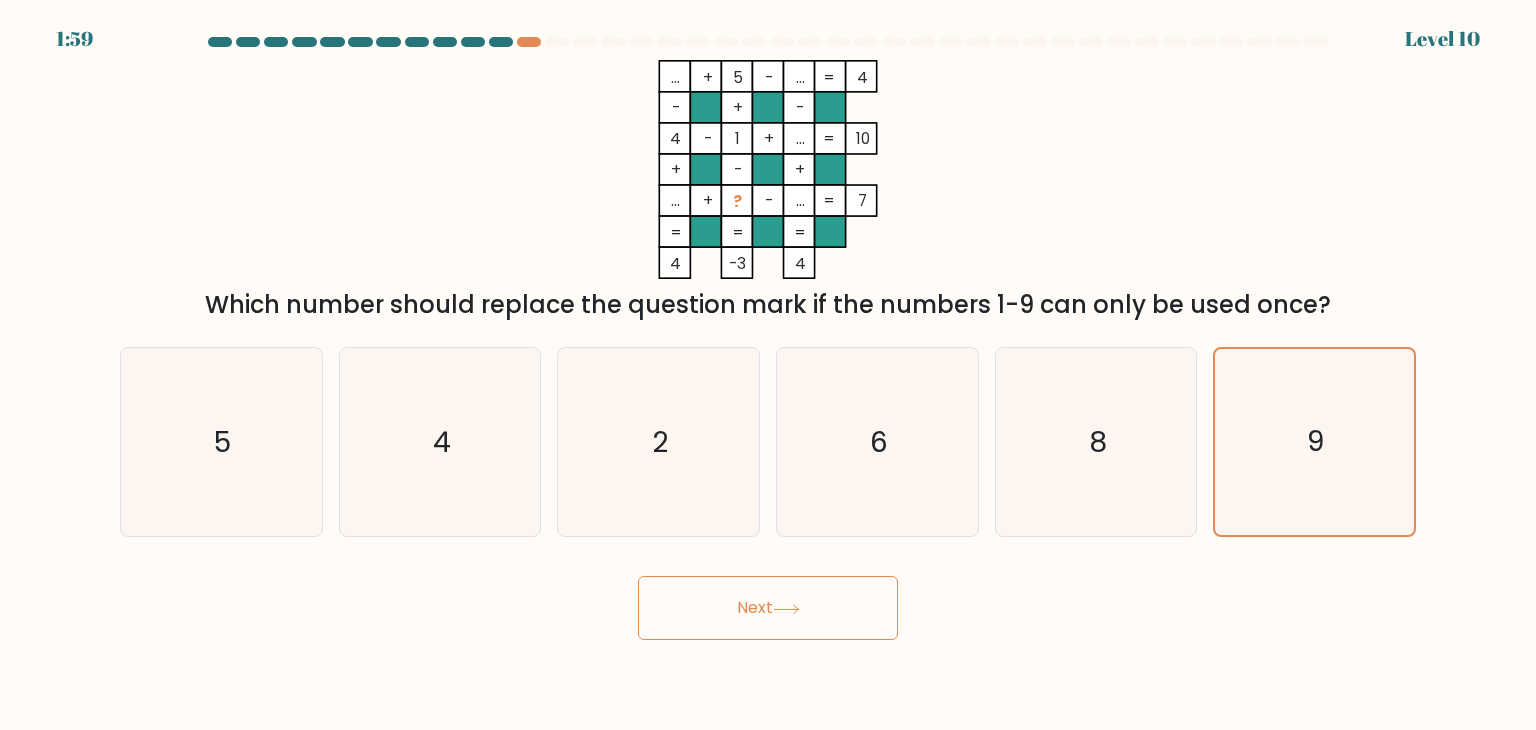 click on "Next" at bounding box center (768, 608) 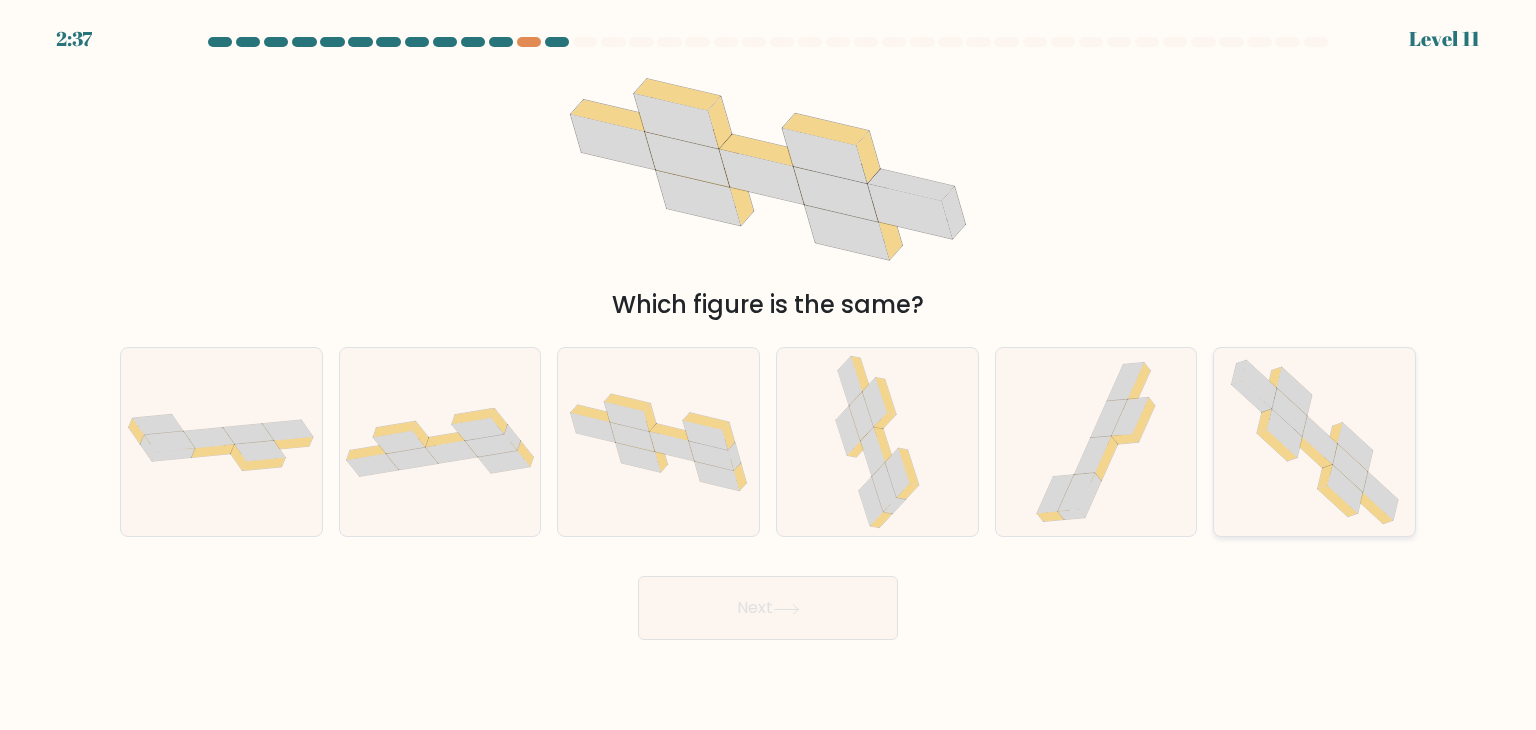 click 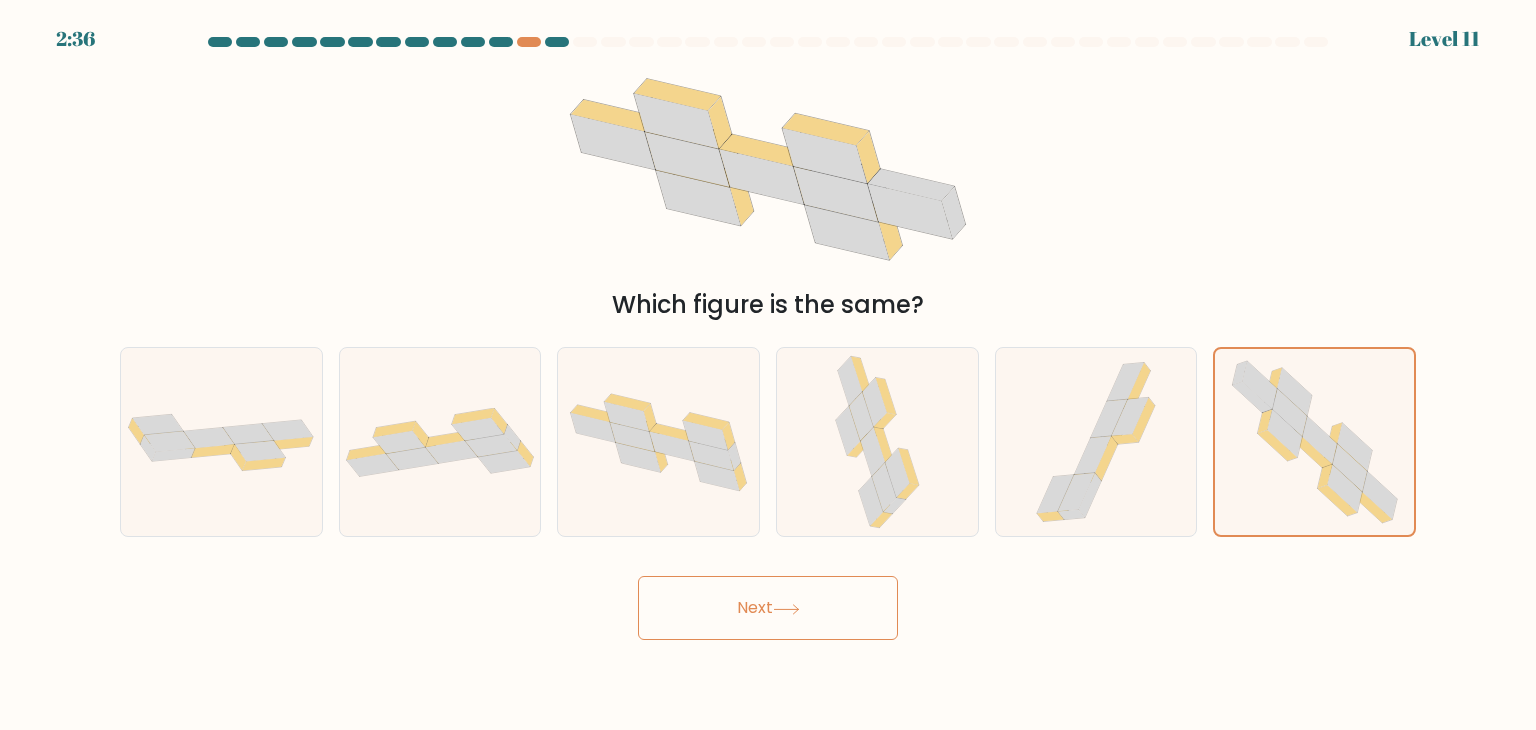 click on "Next" at bounding box center (768, 608) 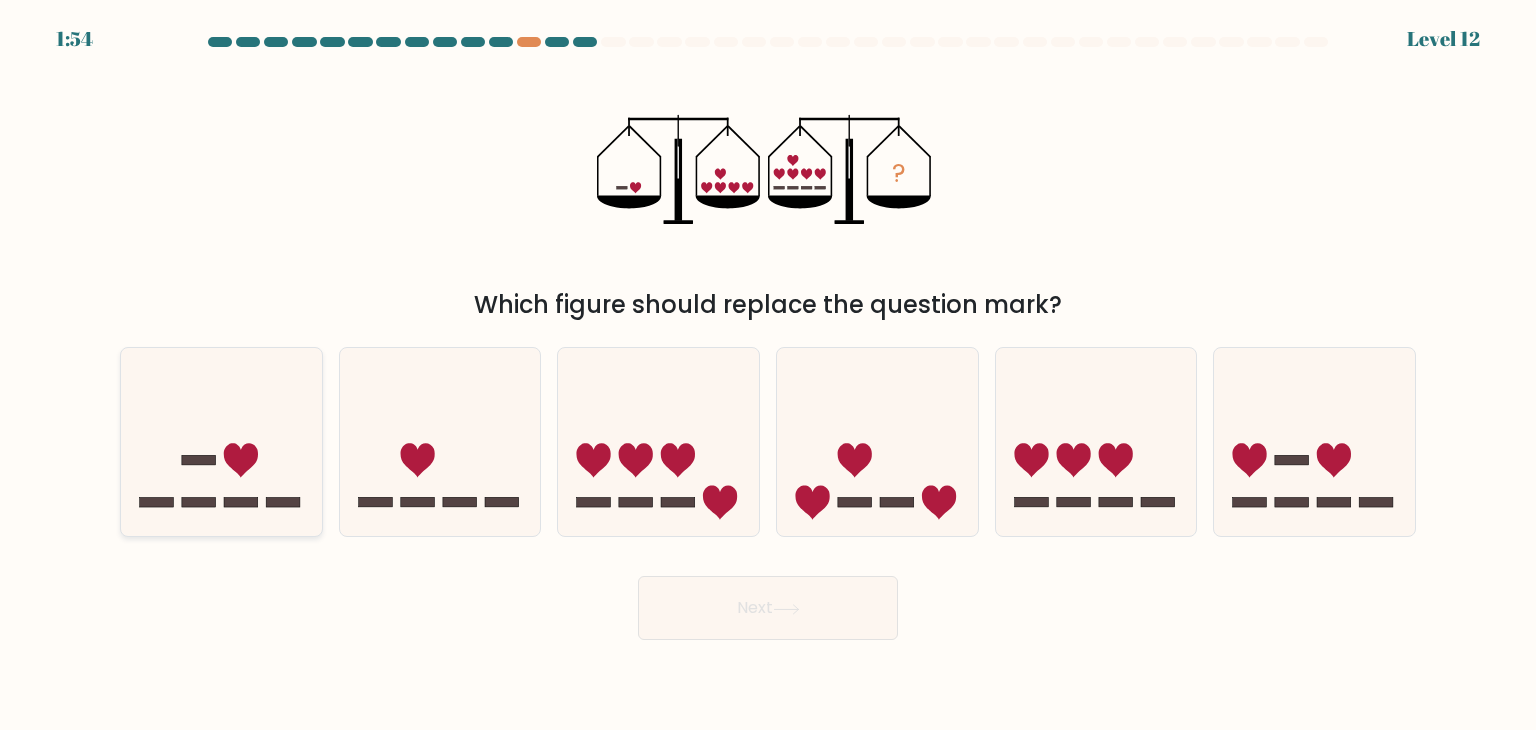 click 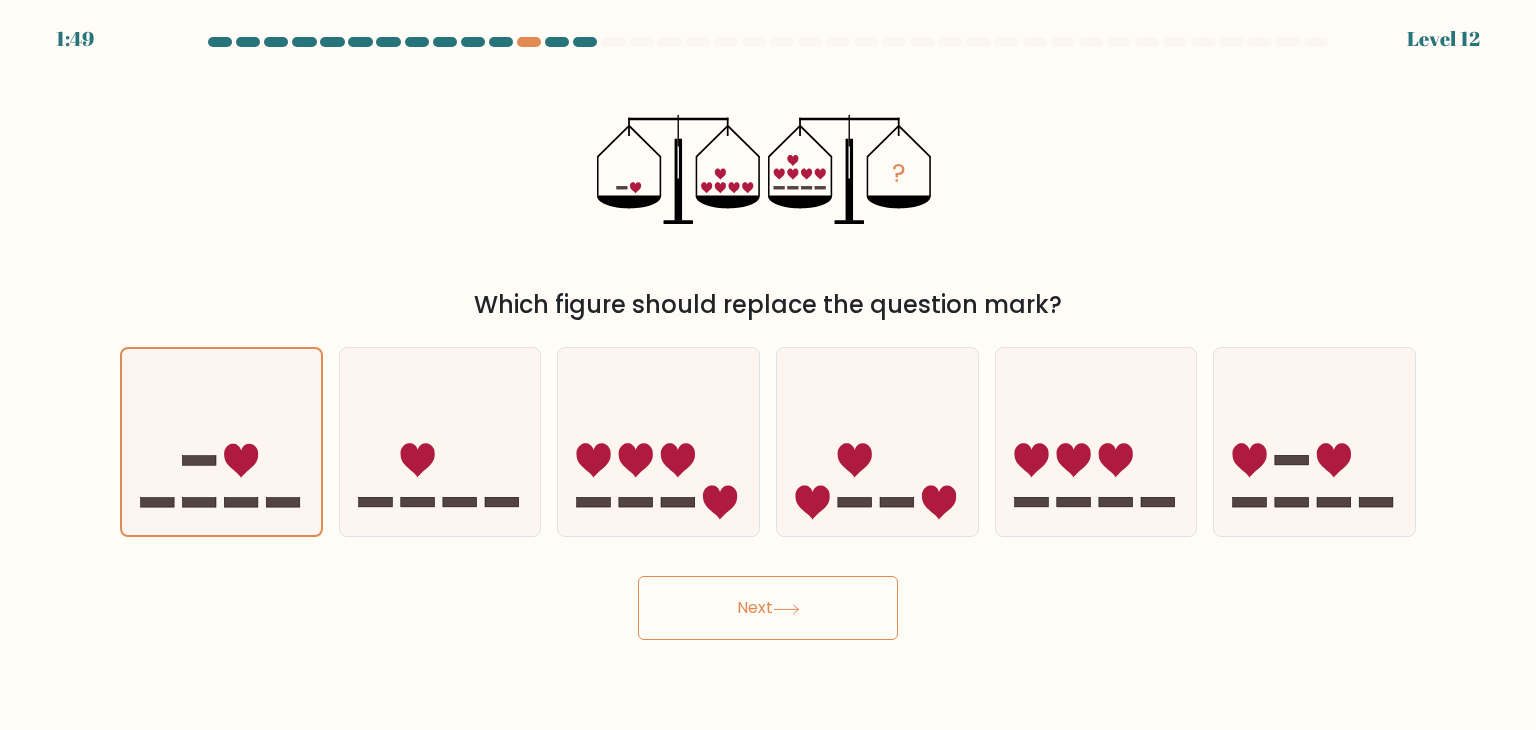 click on "Next" at bounding box center [768, 608] 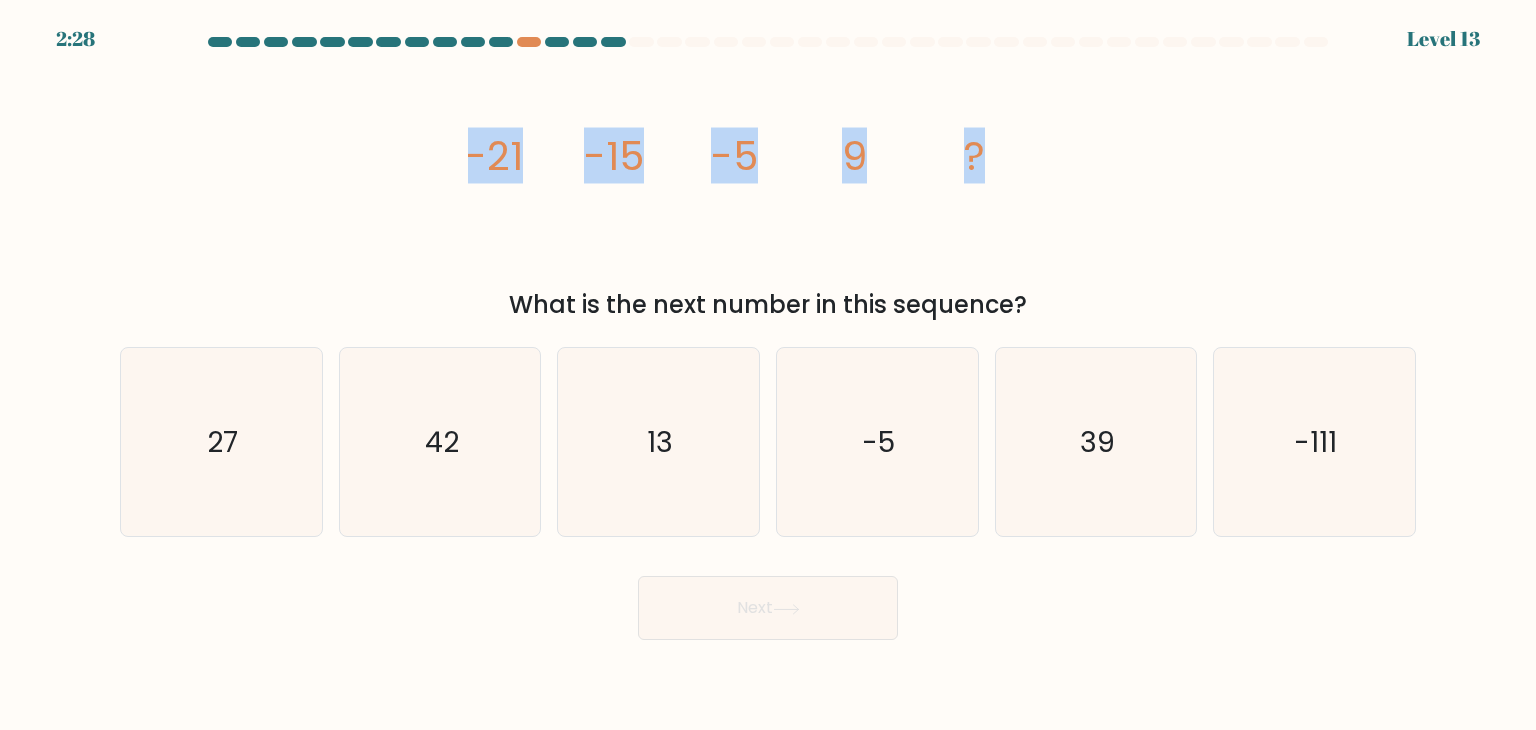 drag, startPoint x: 417, startPoint y: 133, endPoint x: 995, endPoint y: 156, distance: 578.45746 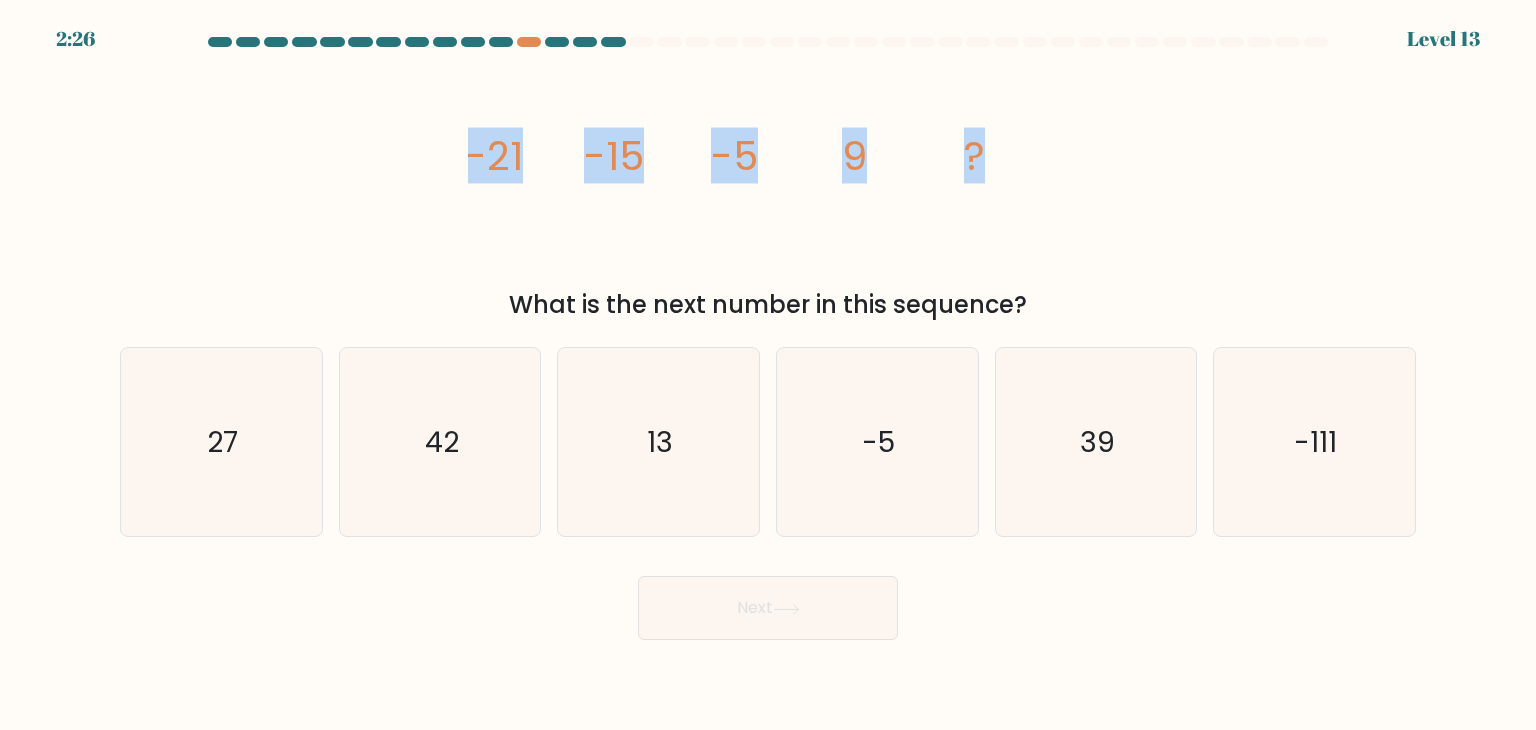 copy on "-21
-15
-5
9
?" 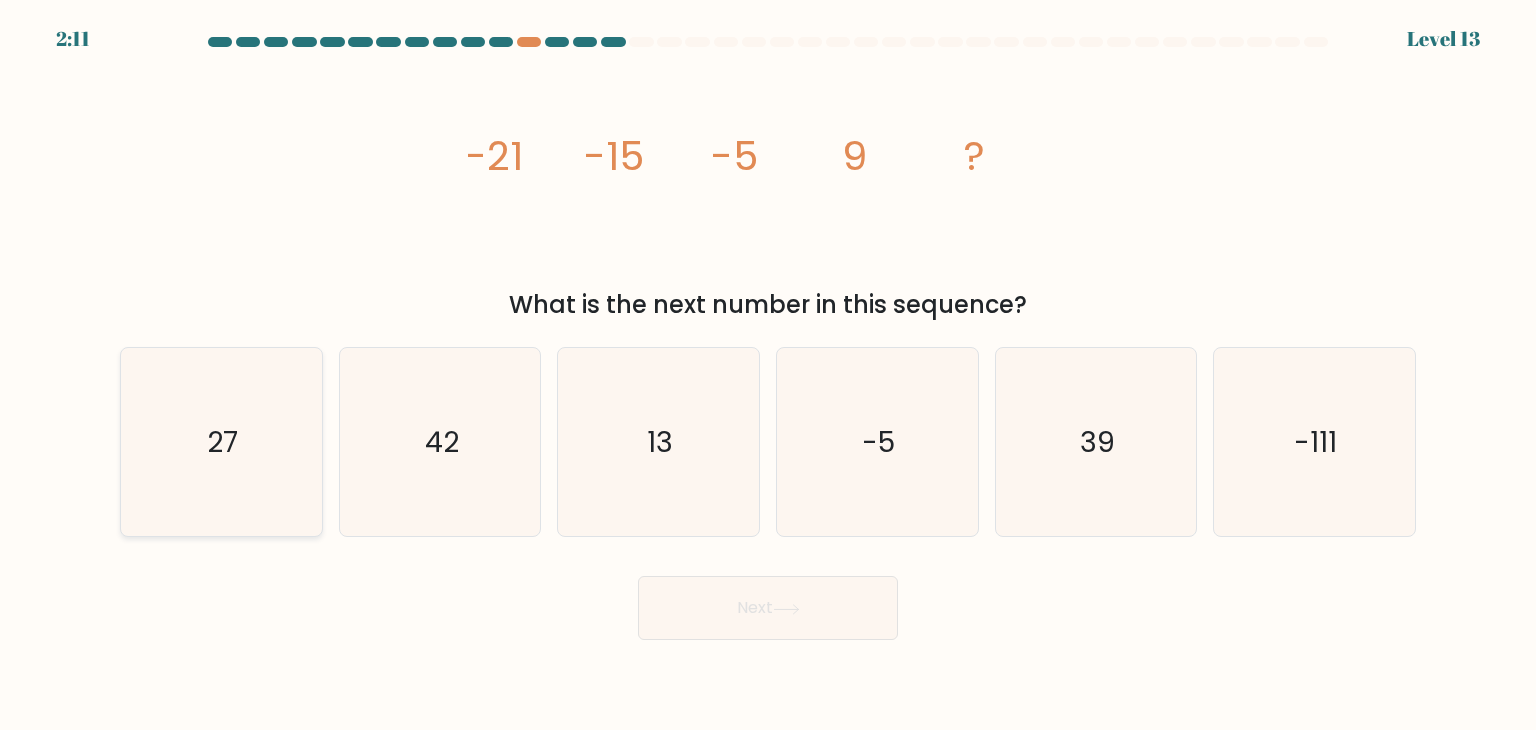 click on "27" 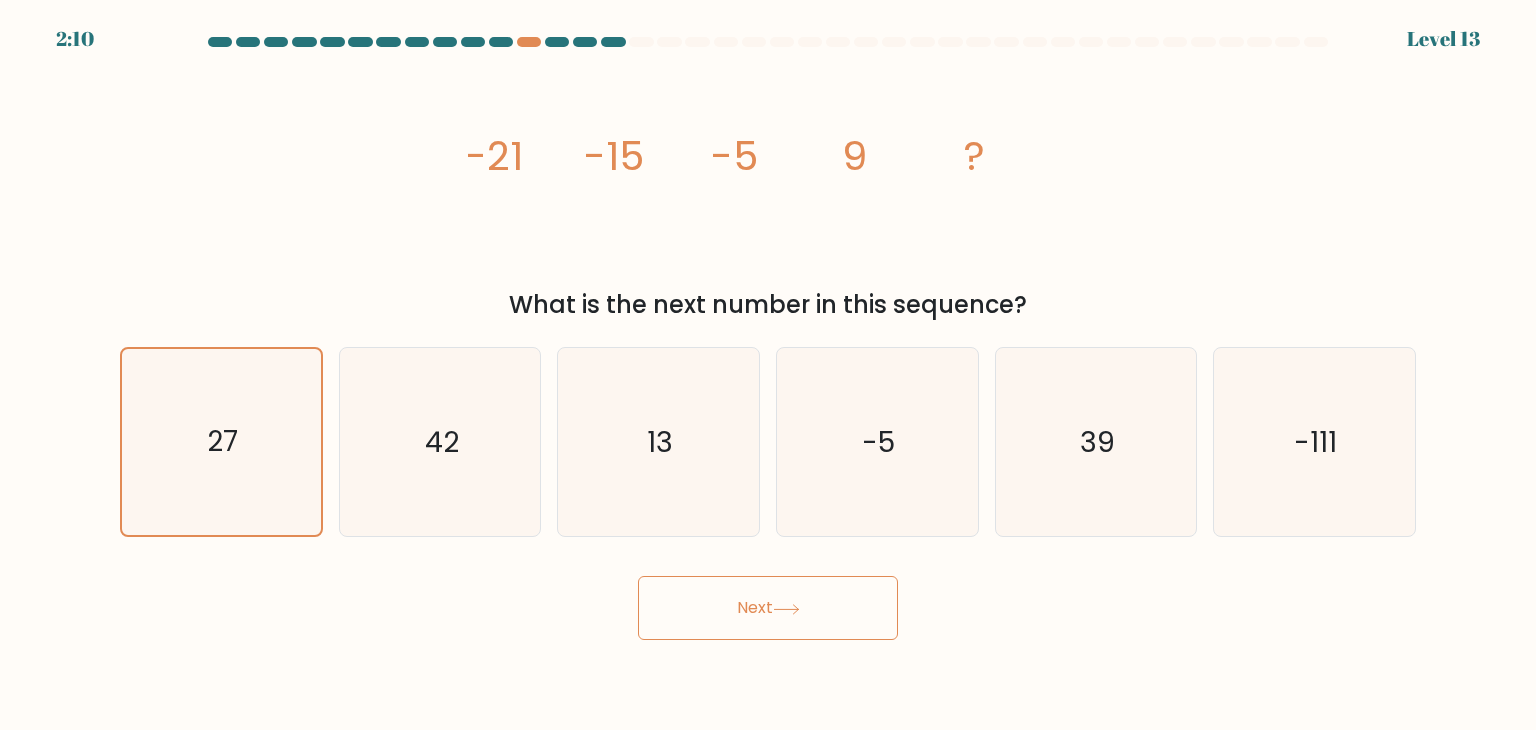 click on "Next" at bounding box center [768, 608] 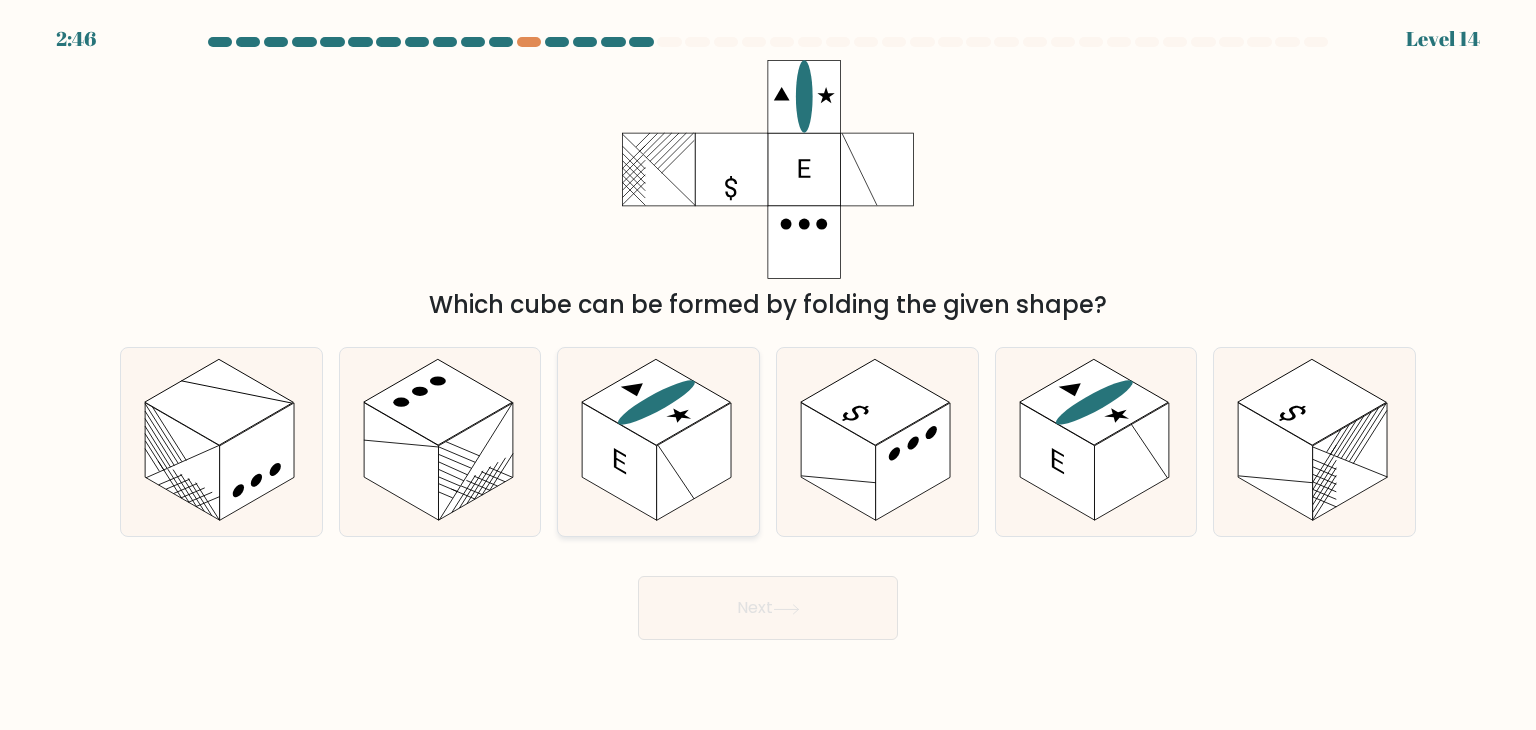 click 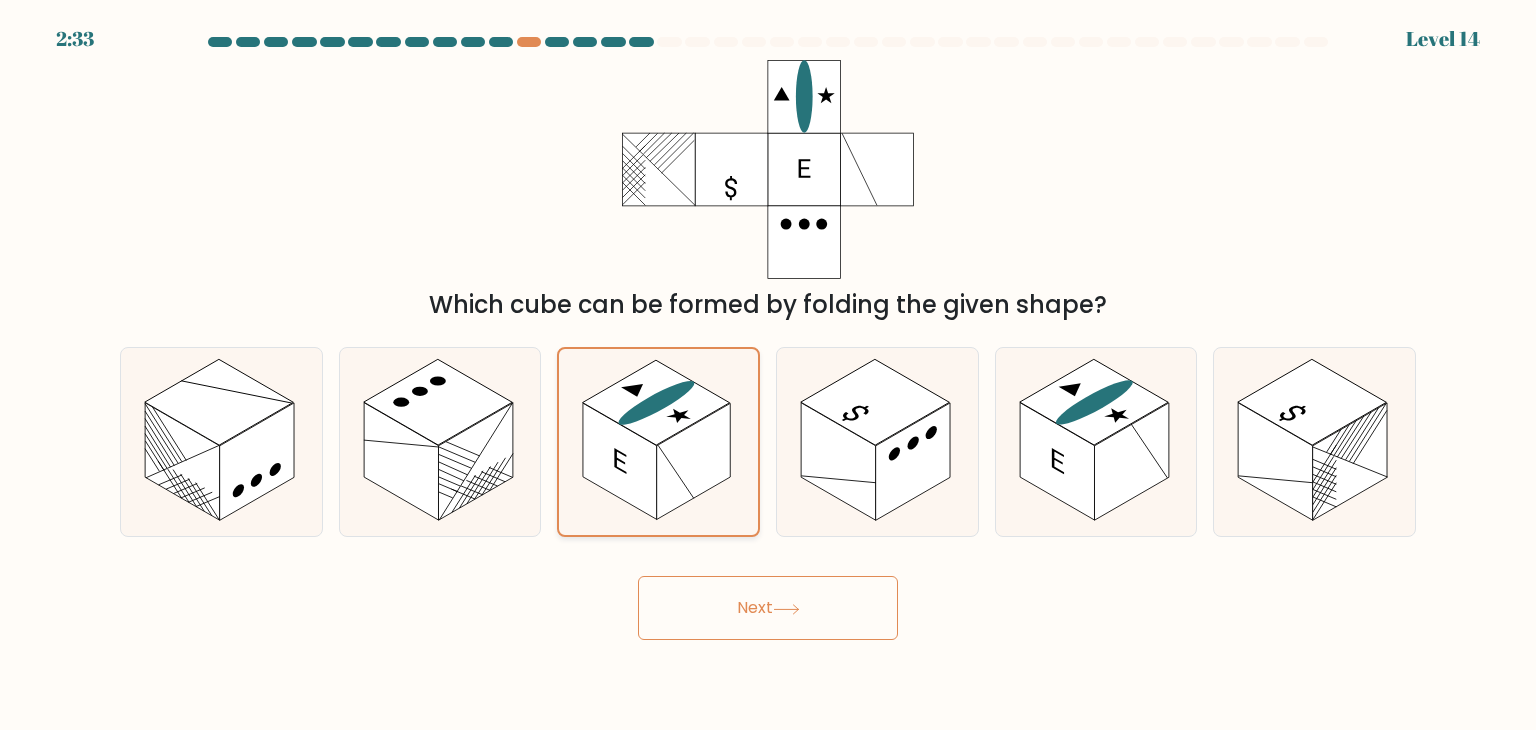 click 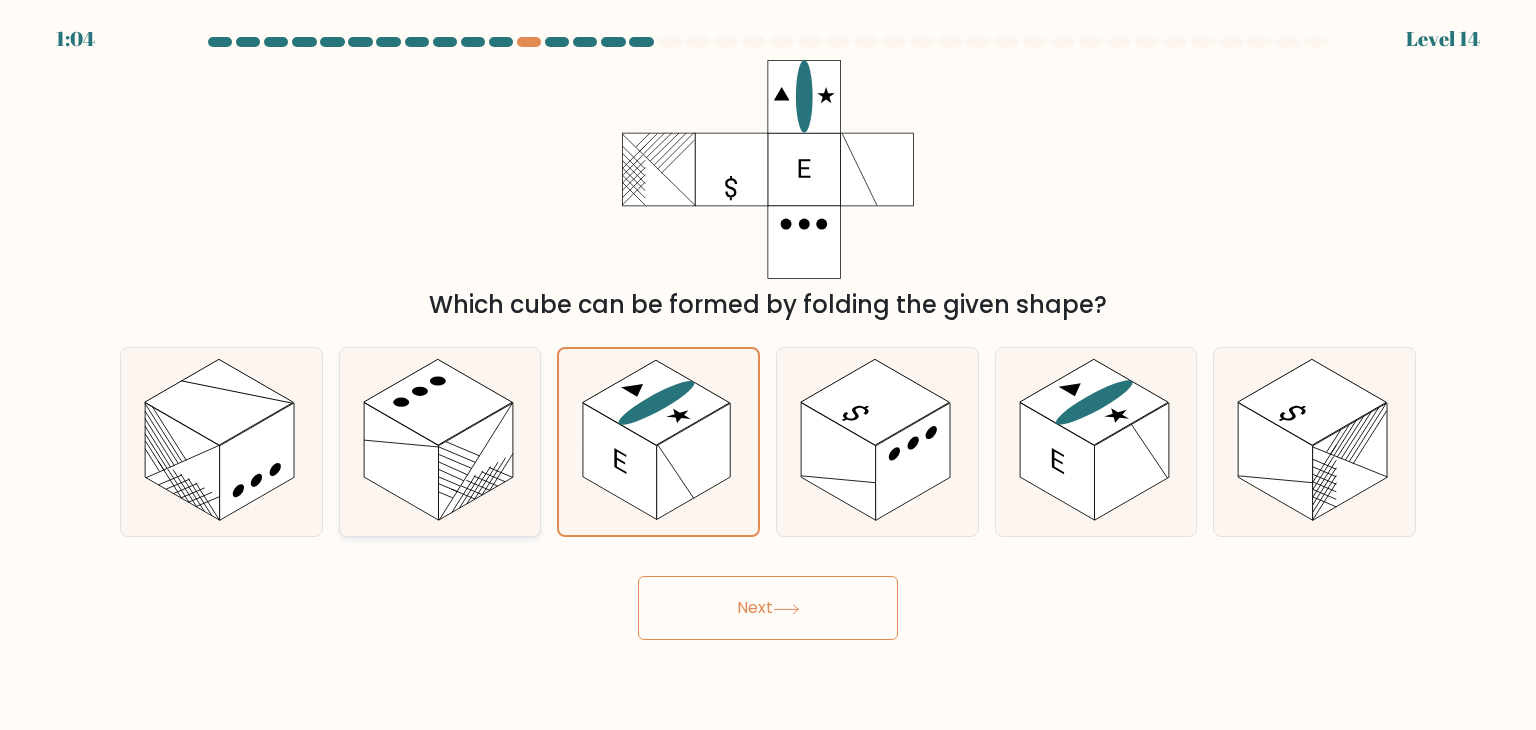 click 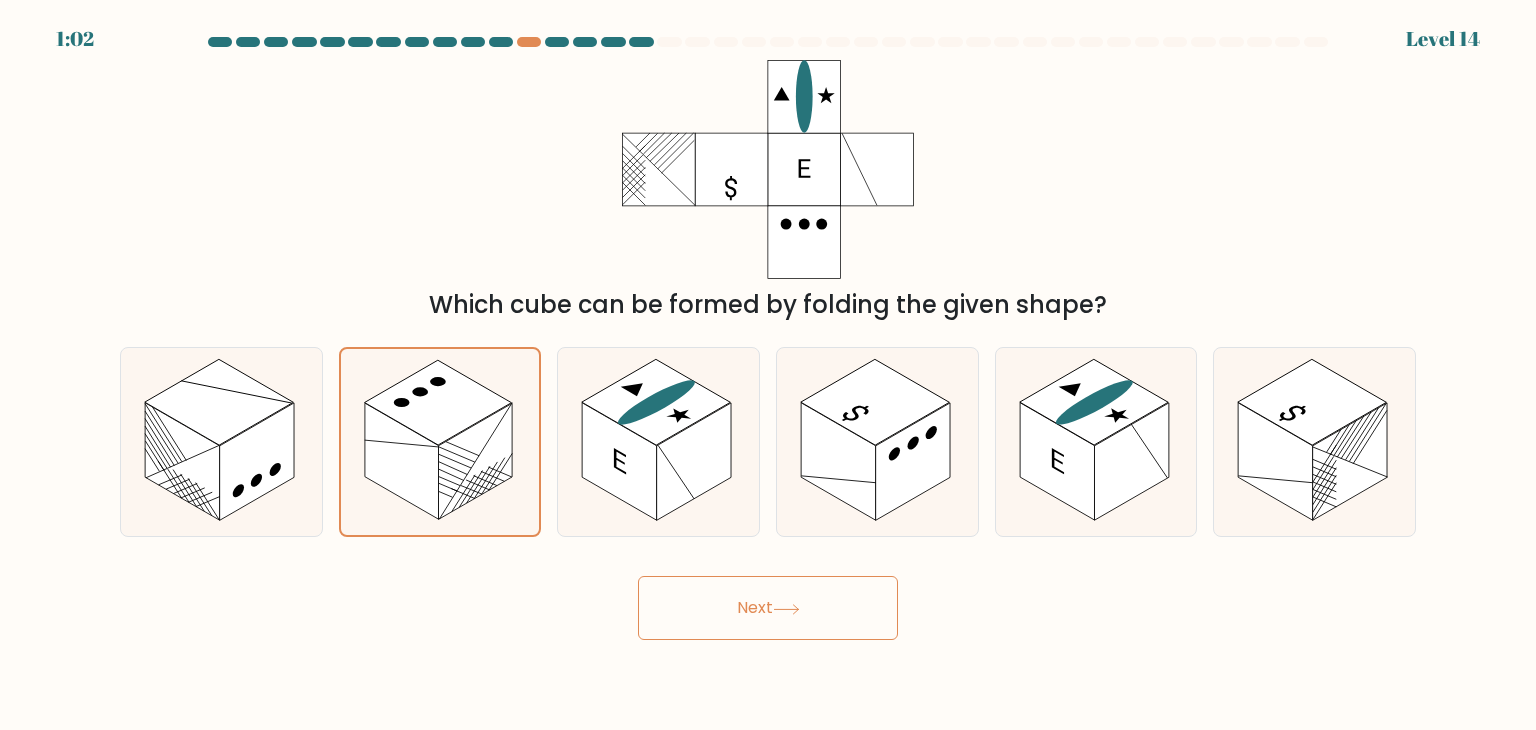click on "Next" at bounding box center (768, 608) 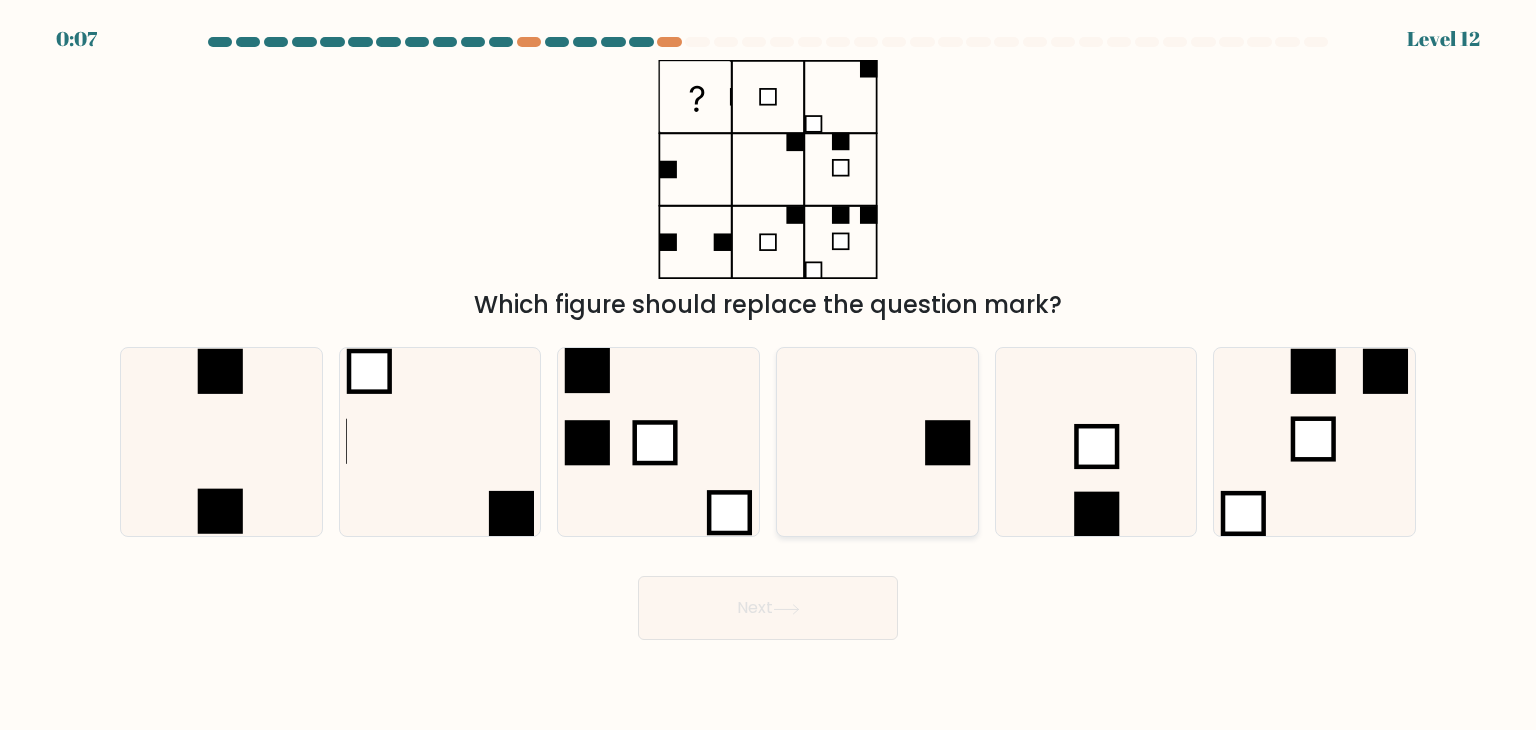 click 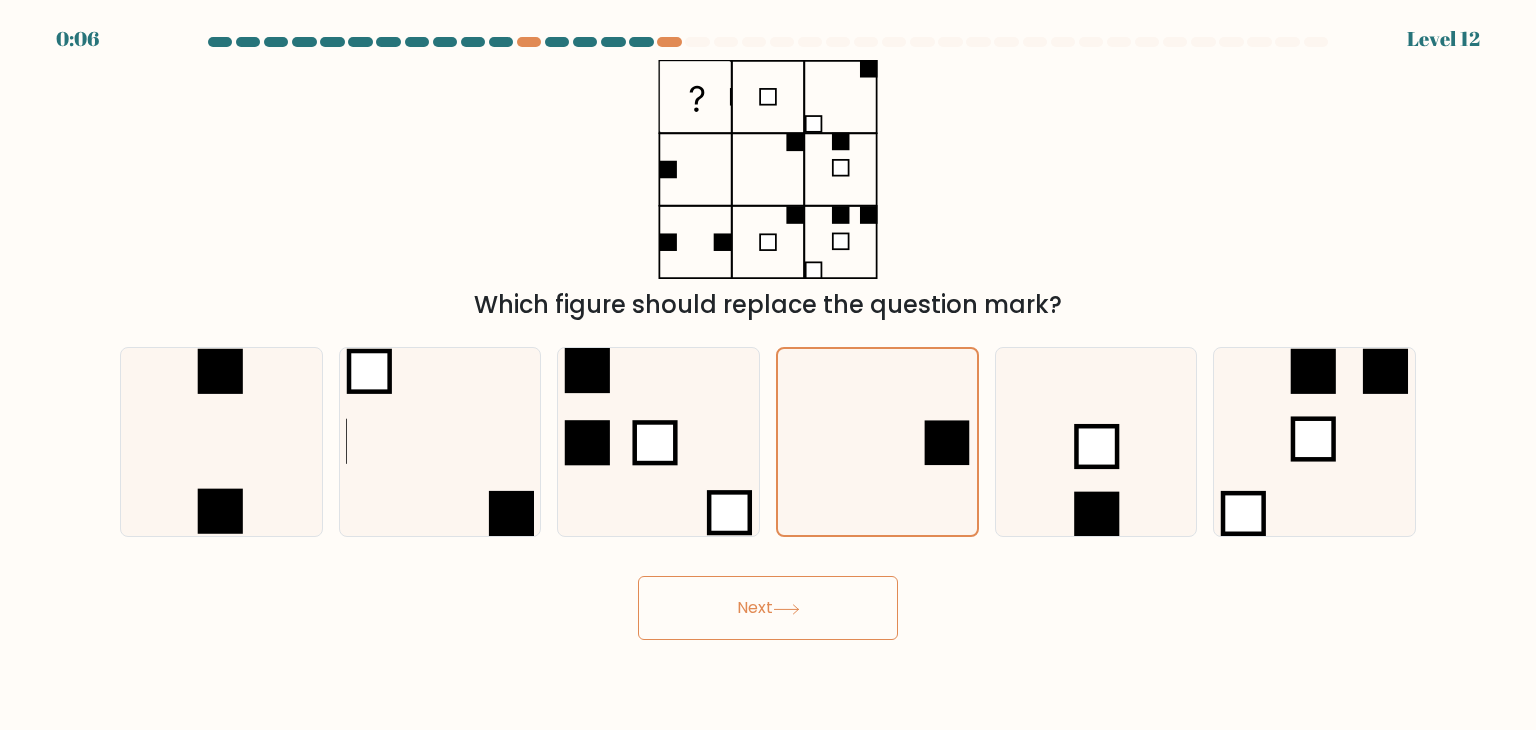 click on "Next" at bounding box center [768, 608] 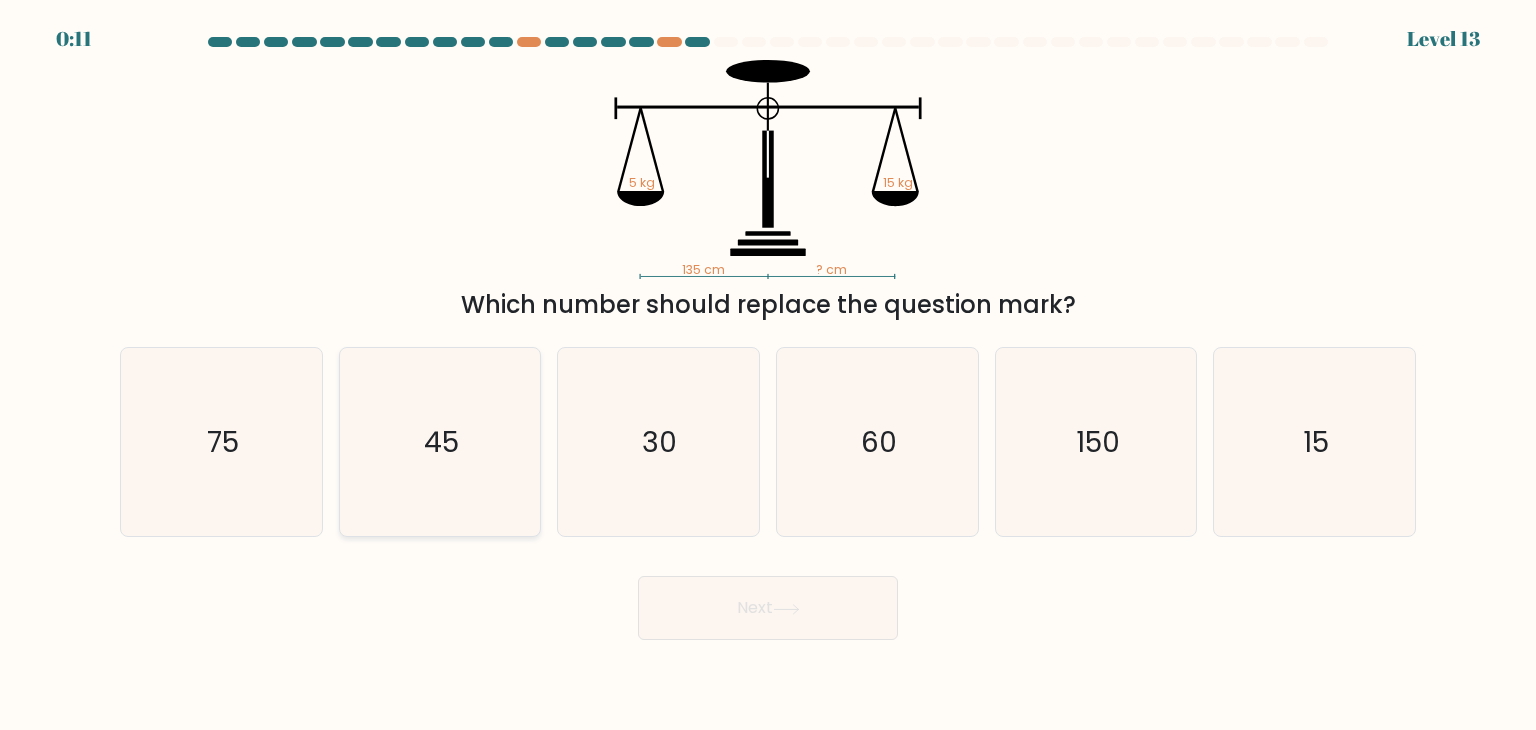 click on "45" 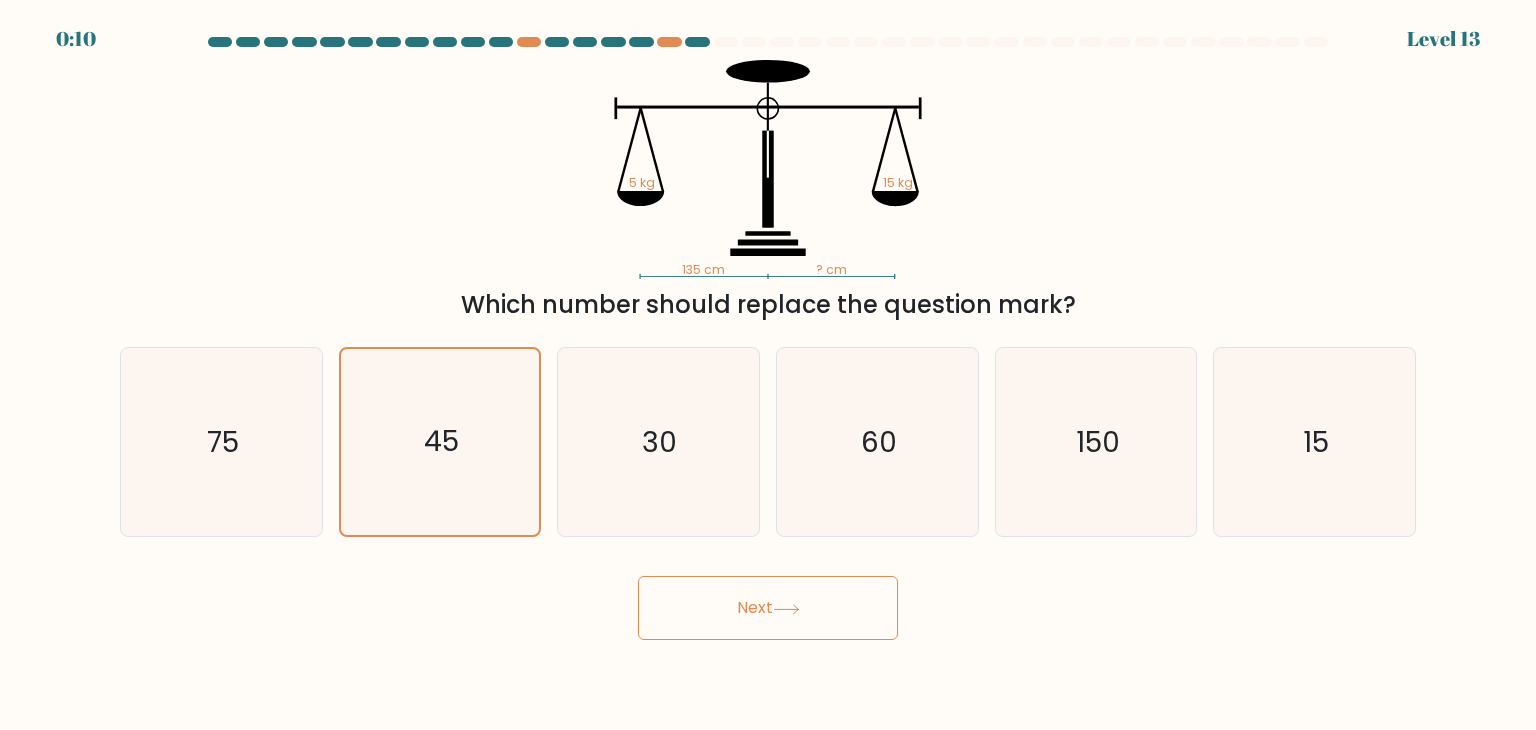 click on "Next" at bounding box center [768, 608] 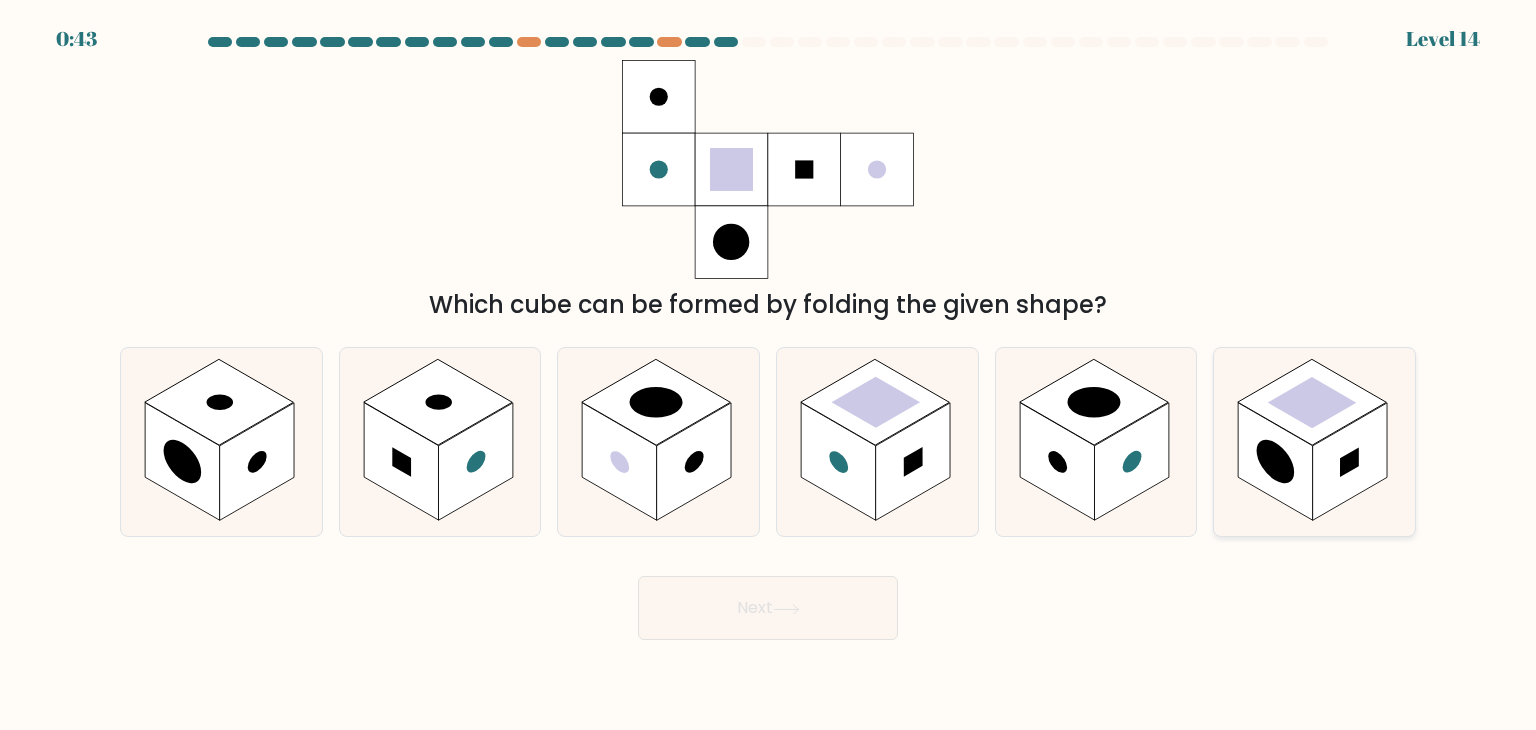 click 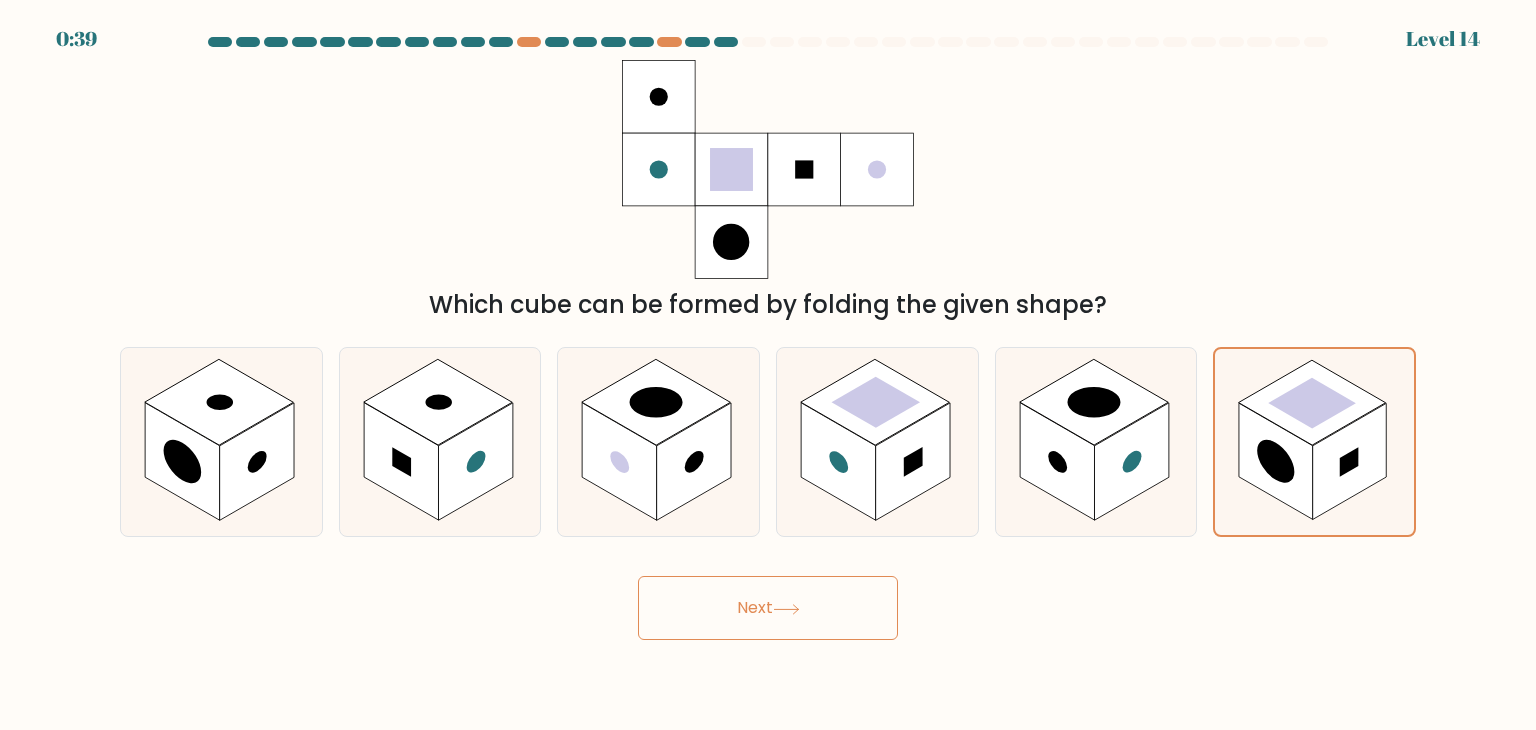 click on "Next" at bounding box center [768, 608] 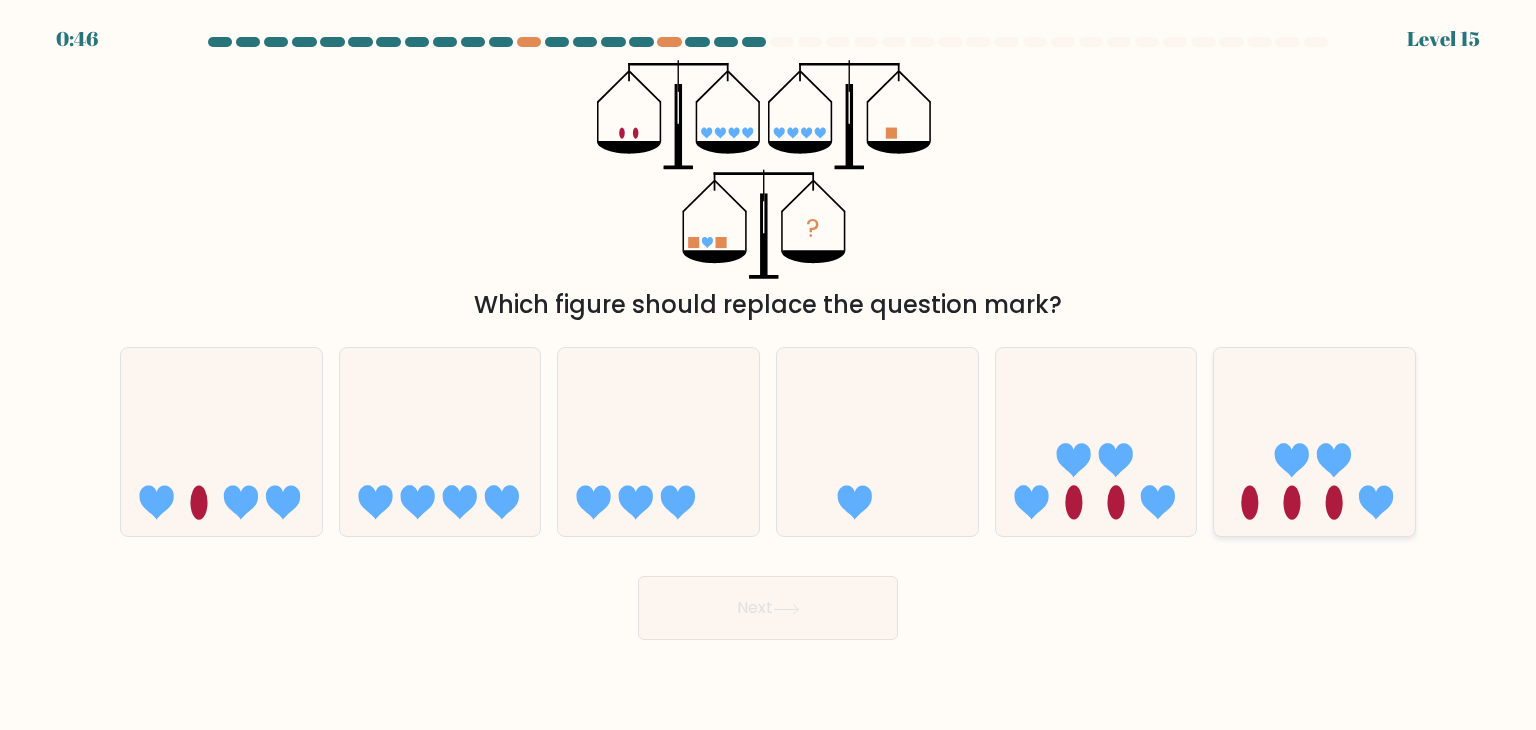 click 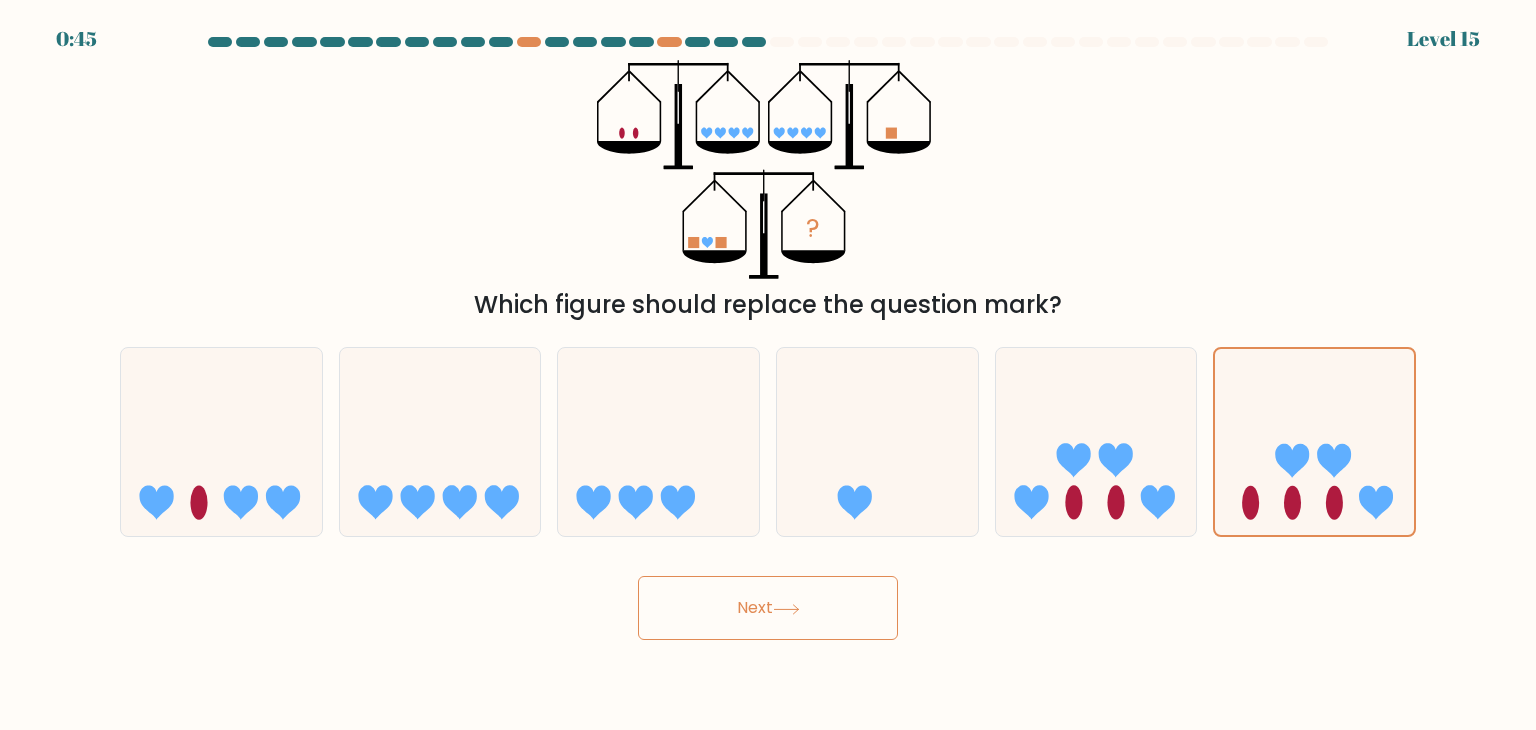 click on "Next" at bounding box center (768, 608) 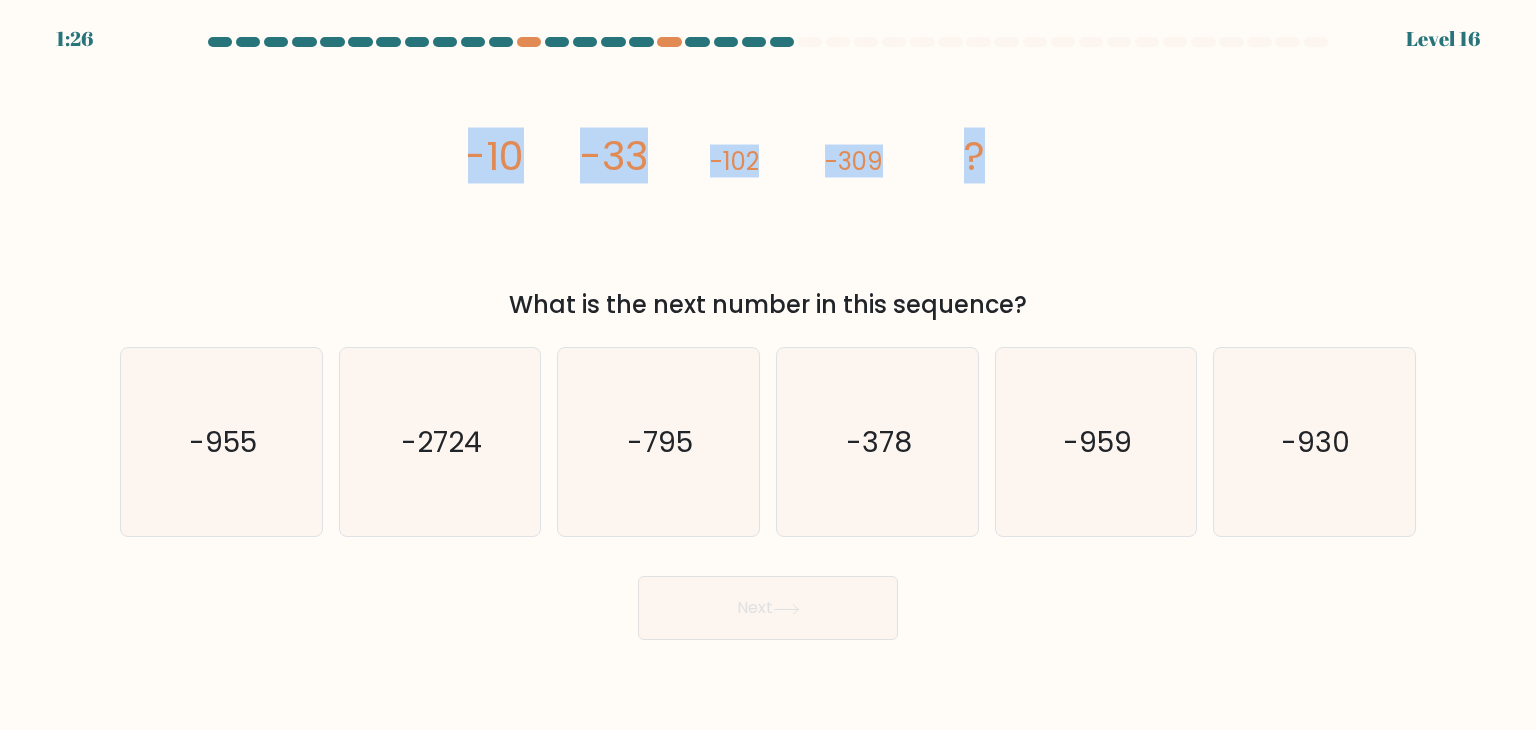 drag, startPoint x: 553, startPoint y: 175, endPoint x: 988, endPoint y: 181, distance: 435.04138 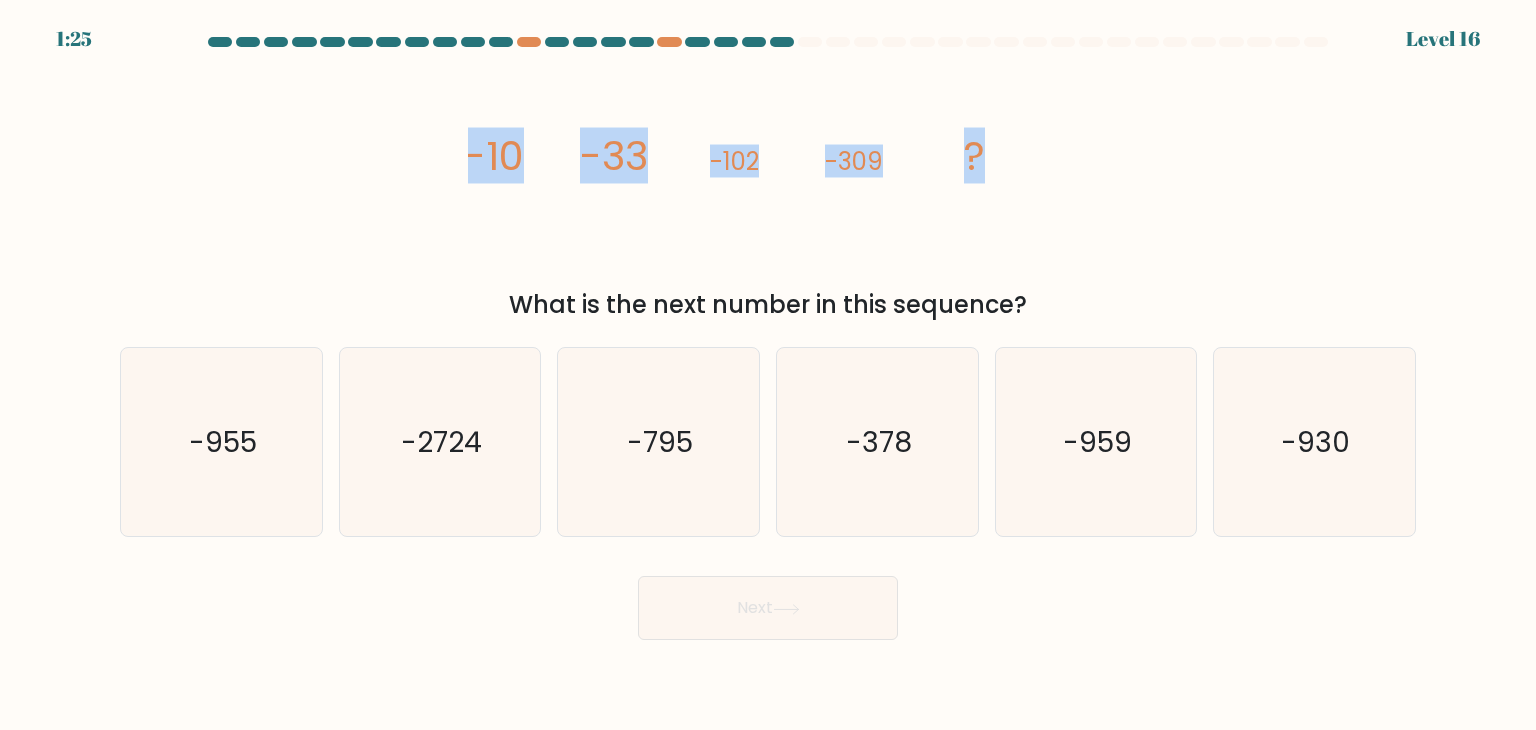 copy on "-10
-33
-102
-309
?" 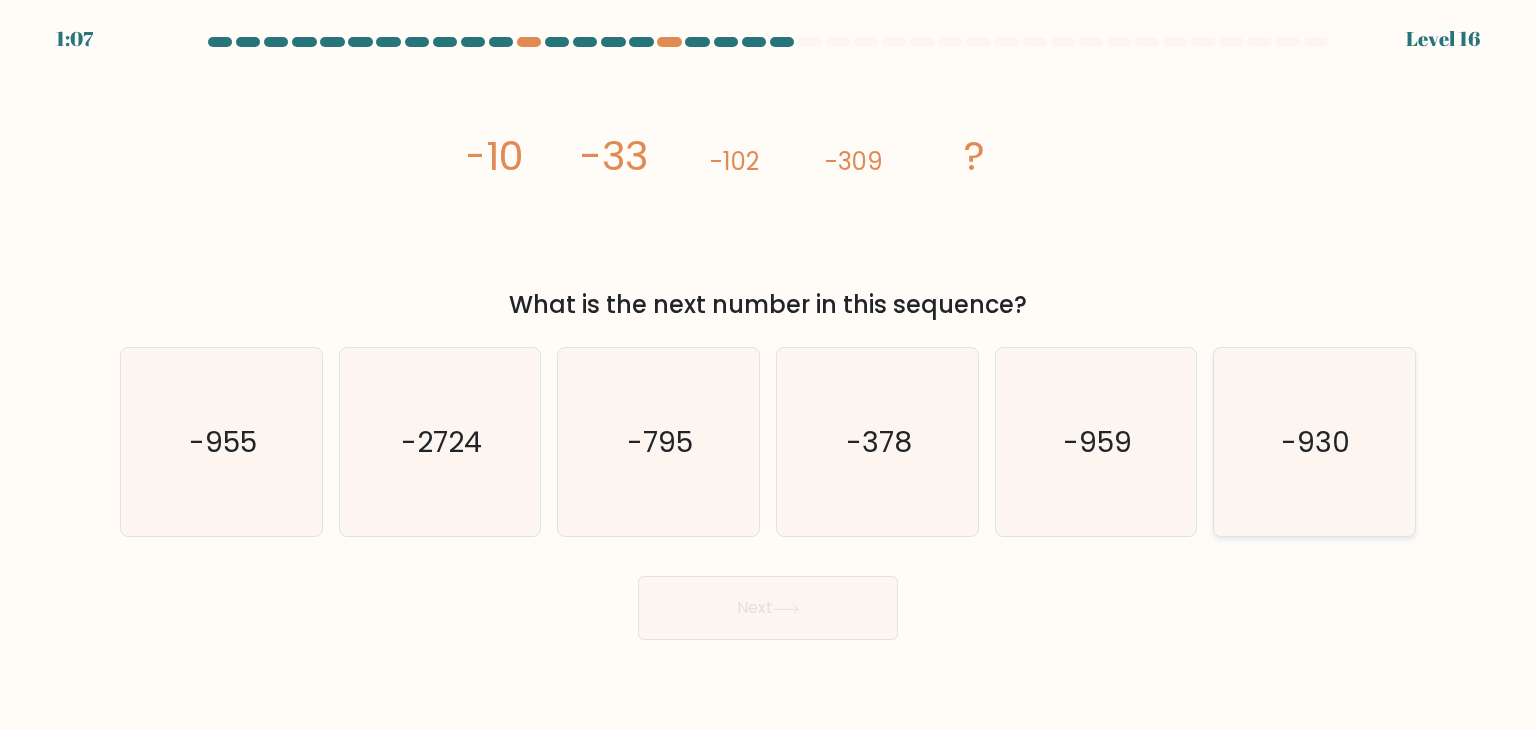 click on "-930" 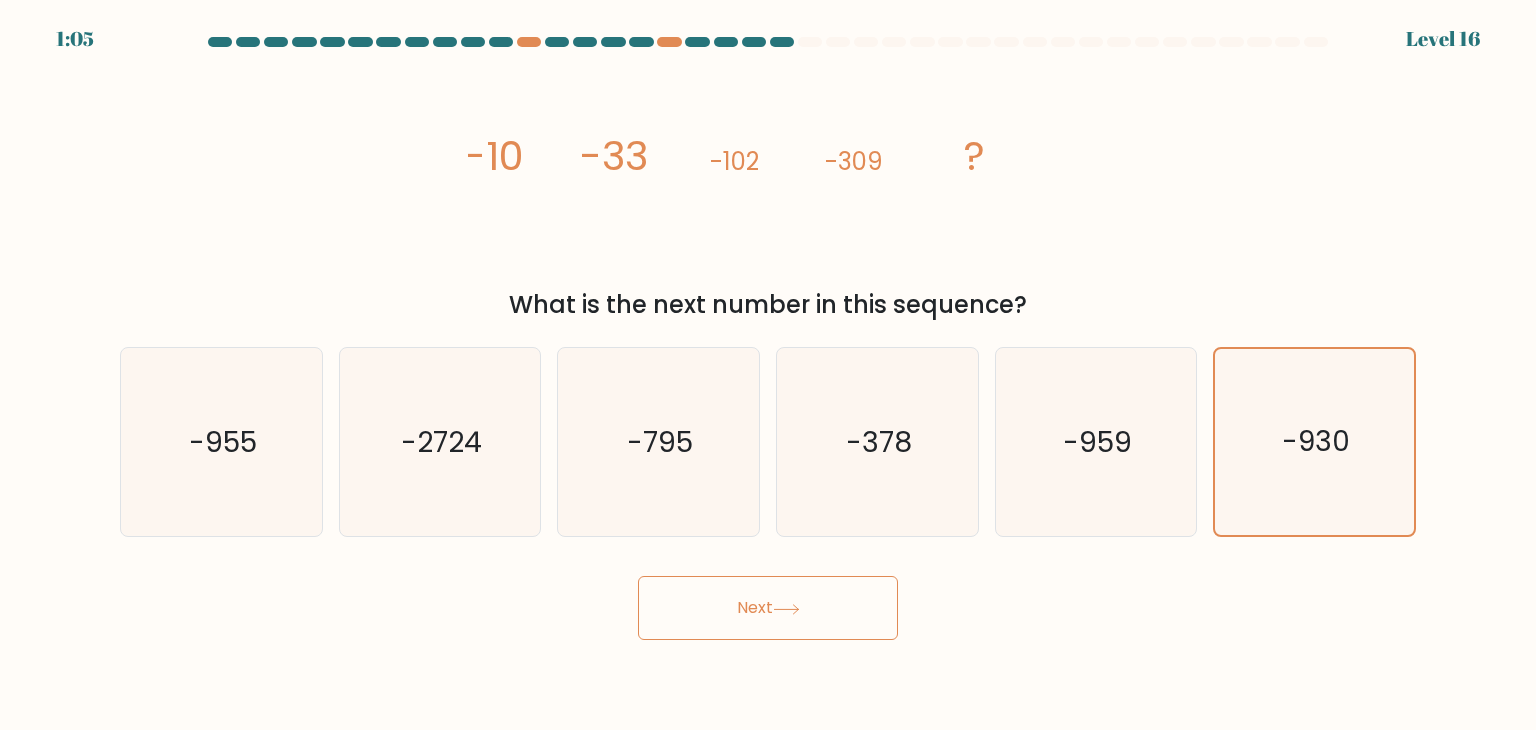 click on "Next" at bounding box center [768, 608] 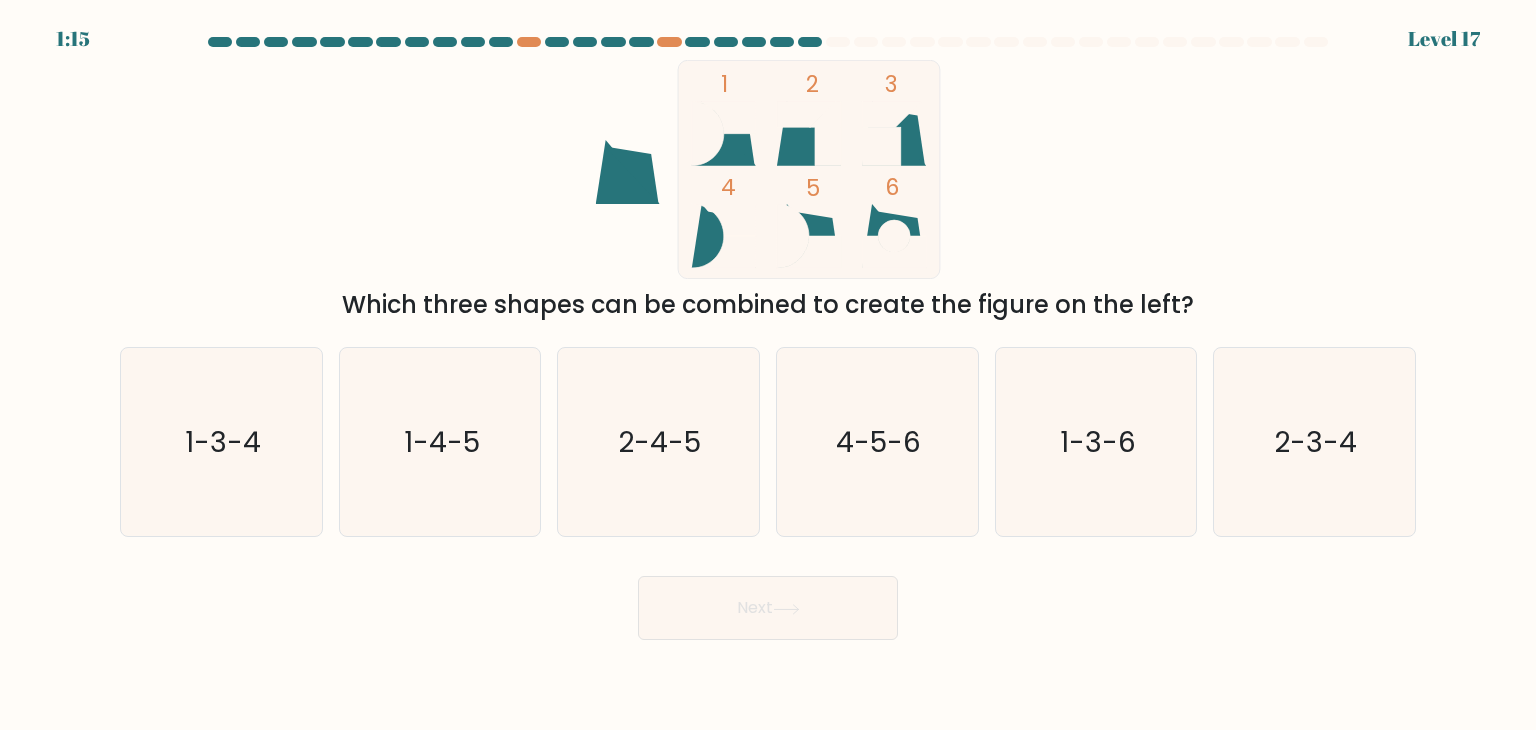 click 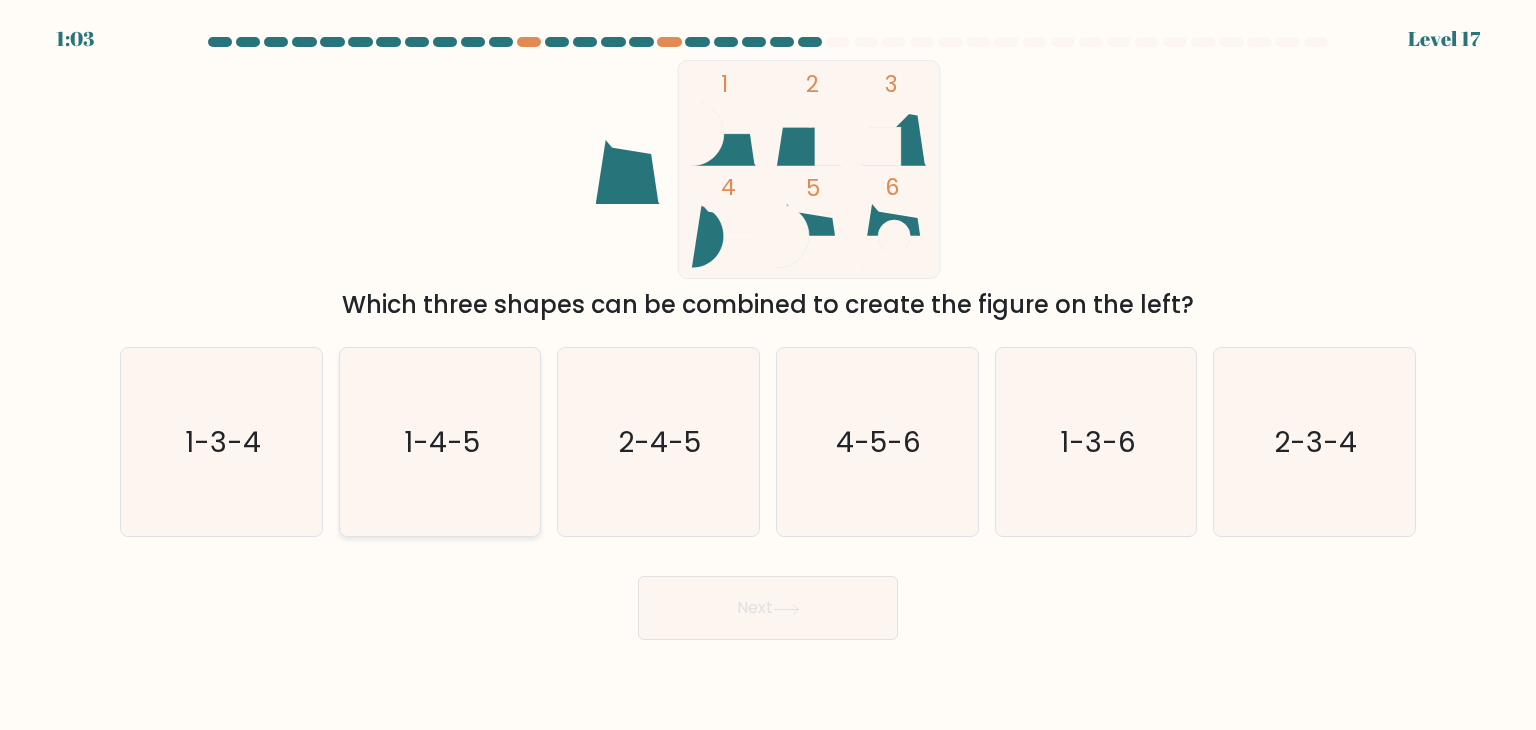 click on "1-4-5" 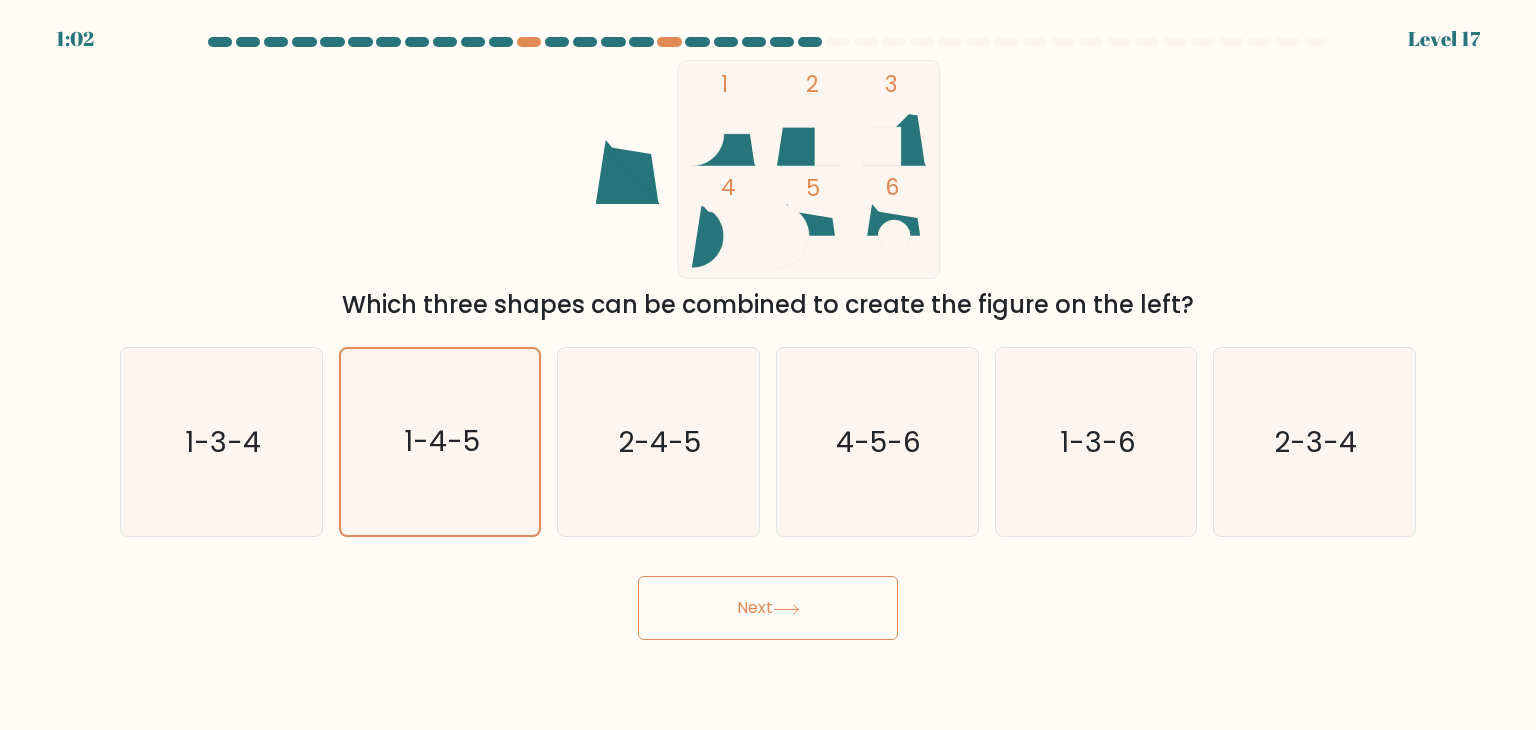 click on "Next" at bounding box center (768, 608) 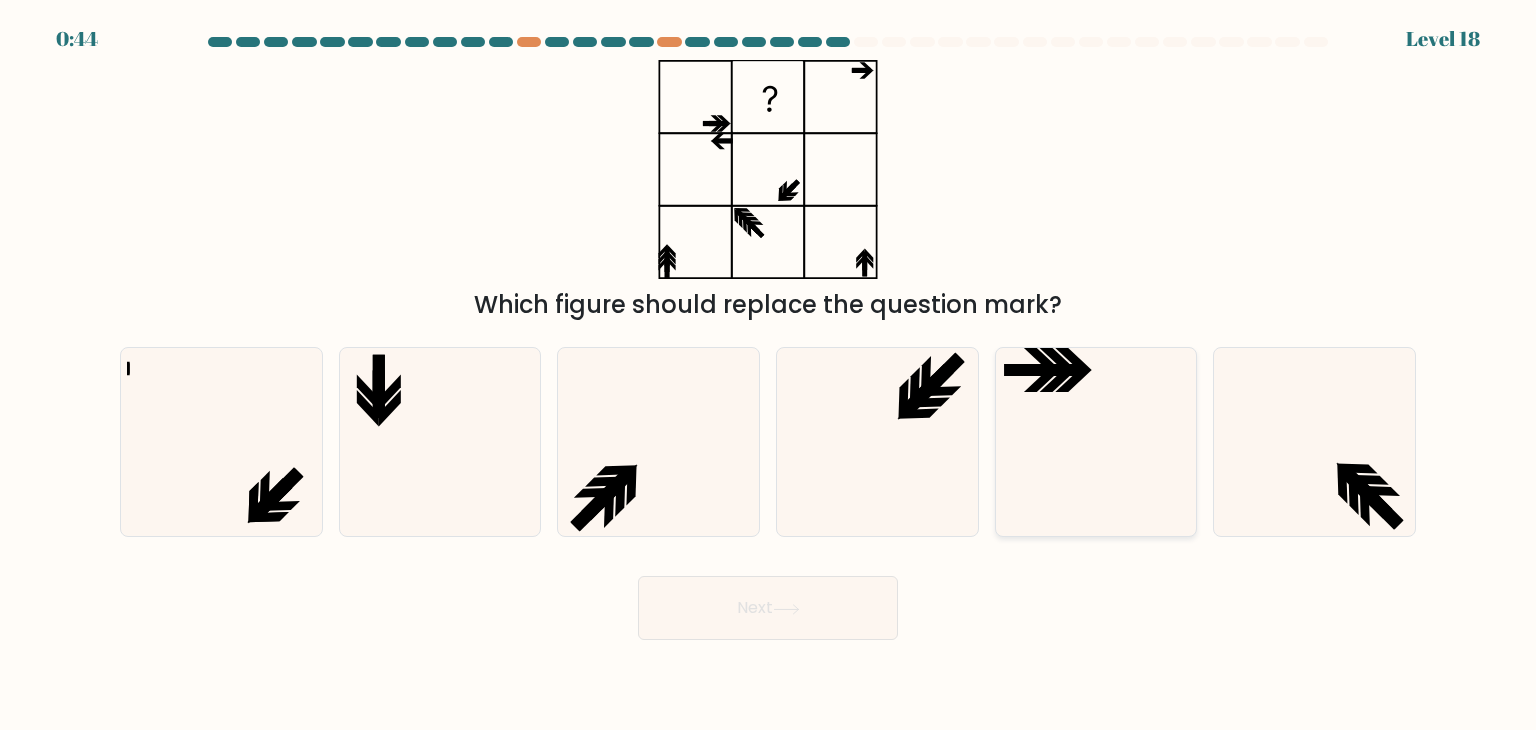 click 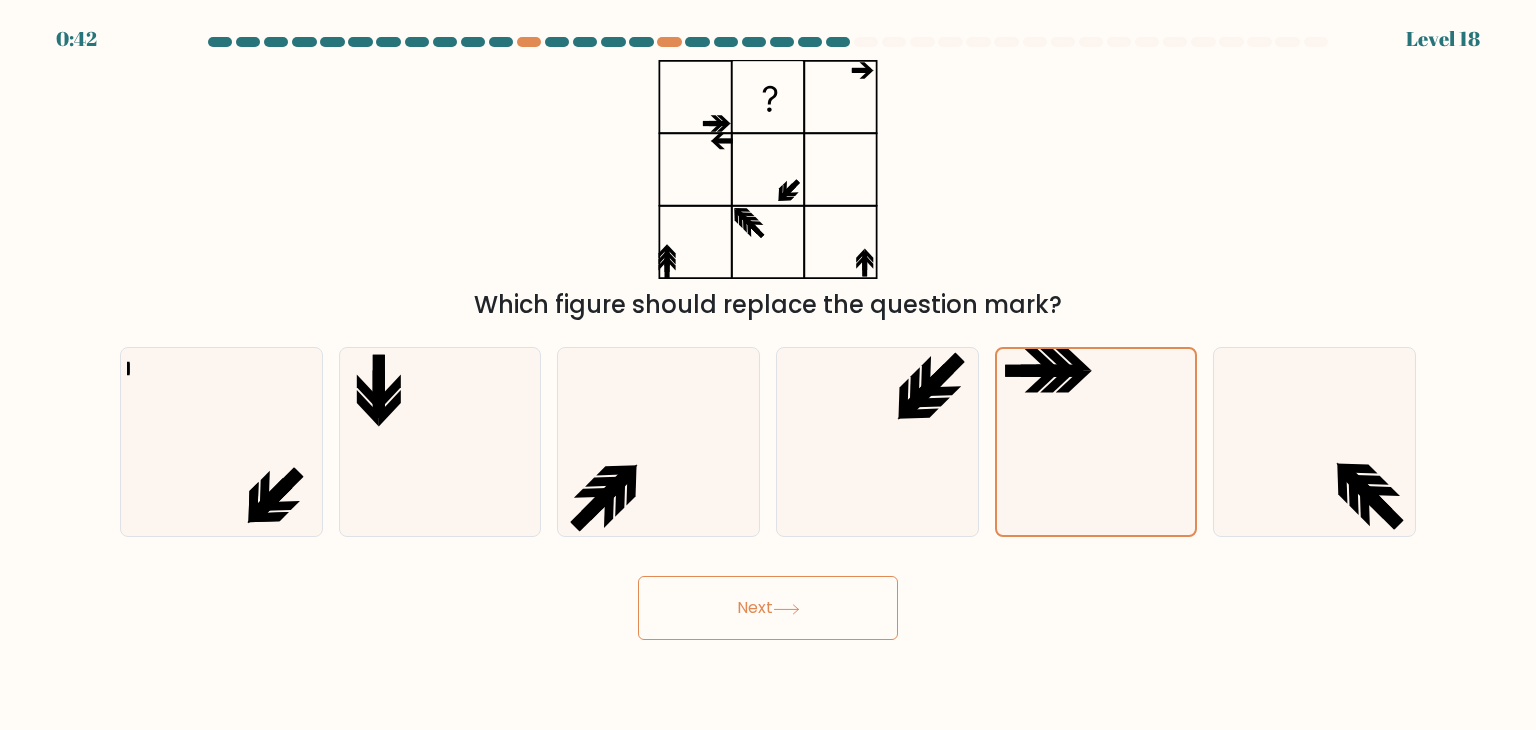 click on "Next" at bounding box center [768, 608] 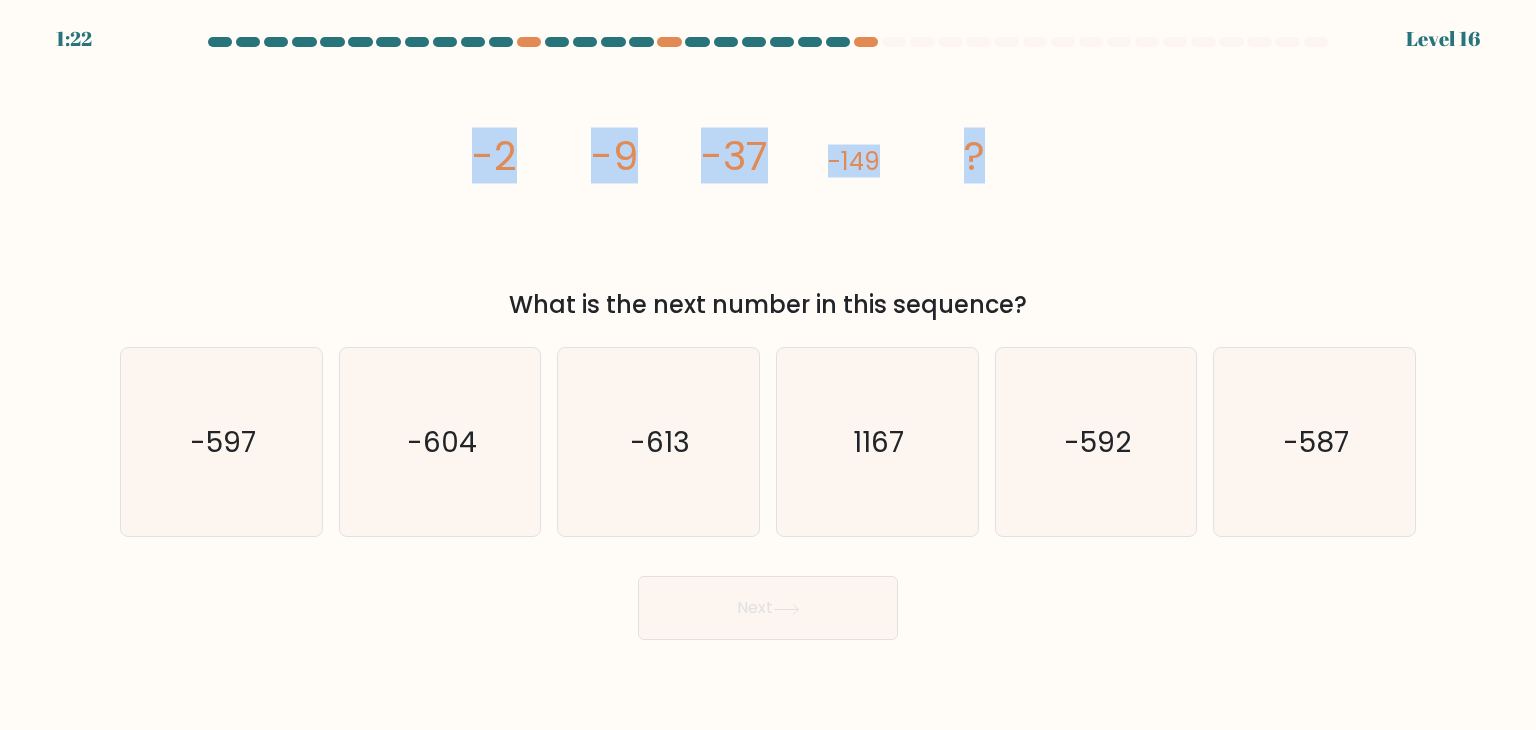 drag, startPoint x: 459, startPoint y: 132, endPoint x: 1001, endPoint y: 148, distance: 542.2361 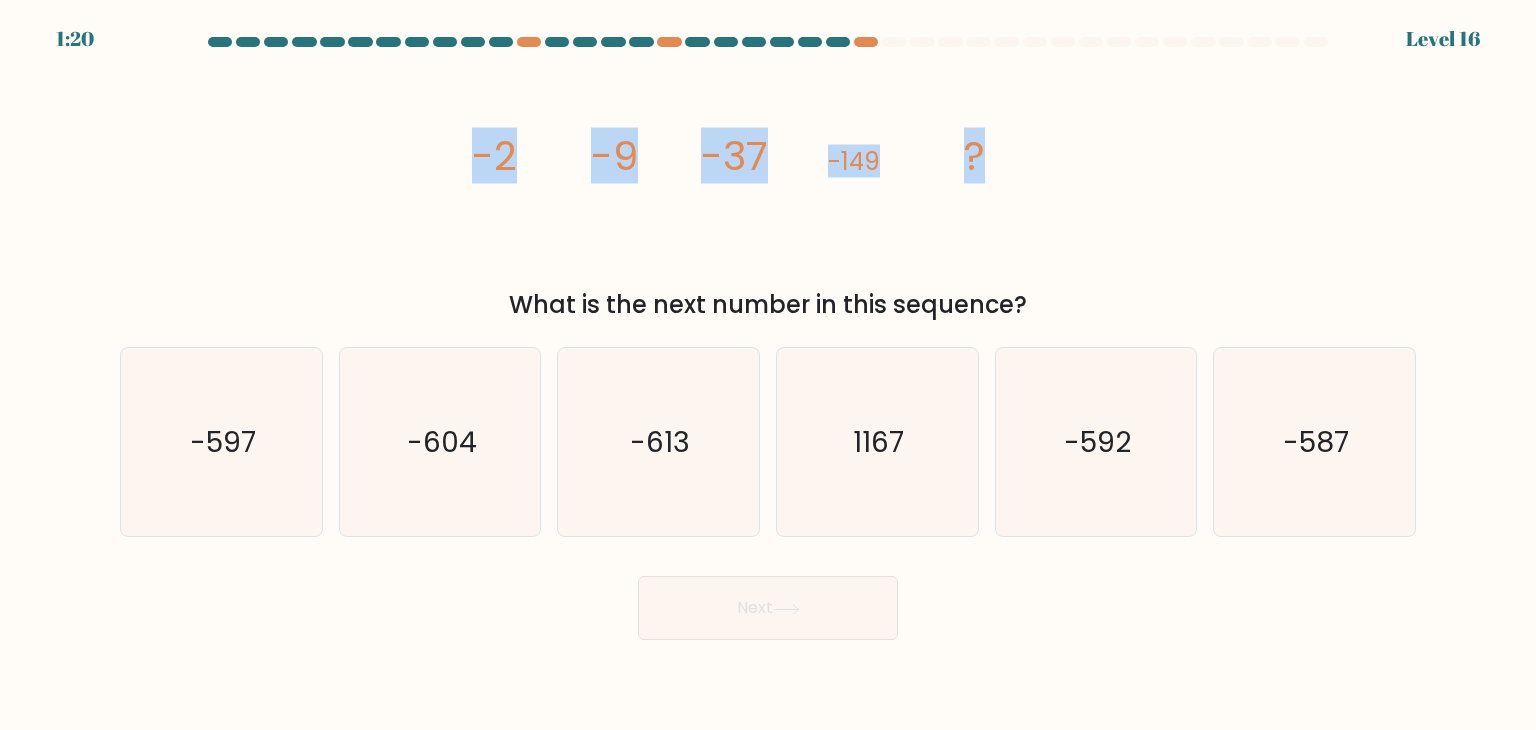 copy on "-2
-9
-37
-149
?" 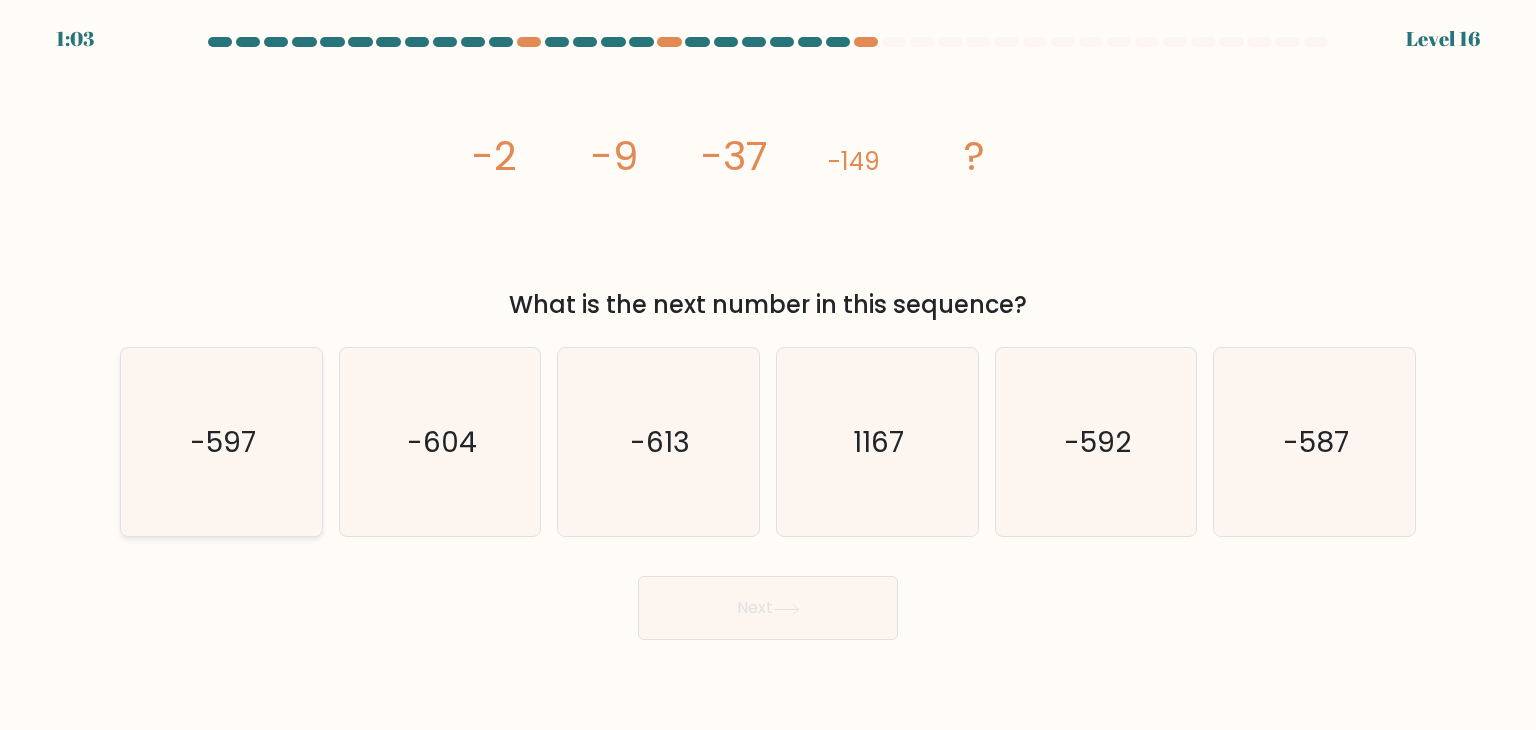 click on "-597" 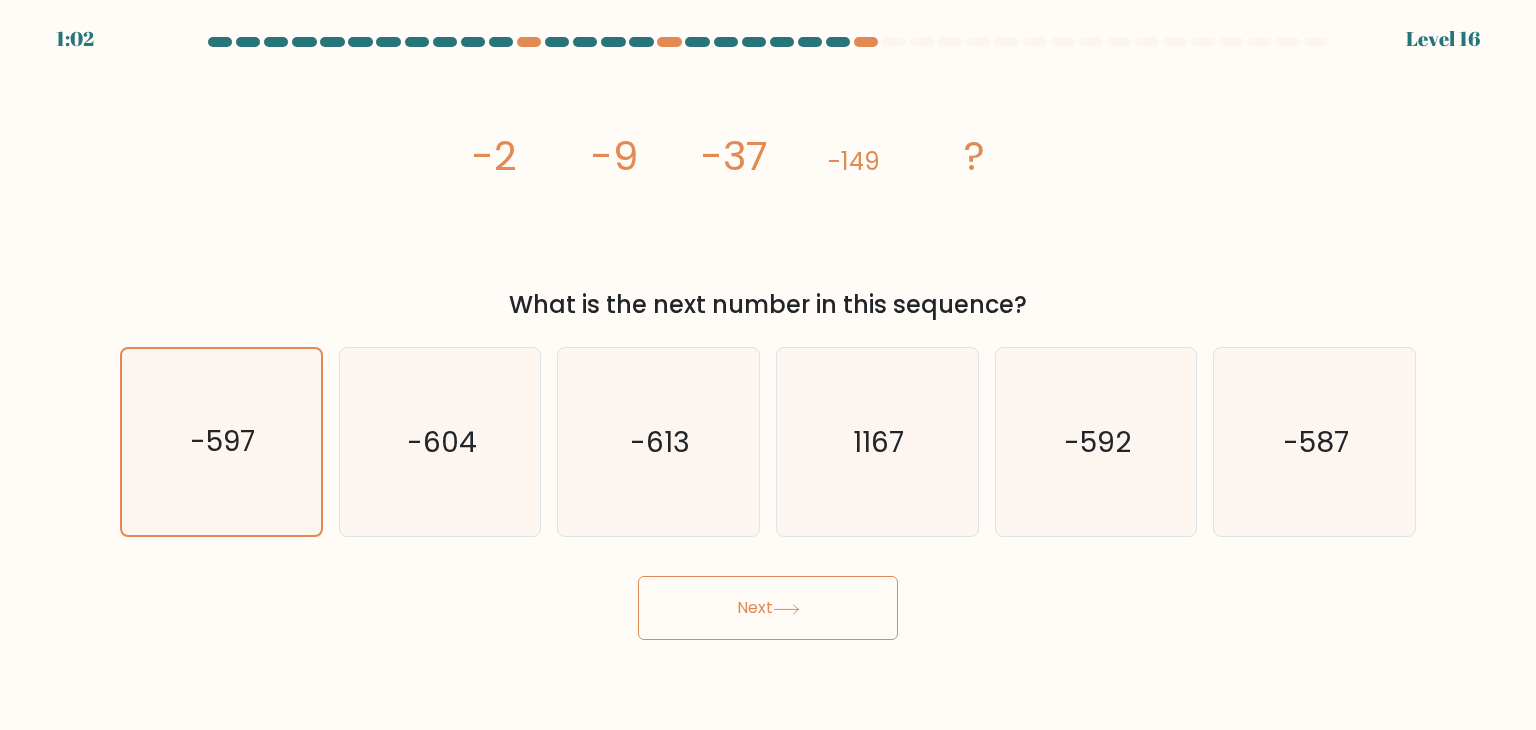 click on "Next" at bounding box center [768, 608] 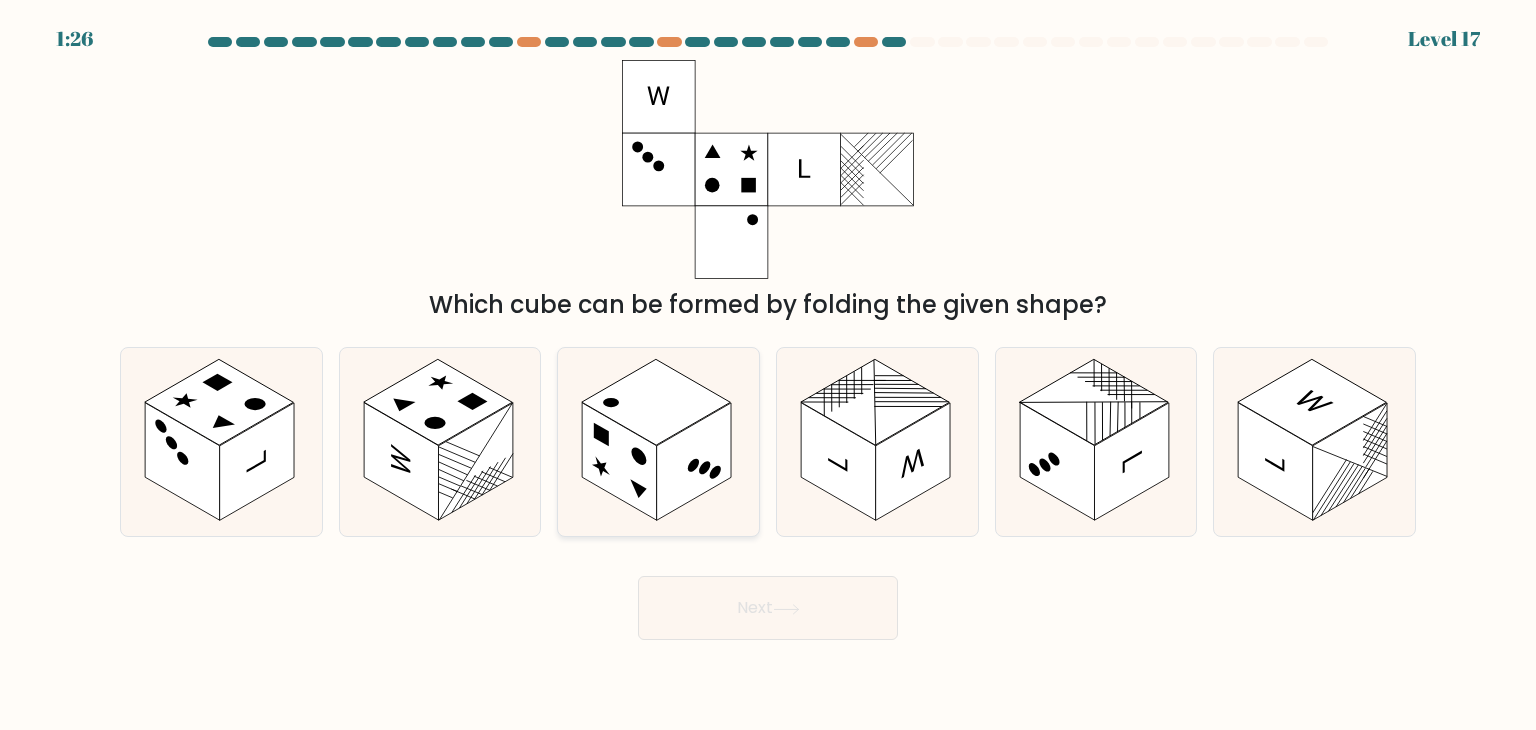 click 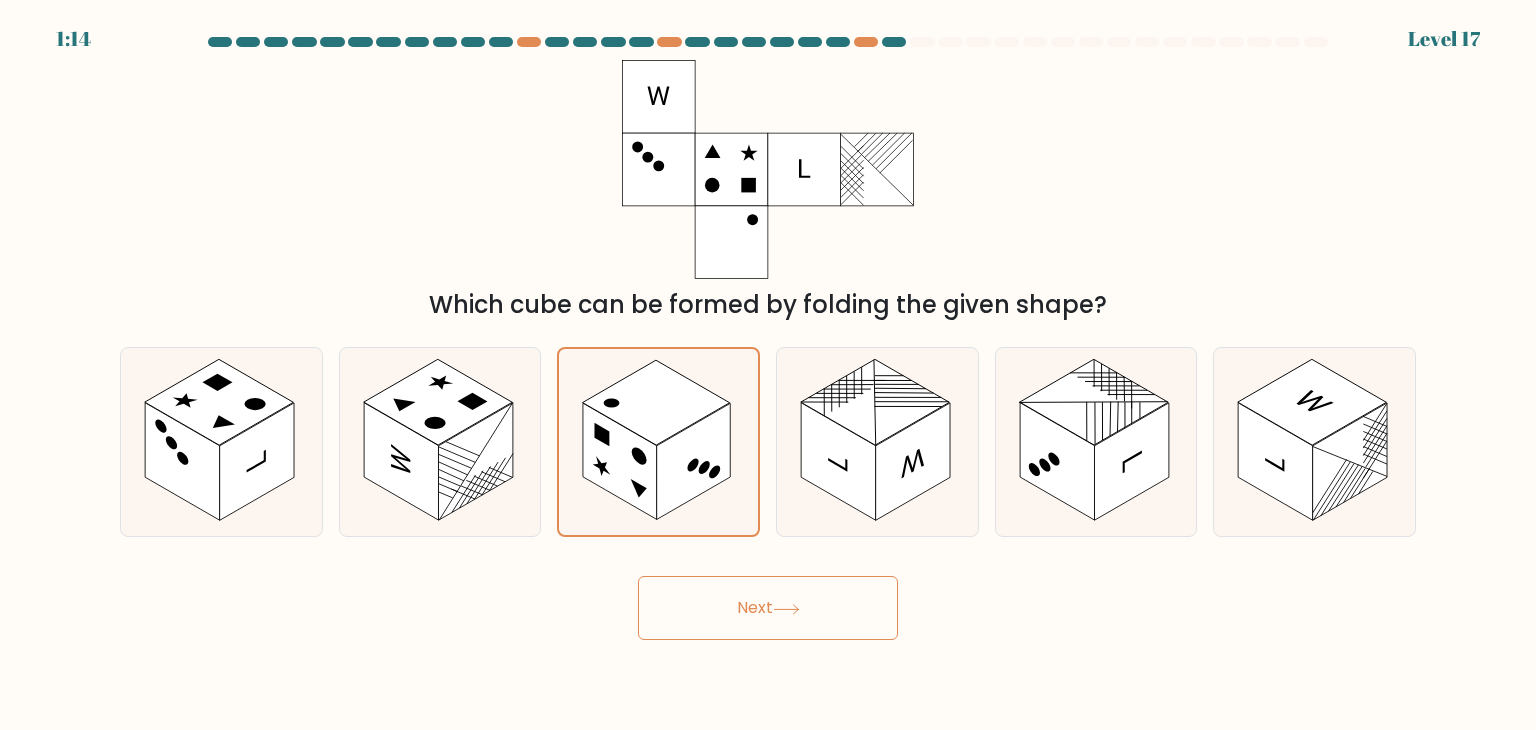drag, startPoint x: 816, startPoint y: 621, endPoint x: 796, endPoint y: 620, distance: 20.024984 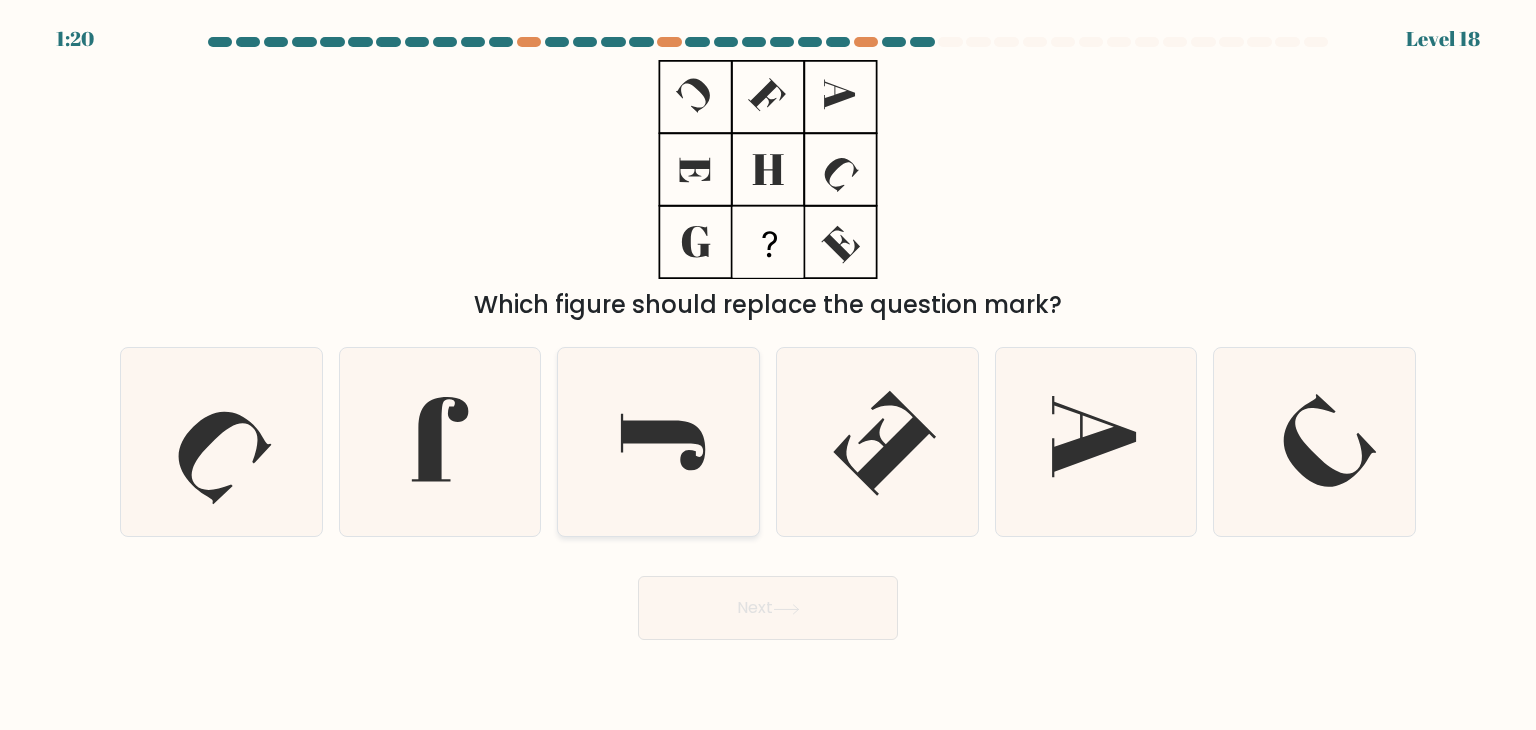 click 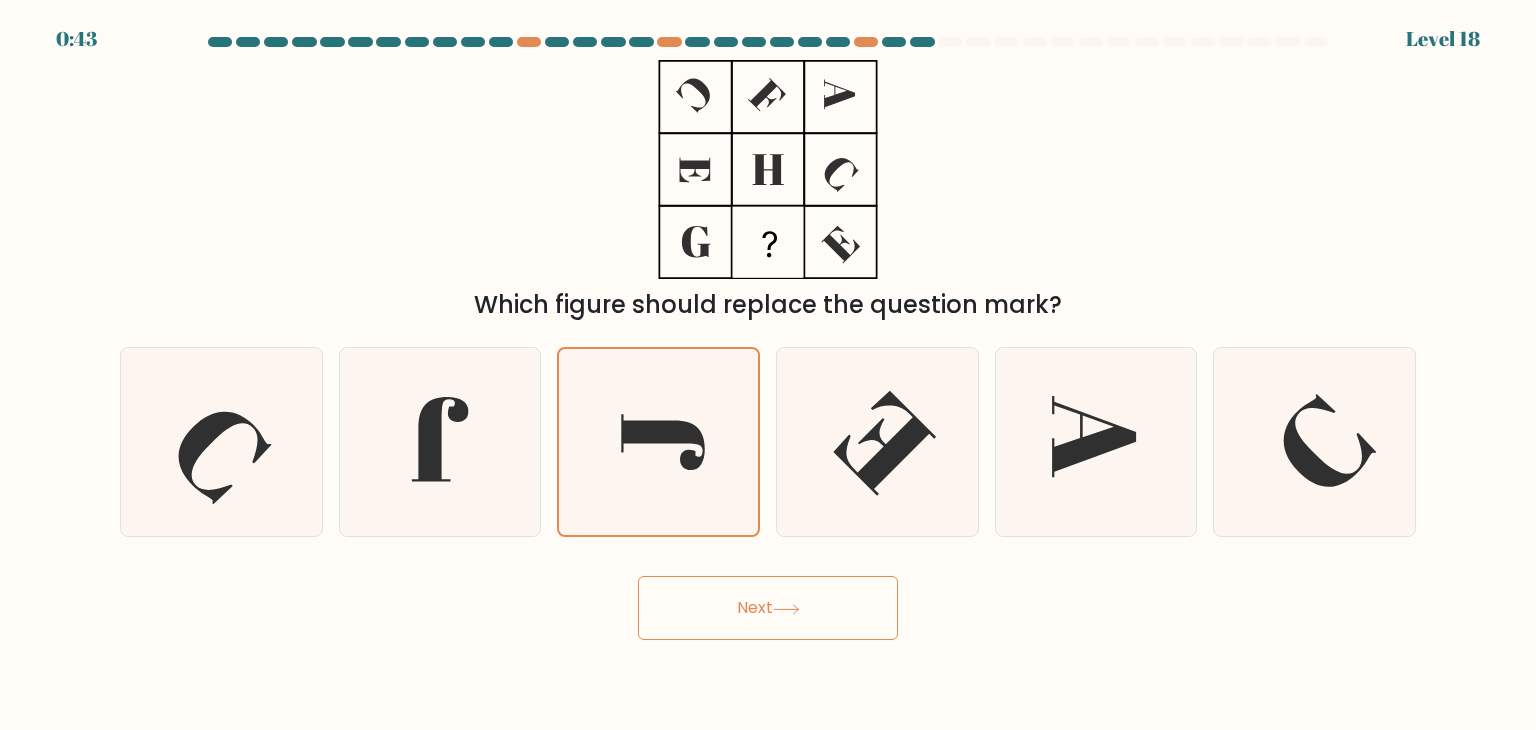 click on "Next" at bounding box center [768, 608] 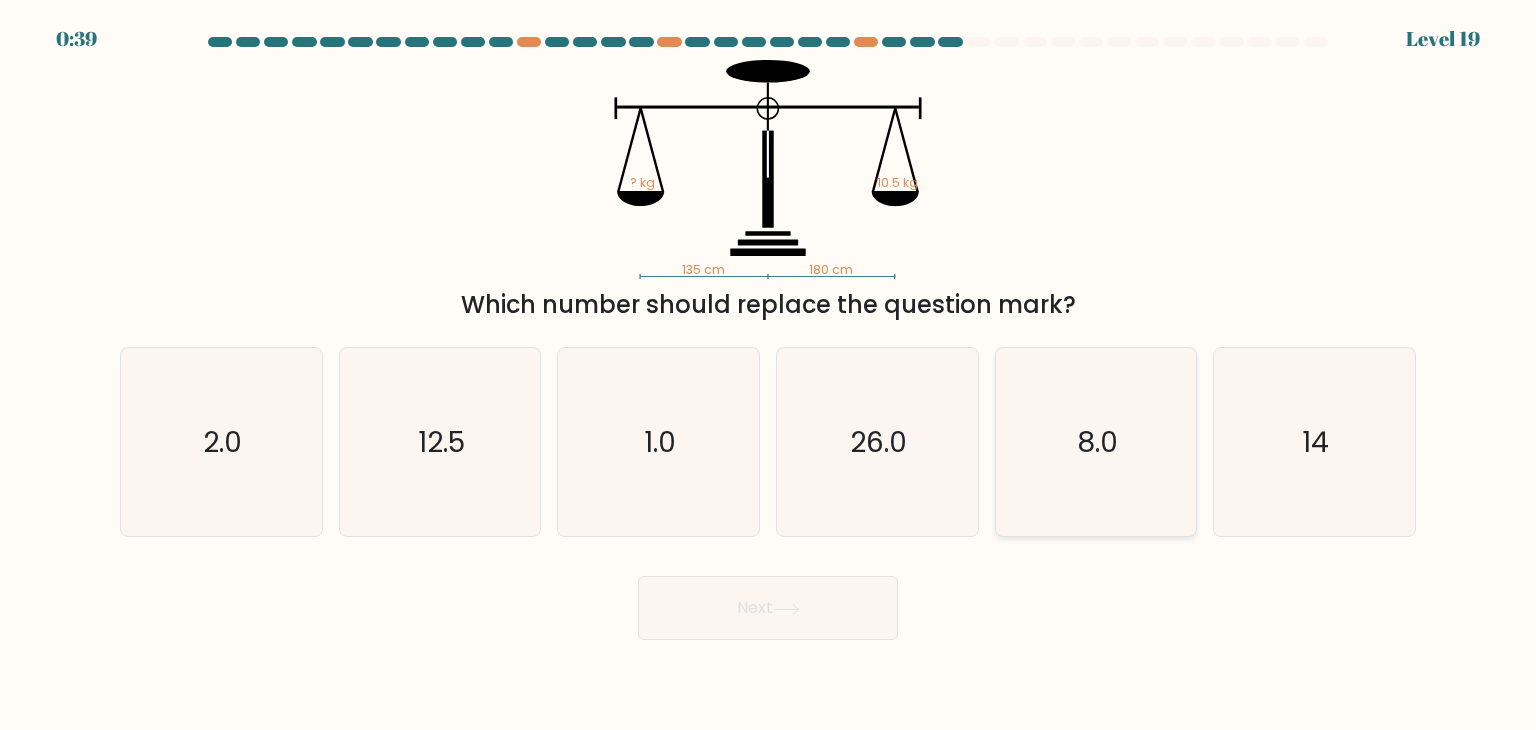 click on "8.0" 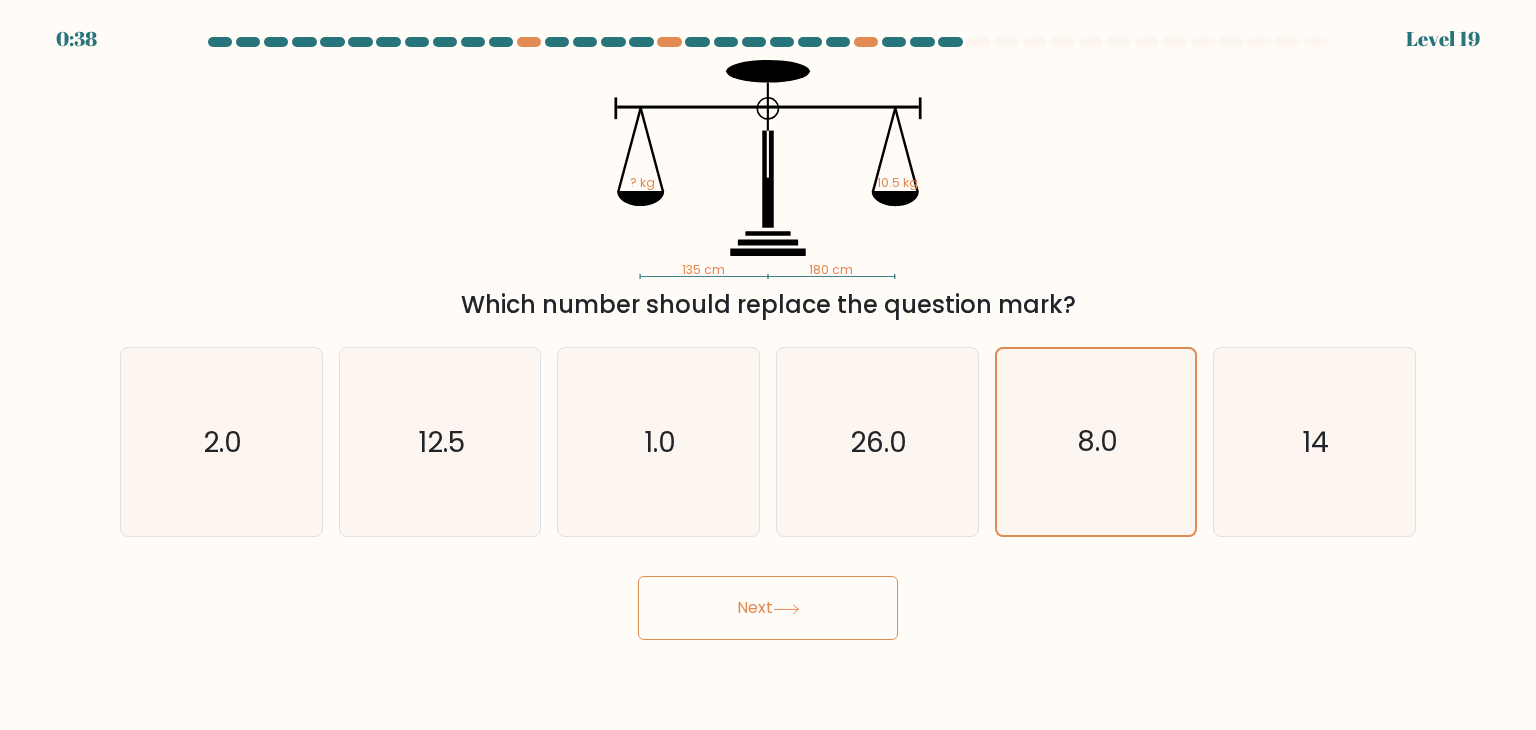click on "Next" at bounding box center (768, 608) 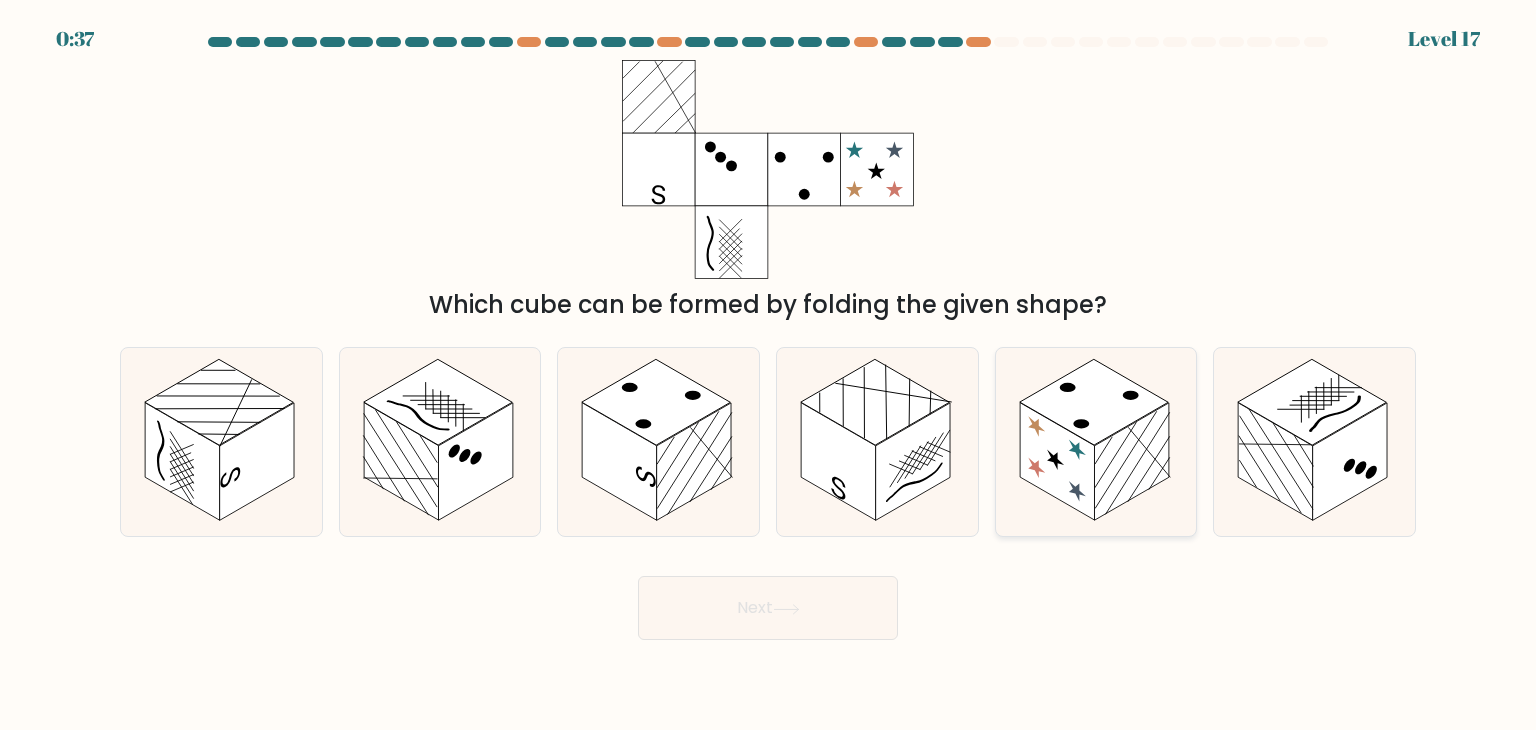 click 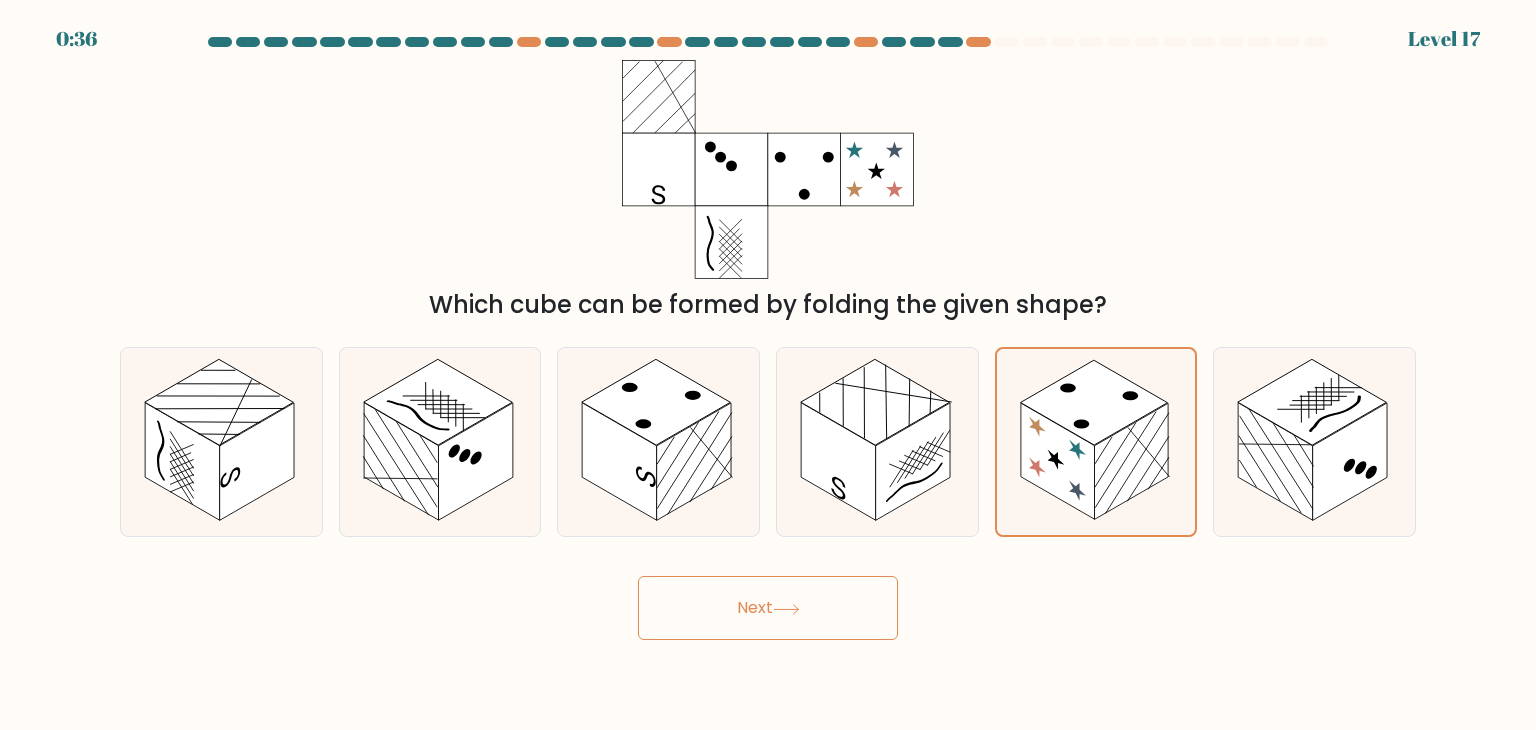 click on "Next" at bounding box center [768, 608] 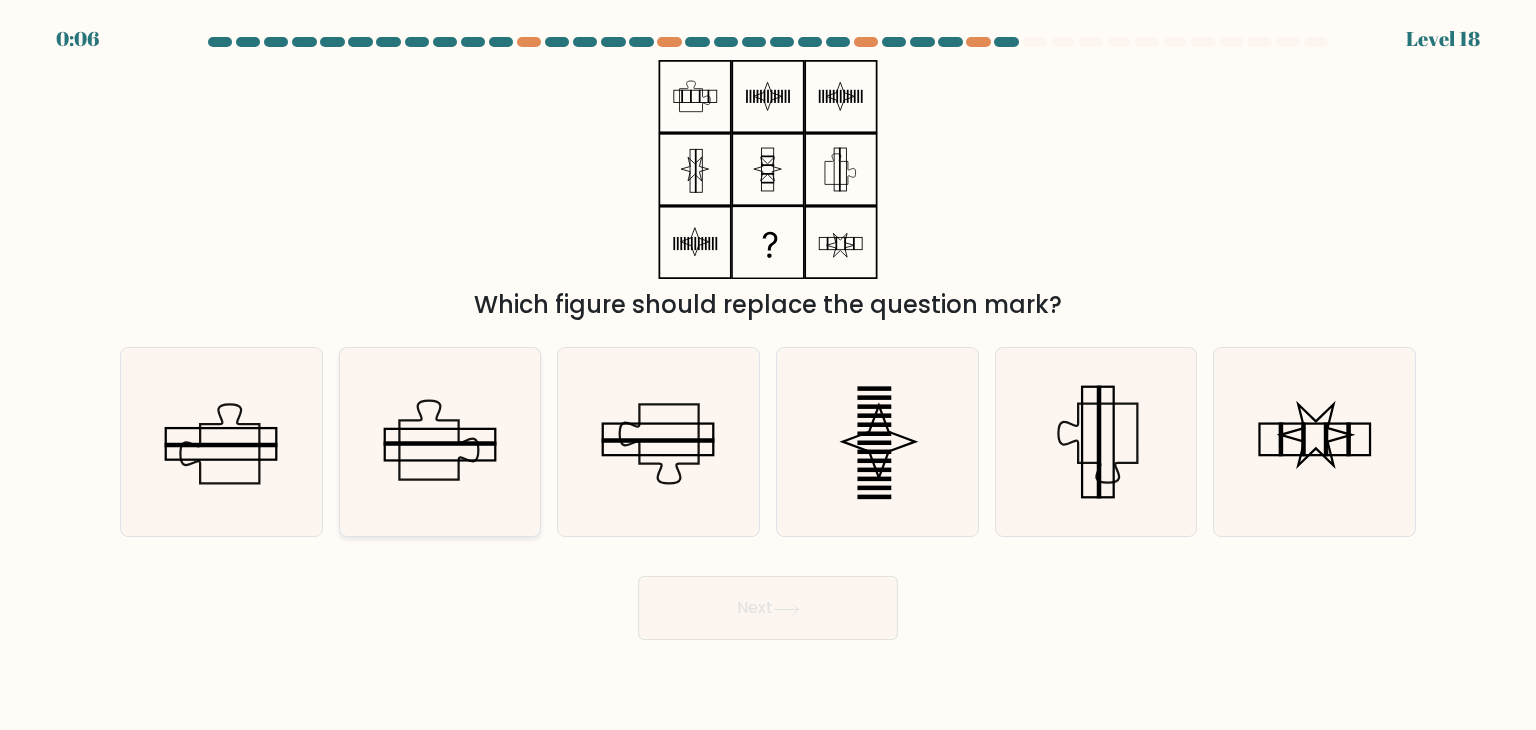 click 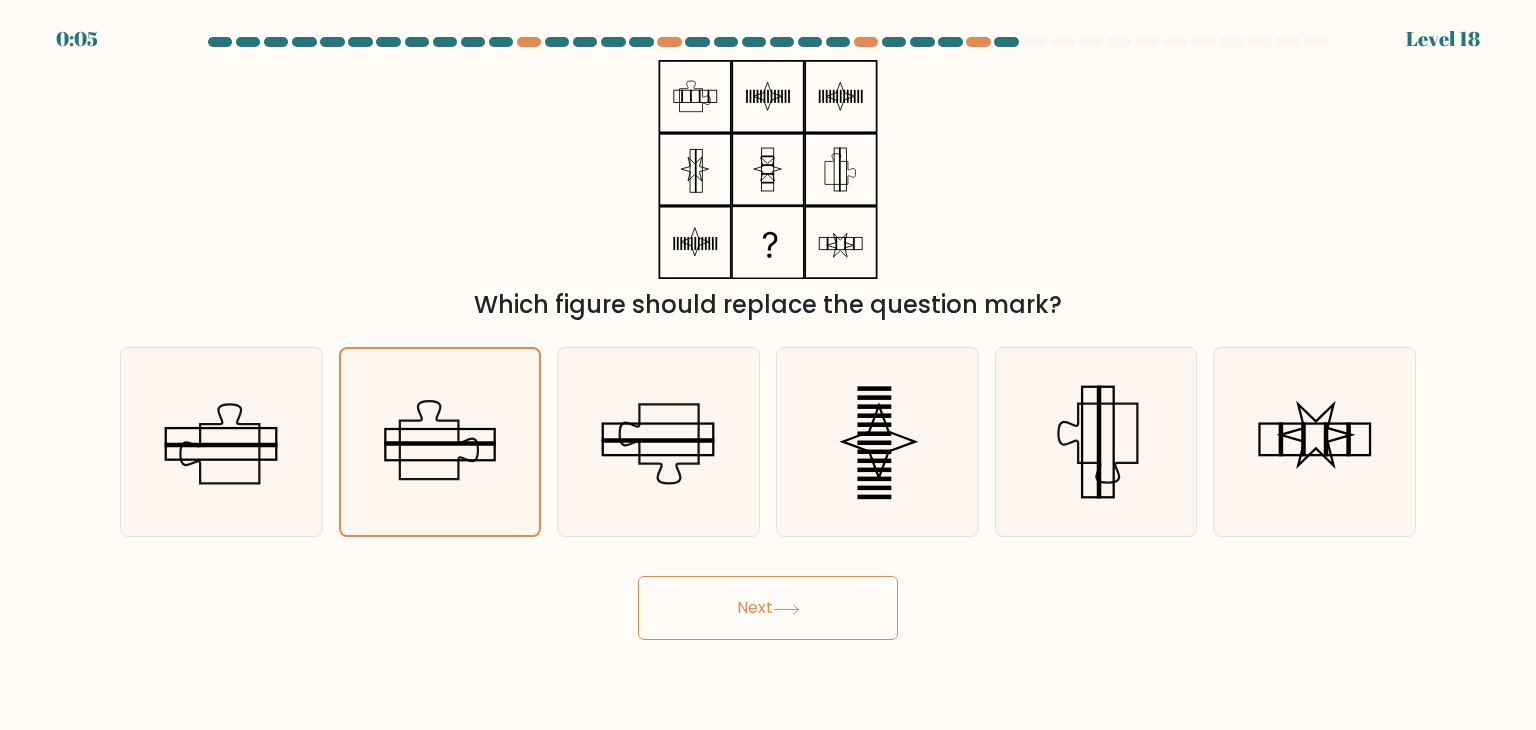 click on "Next" at bounding box center [768, 608] 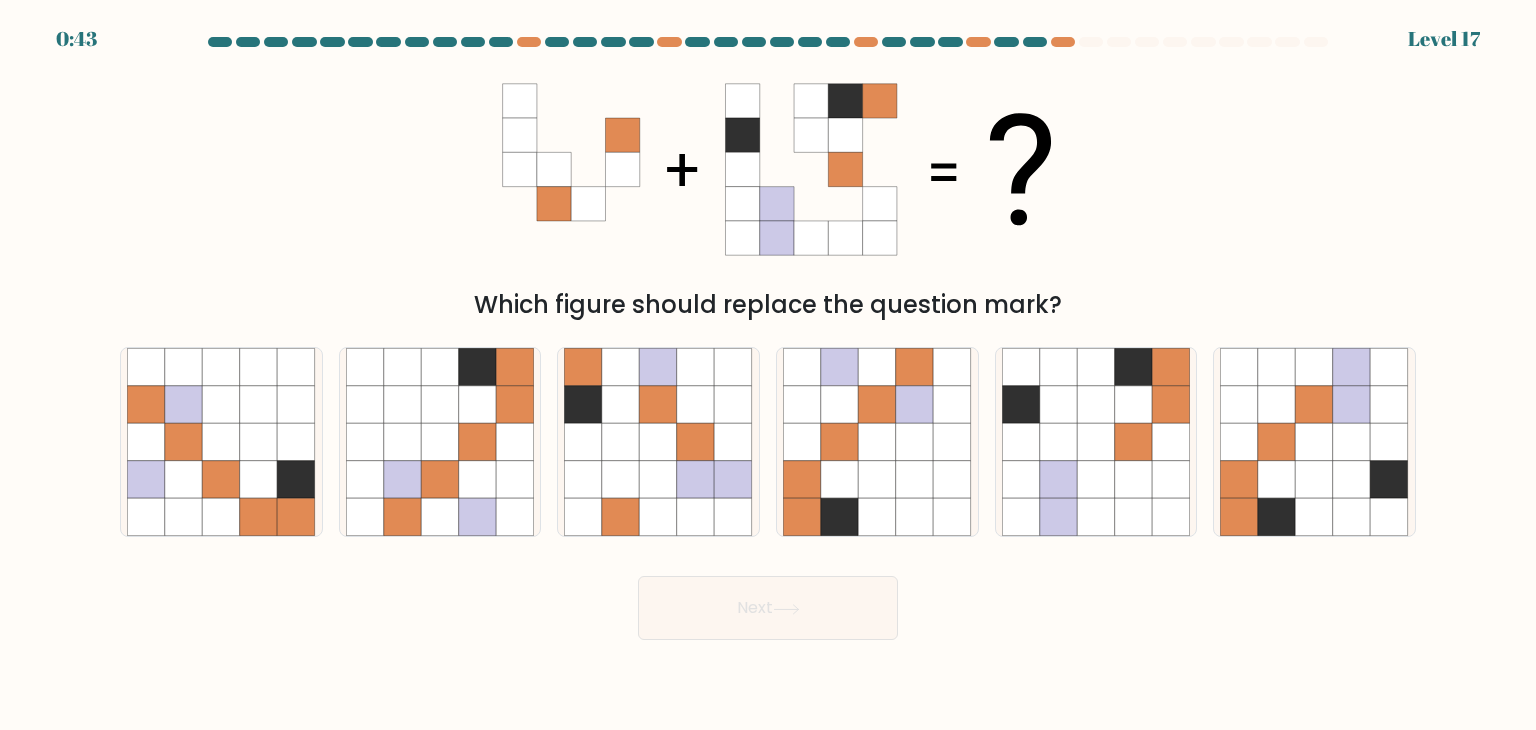scroll, scrollTop: 0, scrollLeft: 0, axis: both 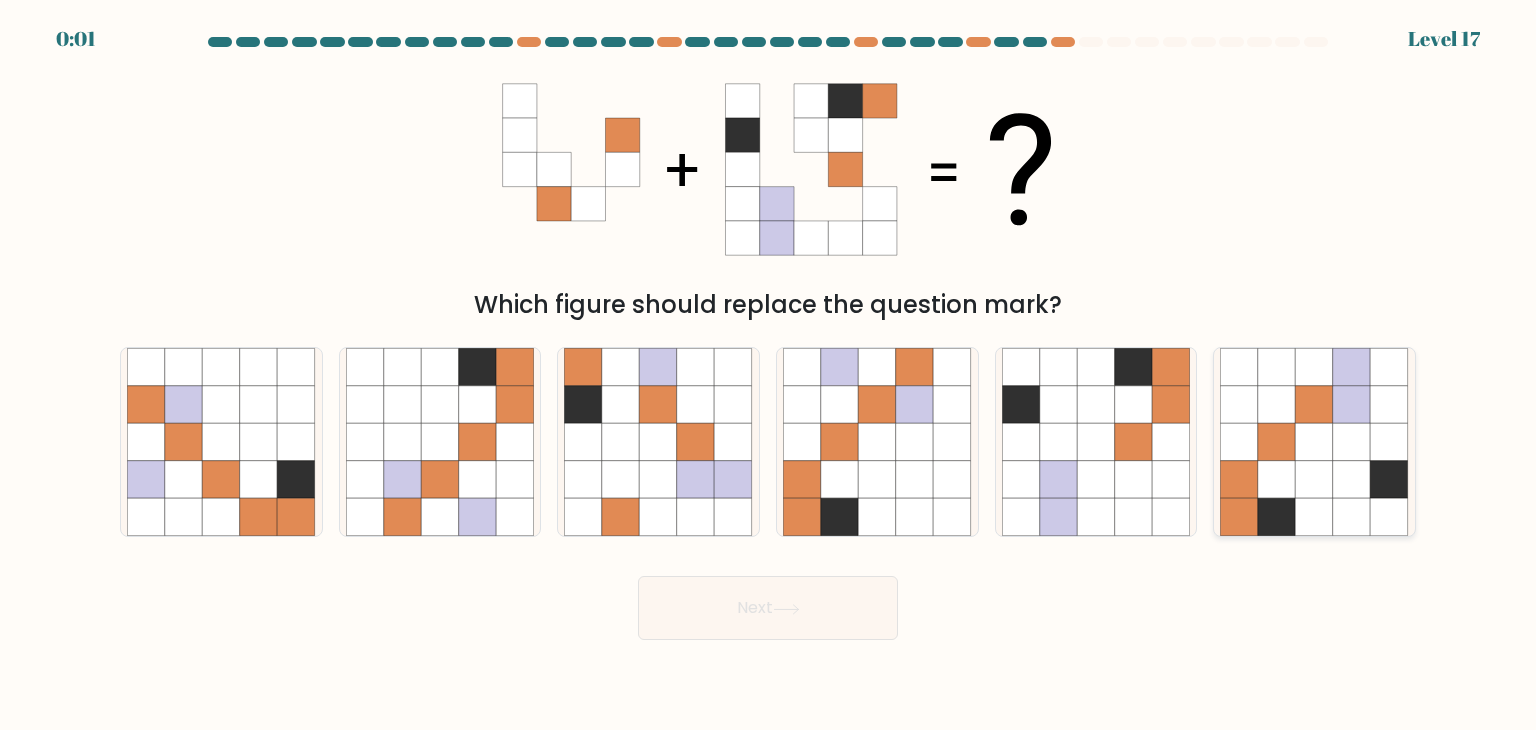 click 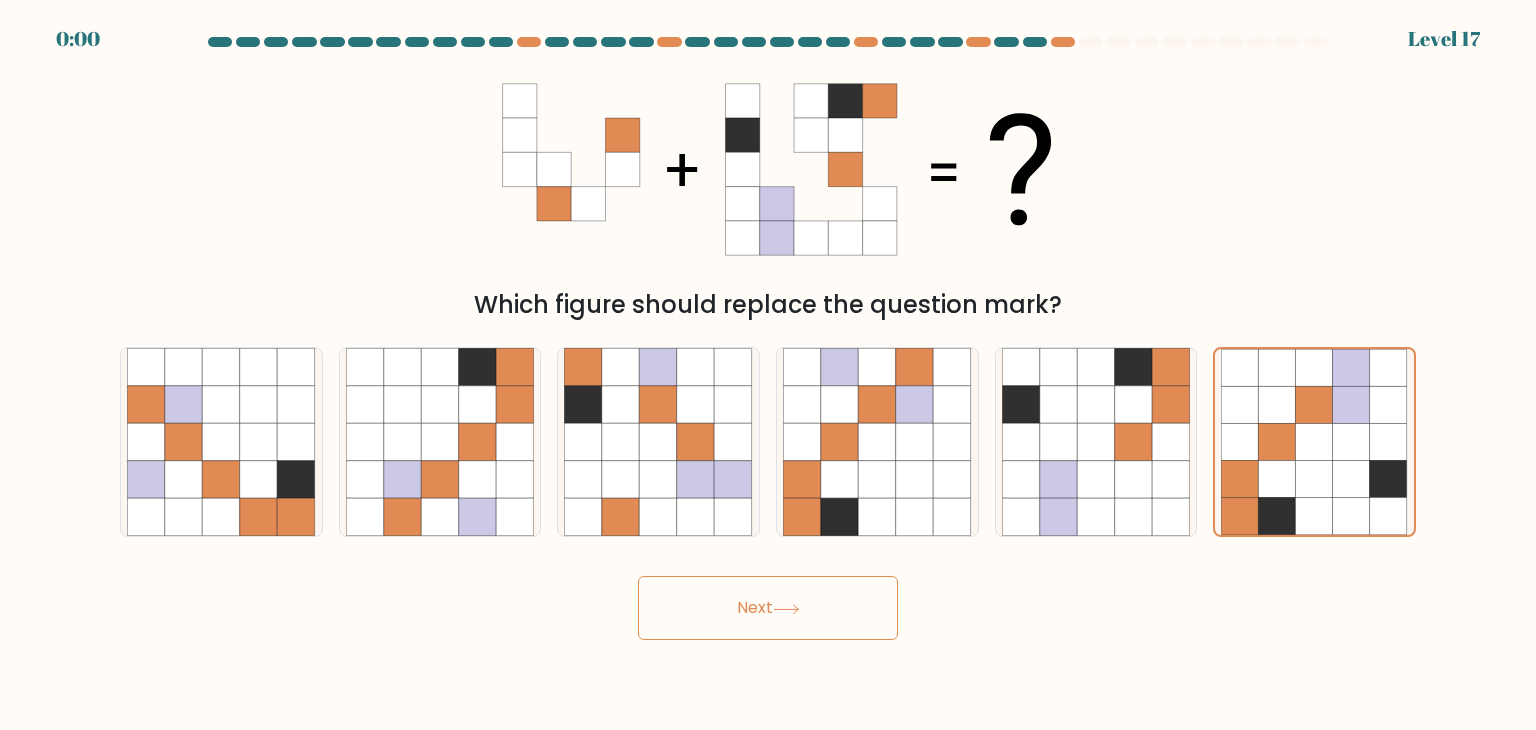 click on "Next" at bounding box center (768, 600) 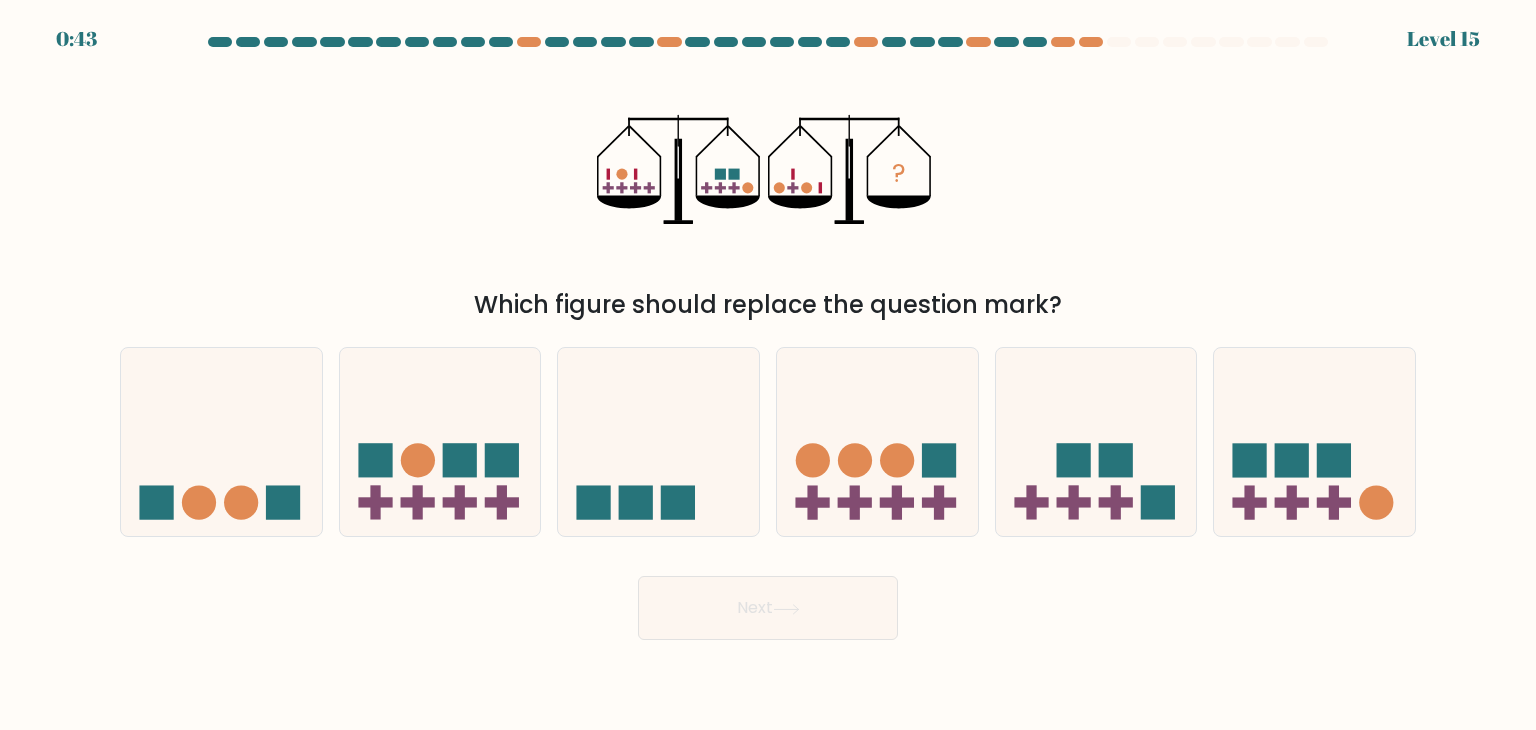 scroll, scrollTop: 0, scrollLeft: 0, axis: both 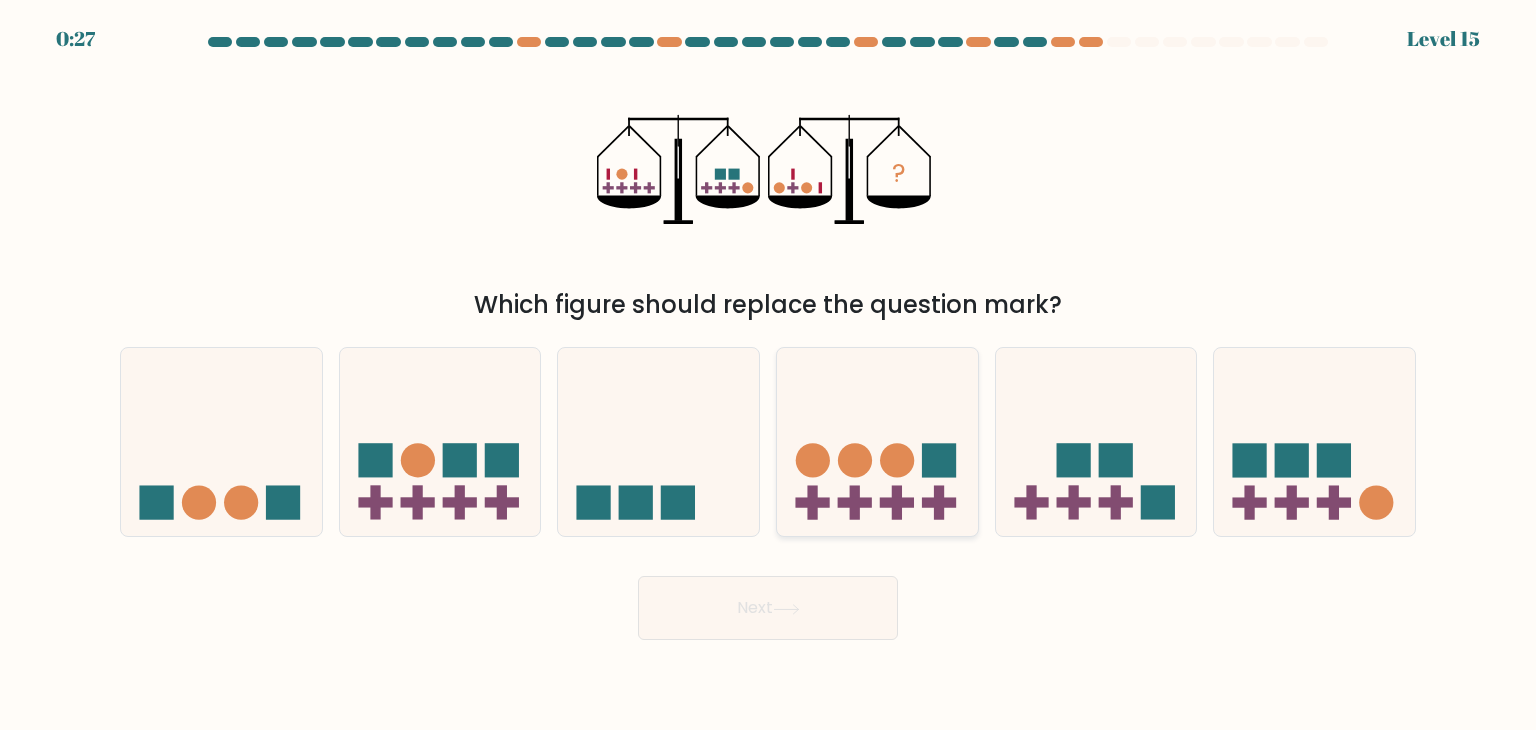 click 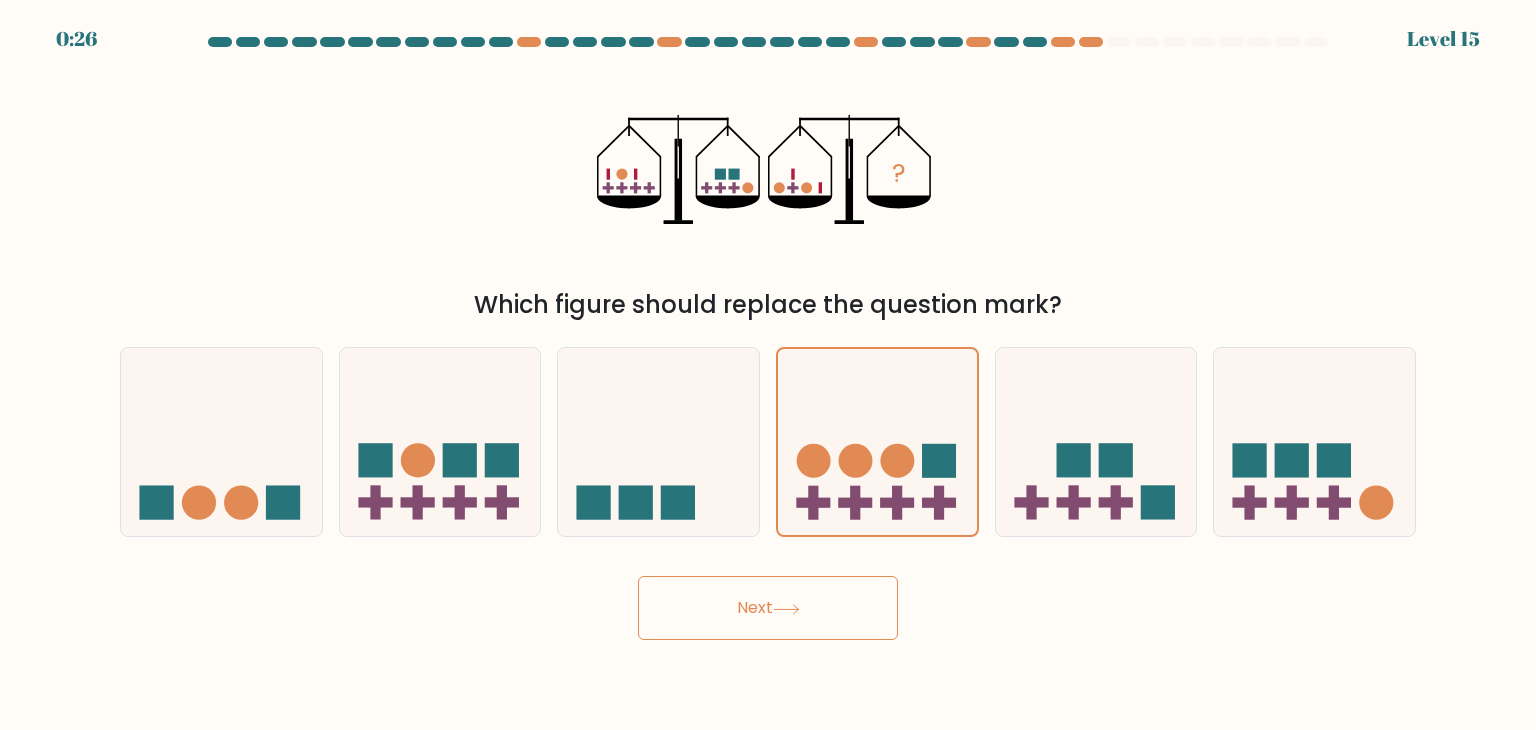 click on "Next" at bounding box center [768, 608] 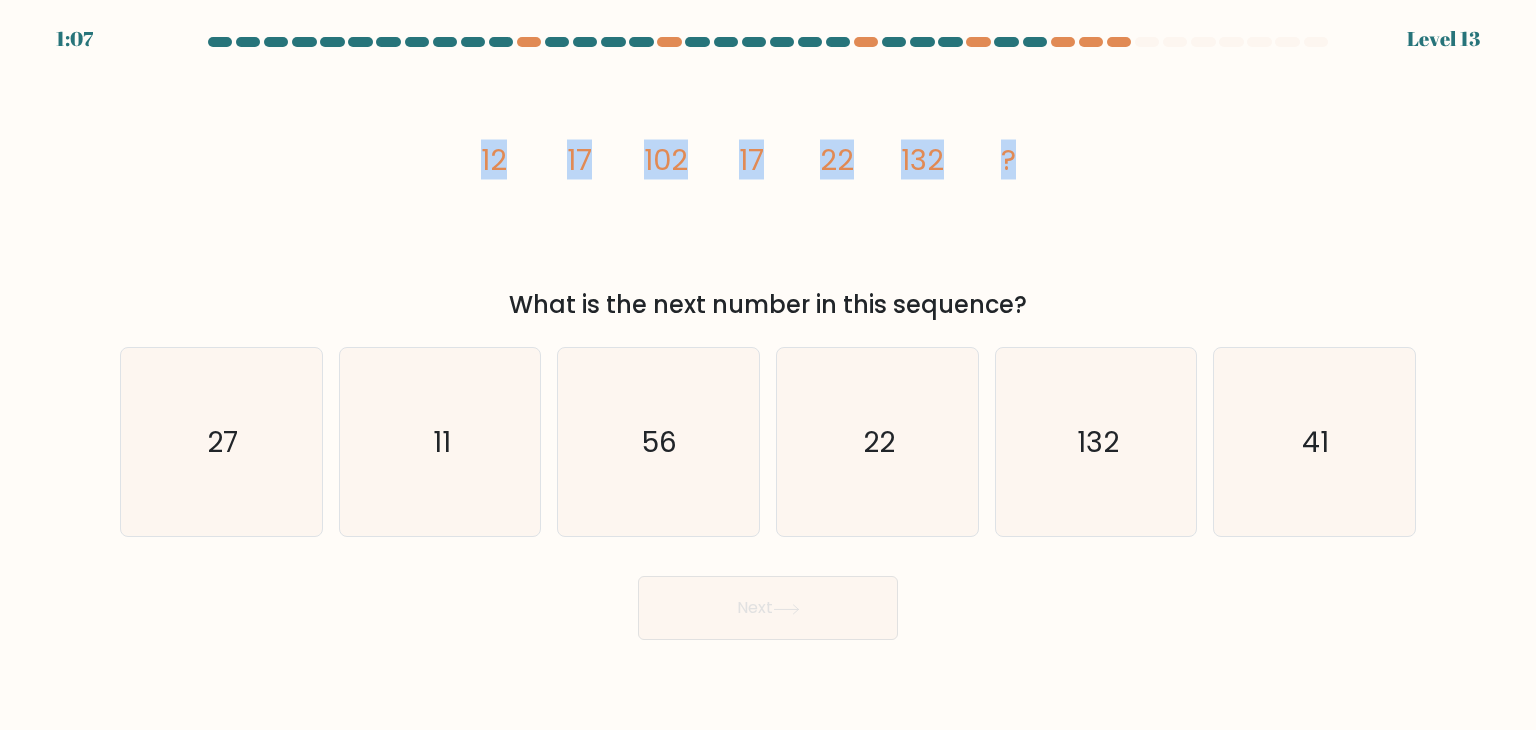 drag, startPoint x: 462, startPoint y: 161, endPoint x: 1163, endPoint y: 154, distance: 701.035 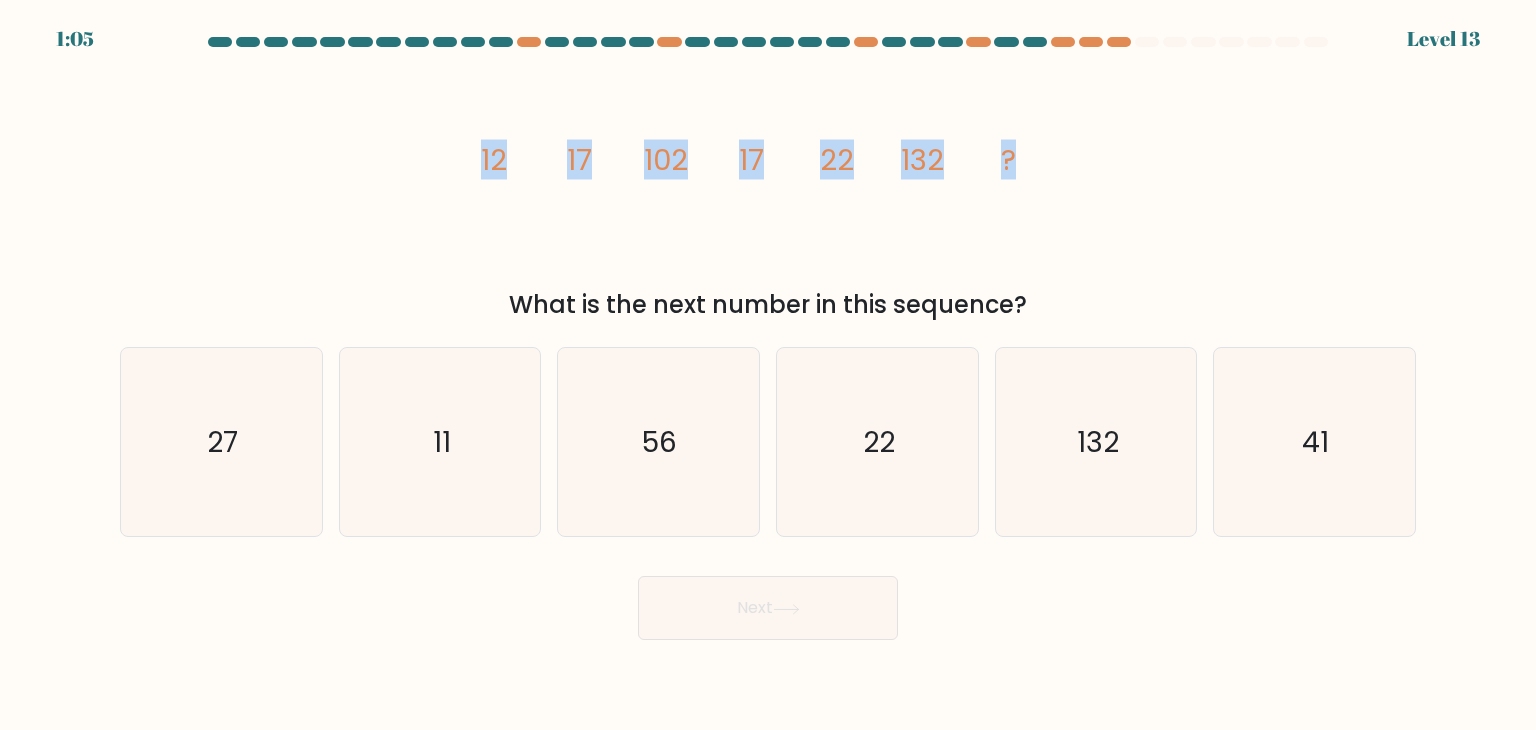 copy on "12
17
102
17
22
132
?" 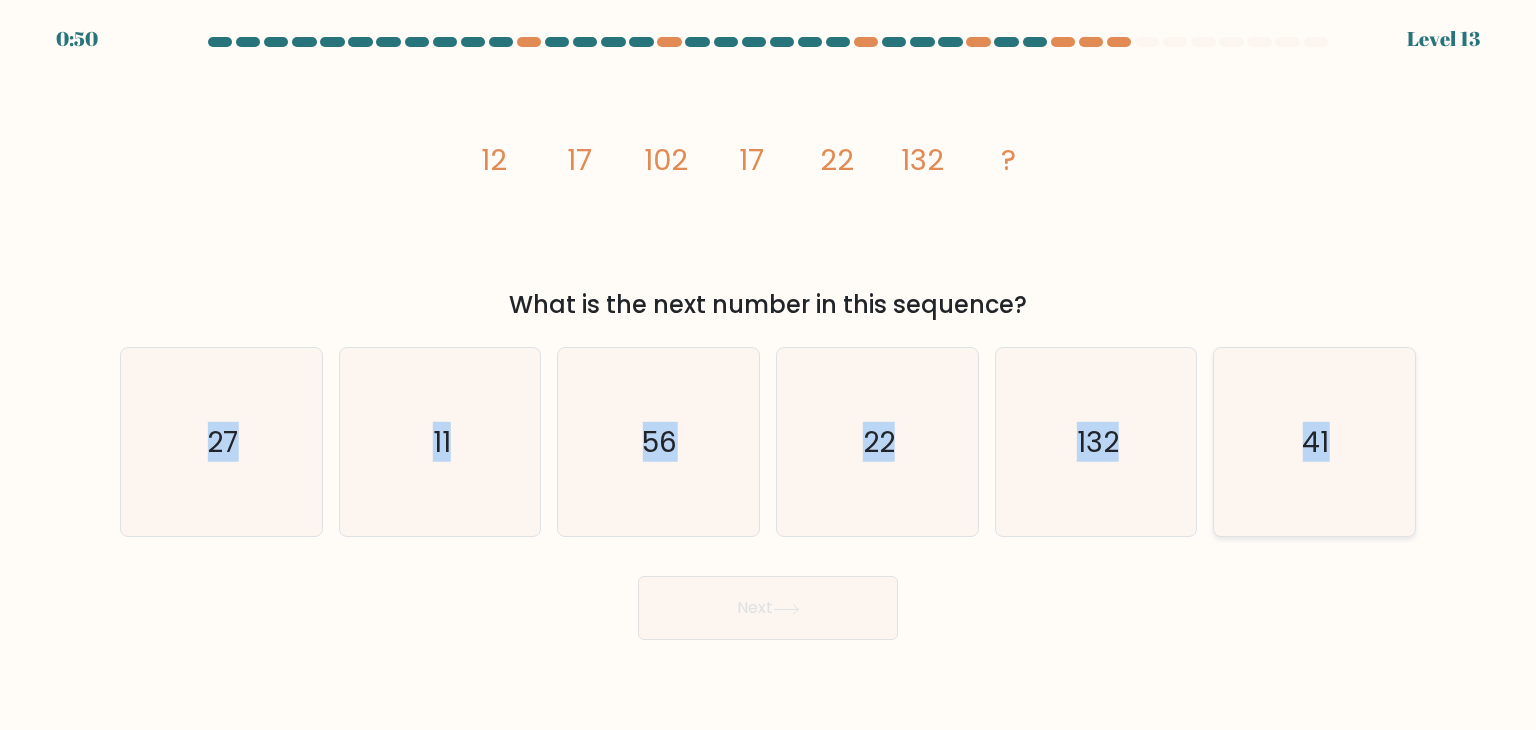 drag, startPoint x: 125, startPoint y: 417, endPoint x: 1352, endPoint y: 427, distance: 1227.0408 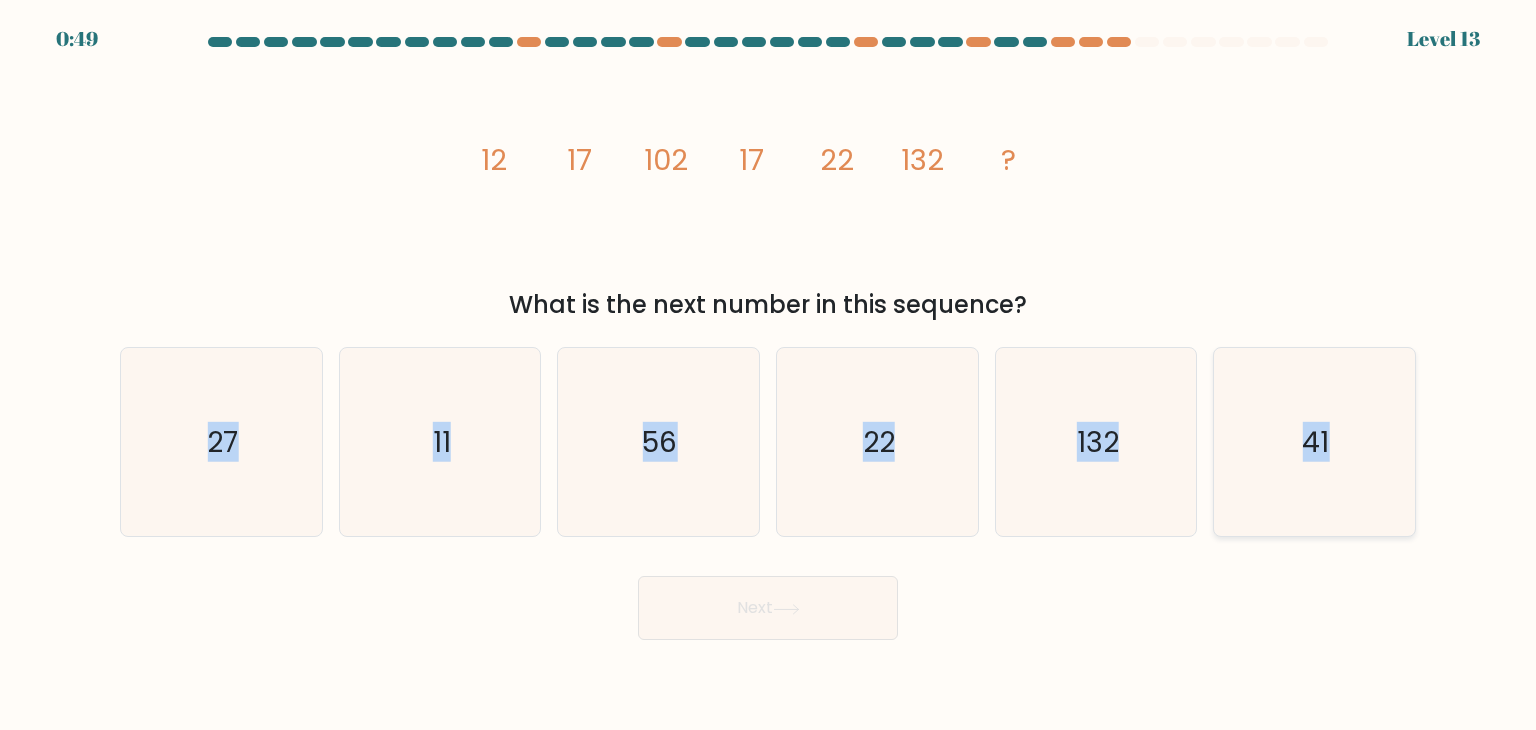copy on "27
b.
11
c.
56
d.
22
e.
132
f.
41" 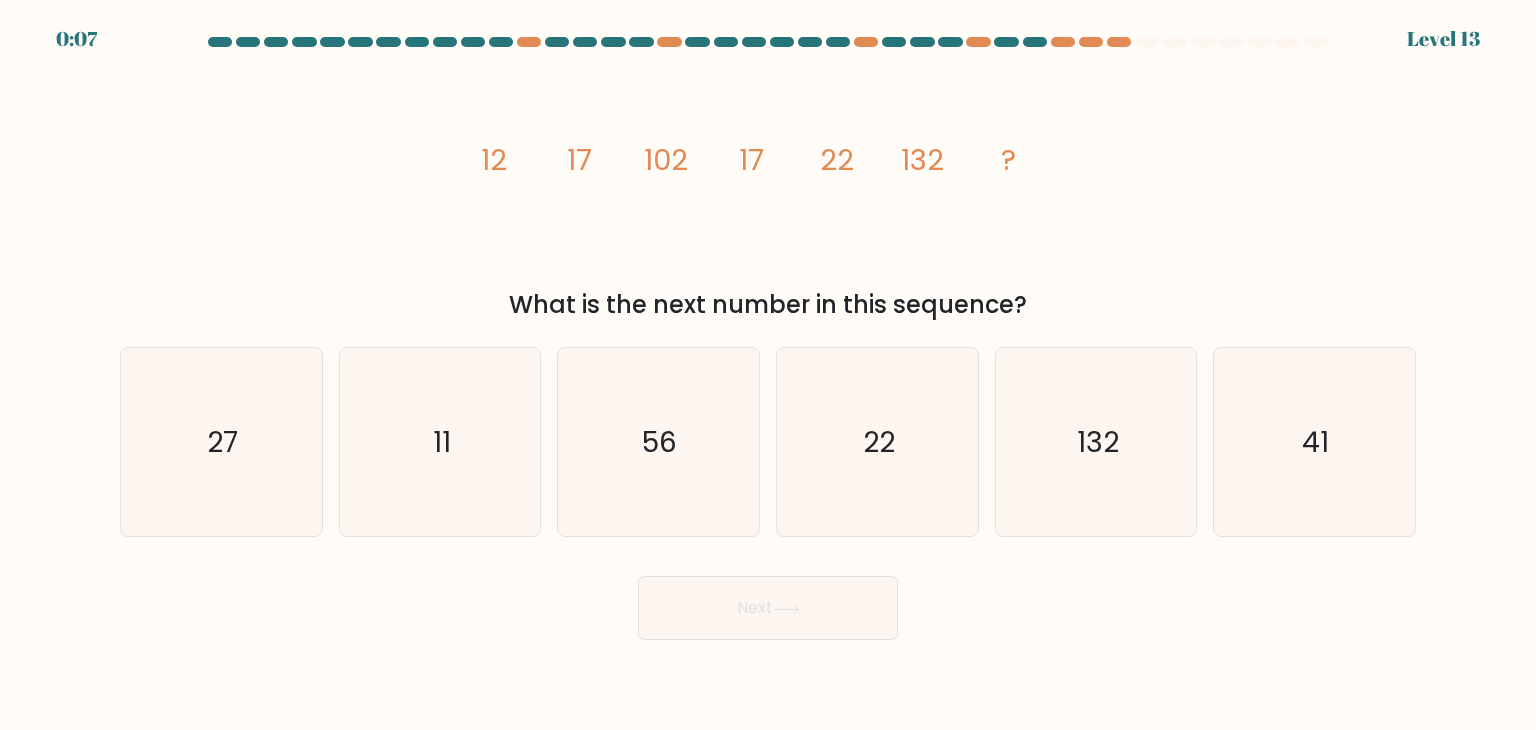 click on "Next" at bounding box center (768, 600) 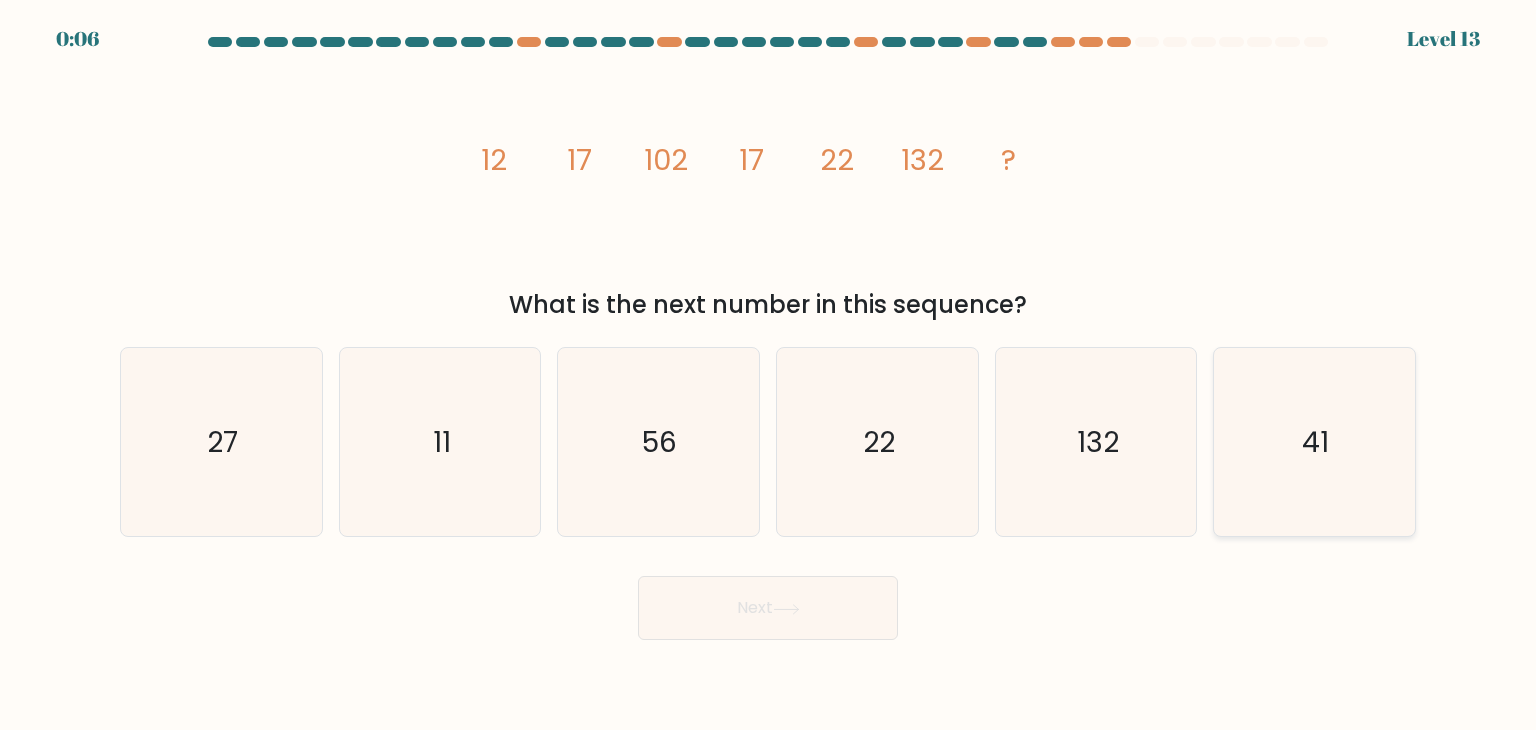 click on "41" 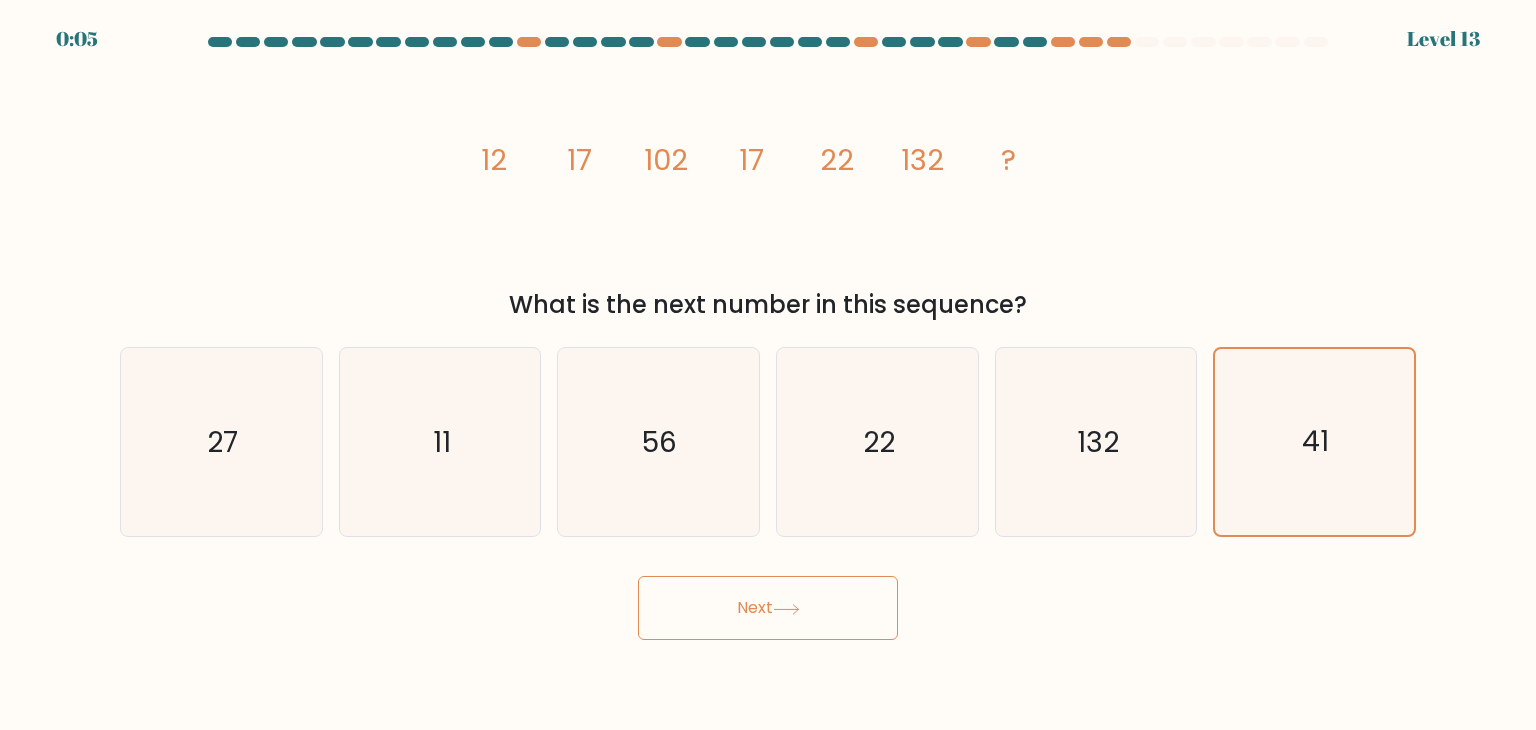 click on "Next" at bounding box center [768, 608] 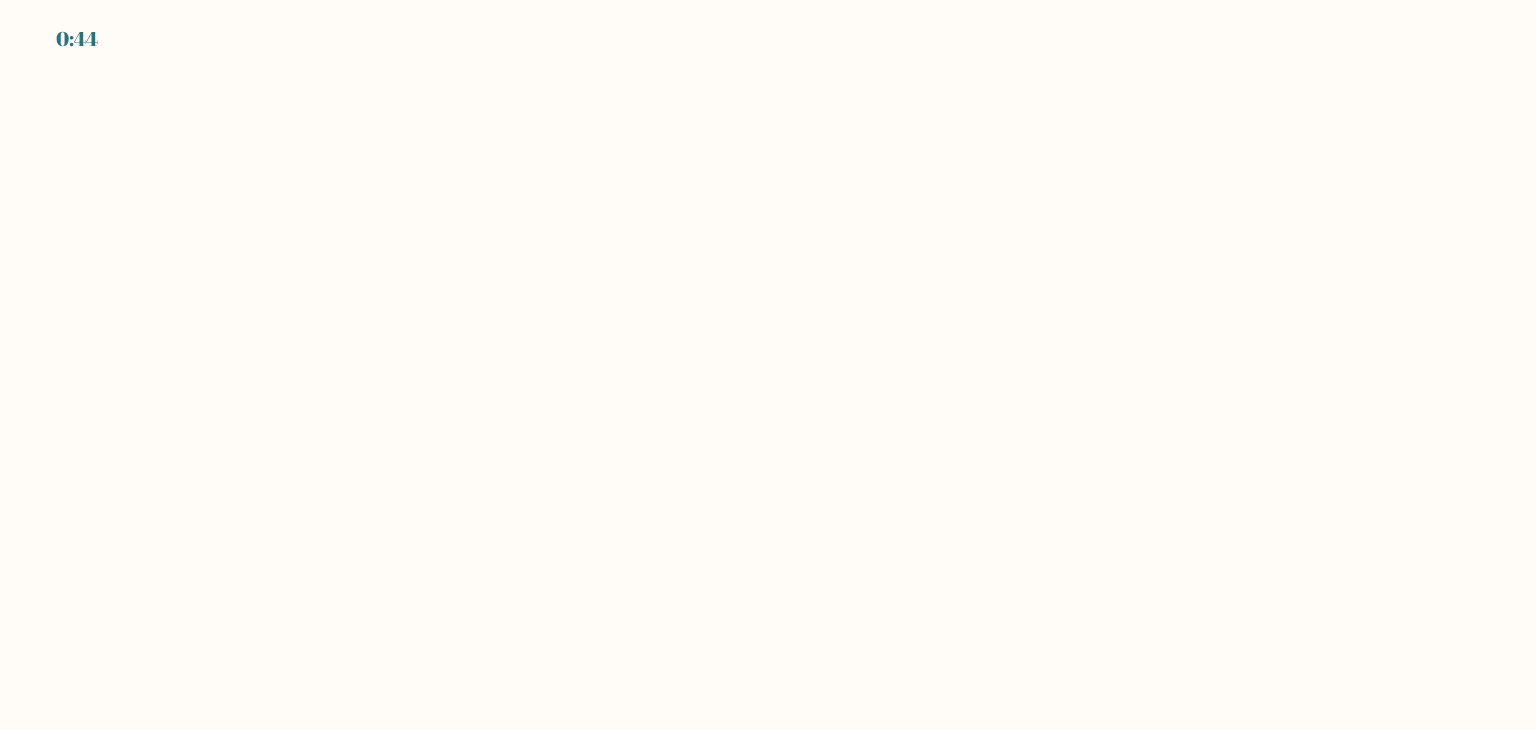 scroll, scrollTop: 0, scrollLeft: 0, axis: both 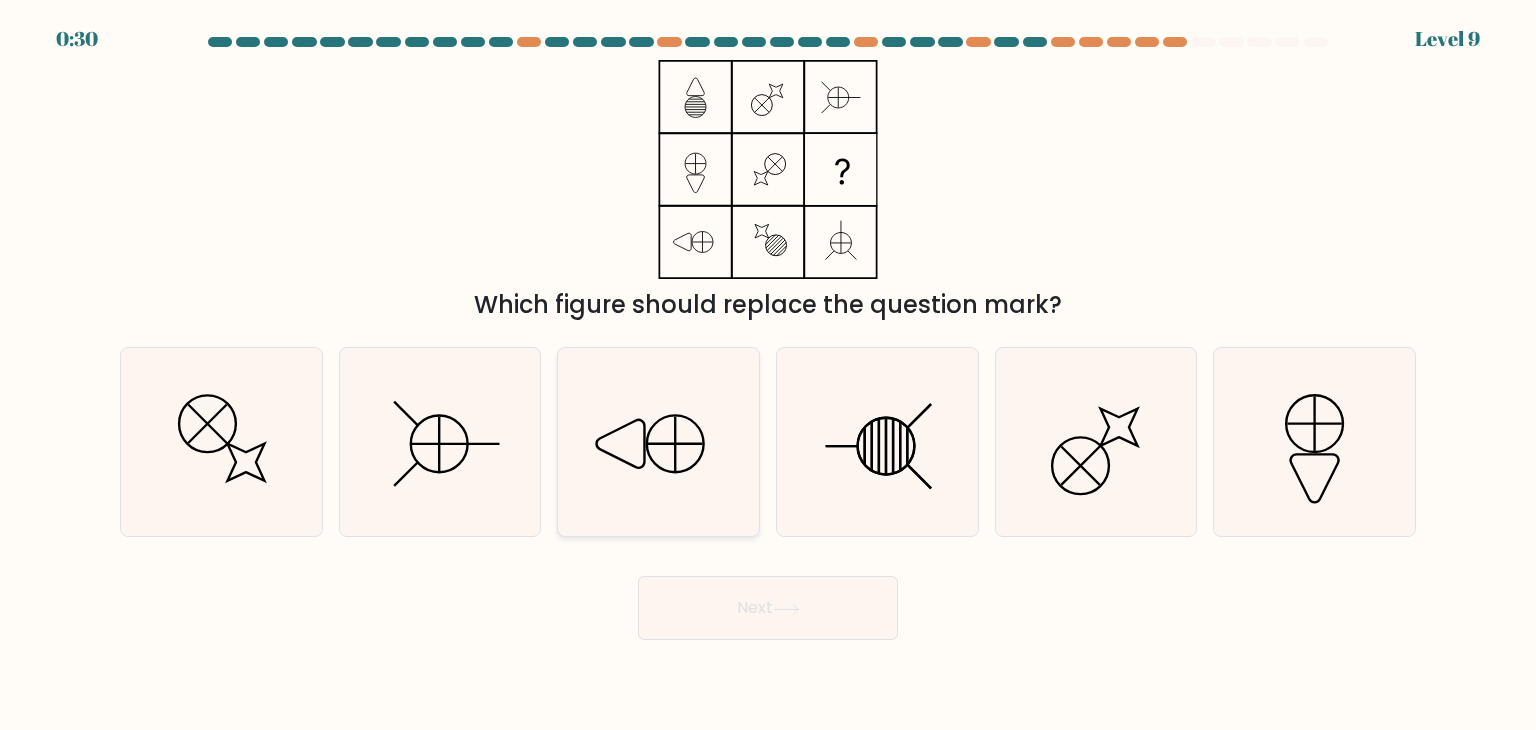 click 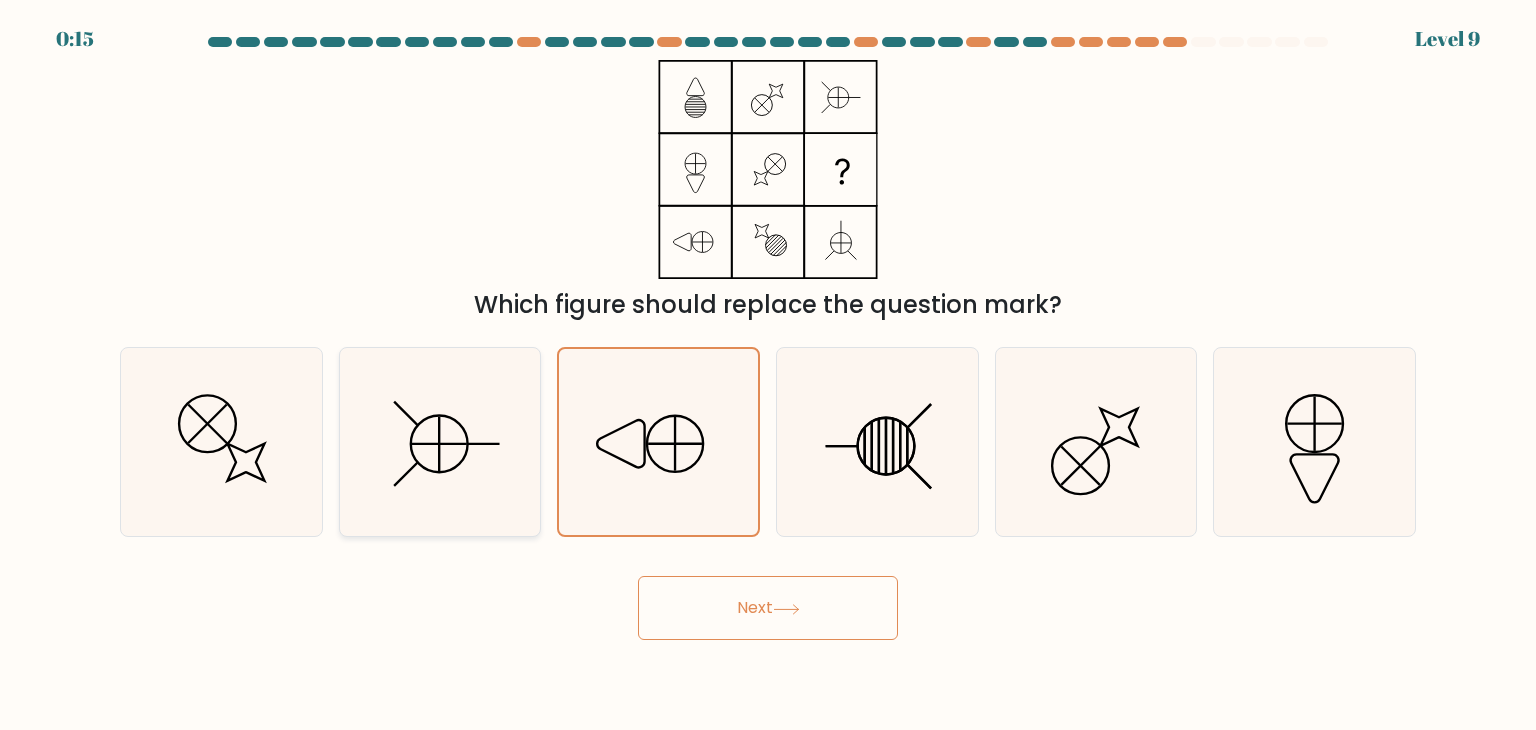 click 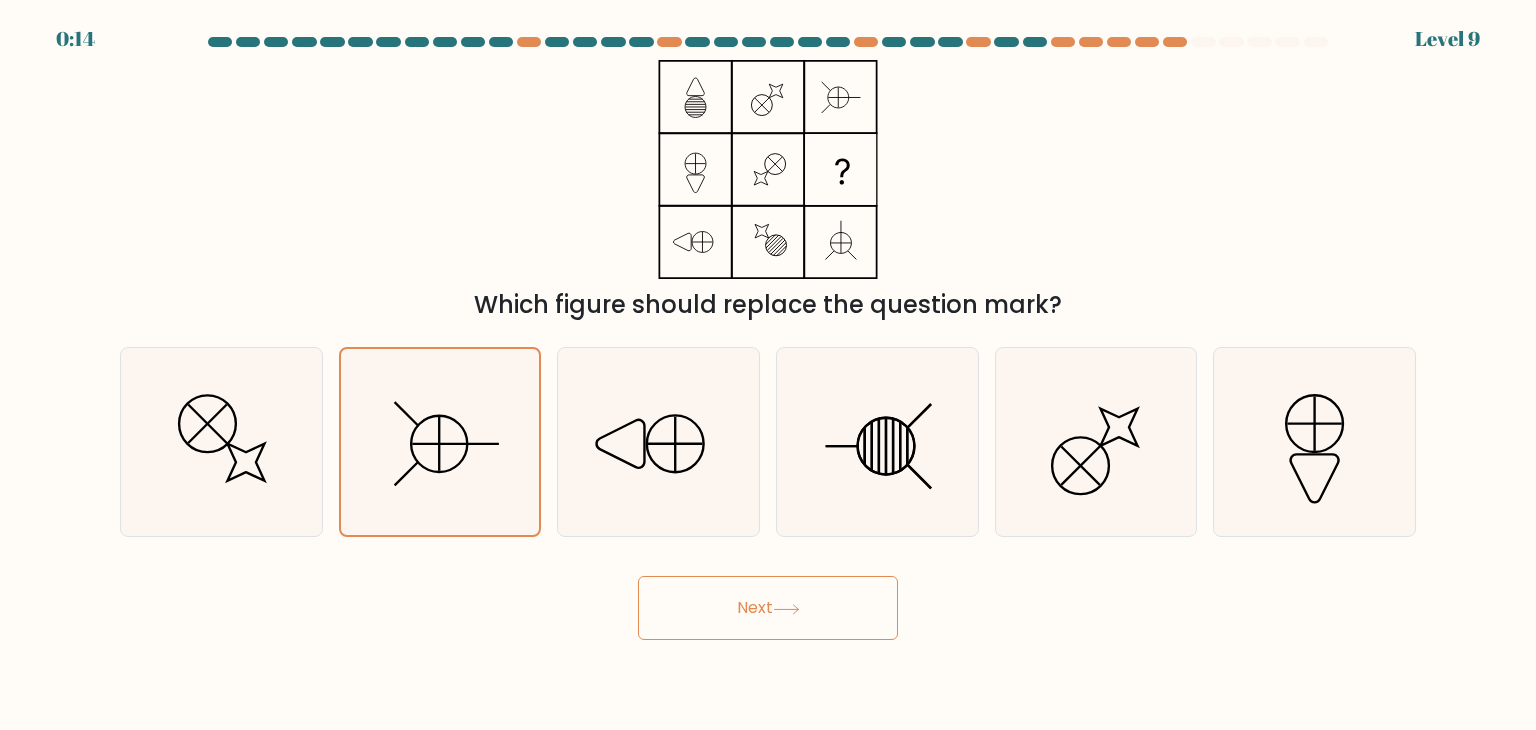 click on "Next" at bounding box center [768, 608] 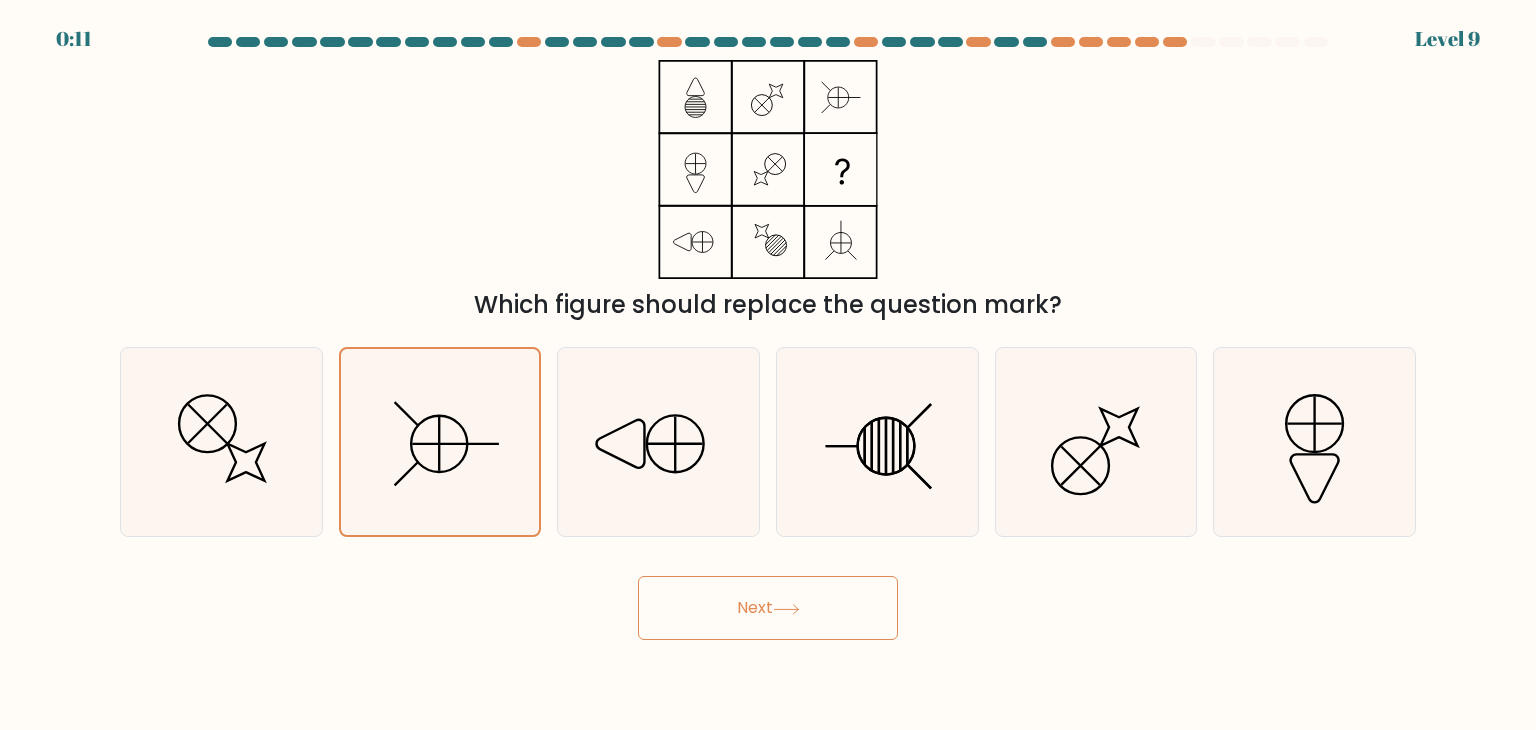 click on "Next" at bounding box center (768, 608) 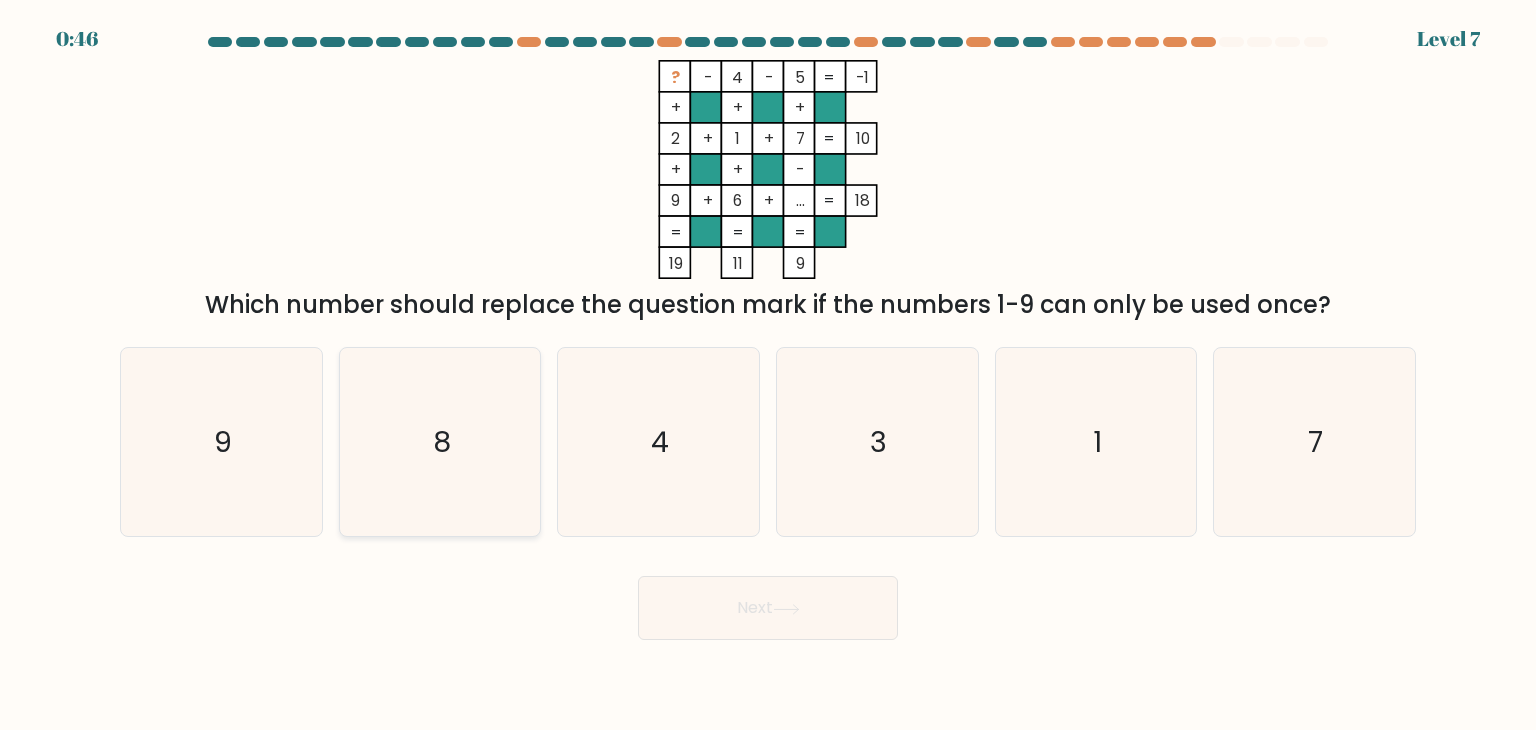 click on "8" 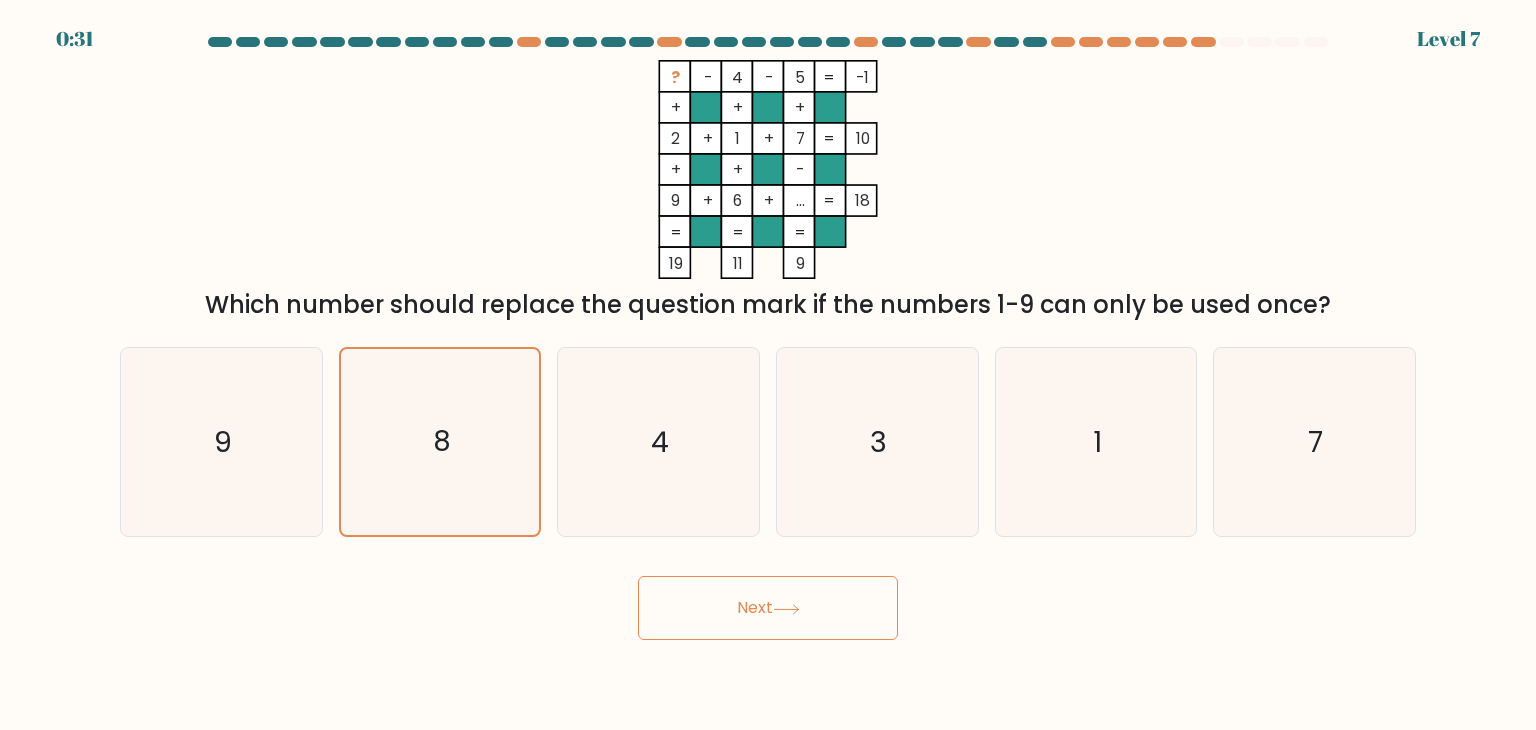 click on "Next" at bounding box center [768, 608] 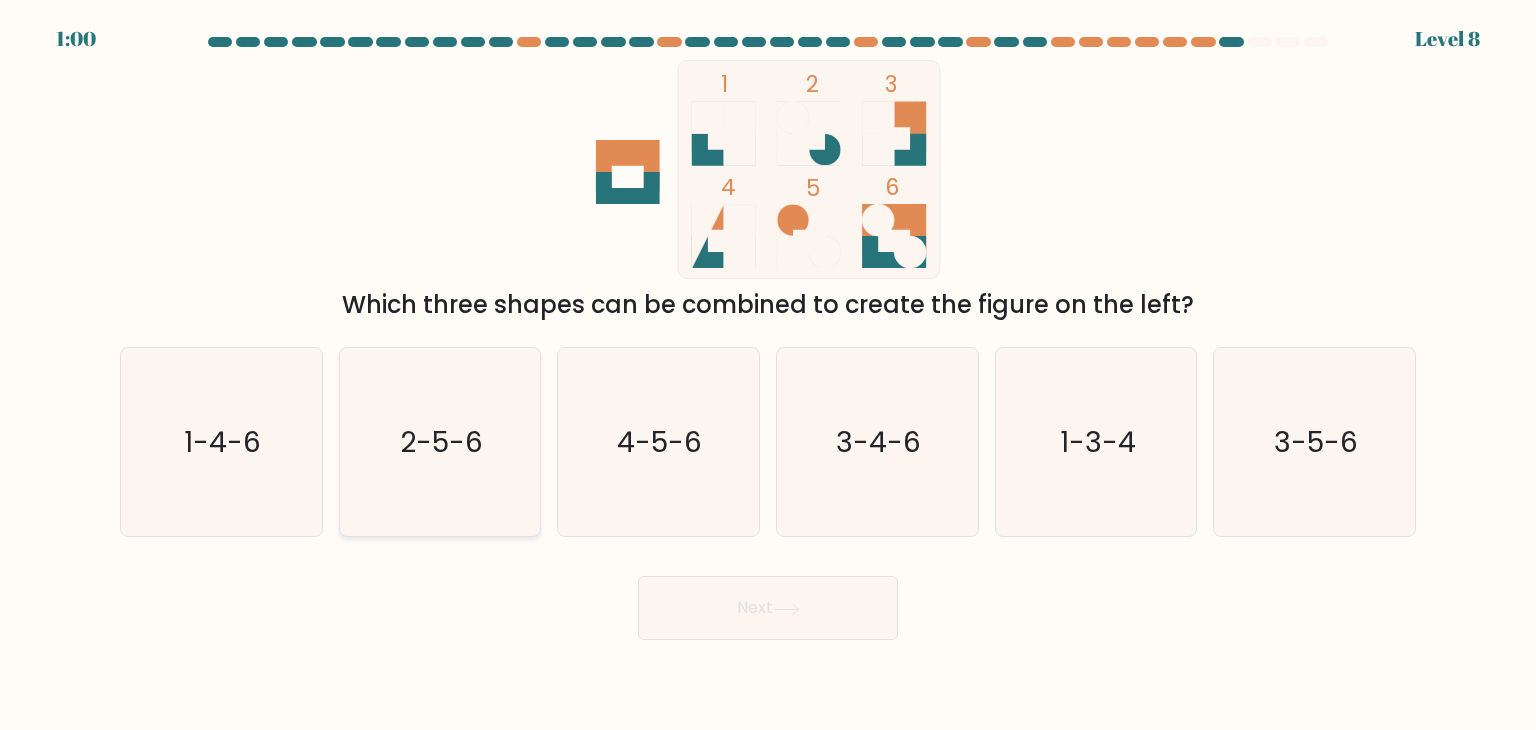 click on "2-5-6" 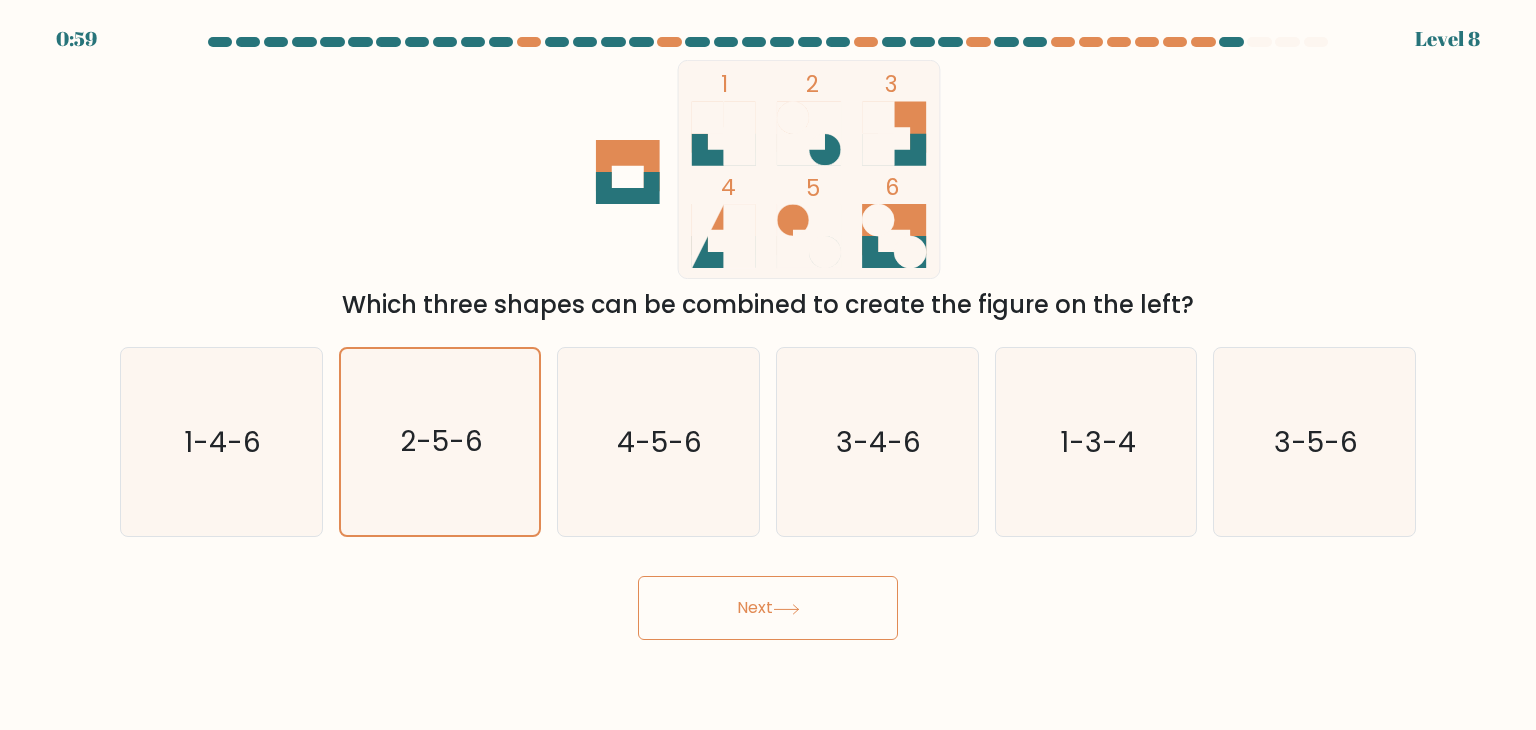 click on "Next" at bounding box center [768, 608] 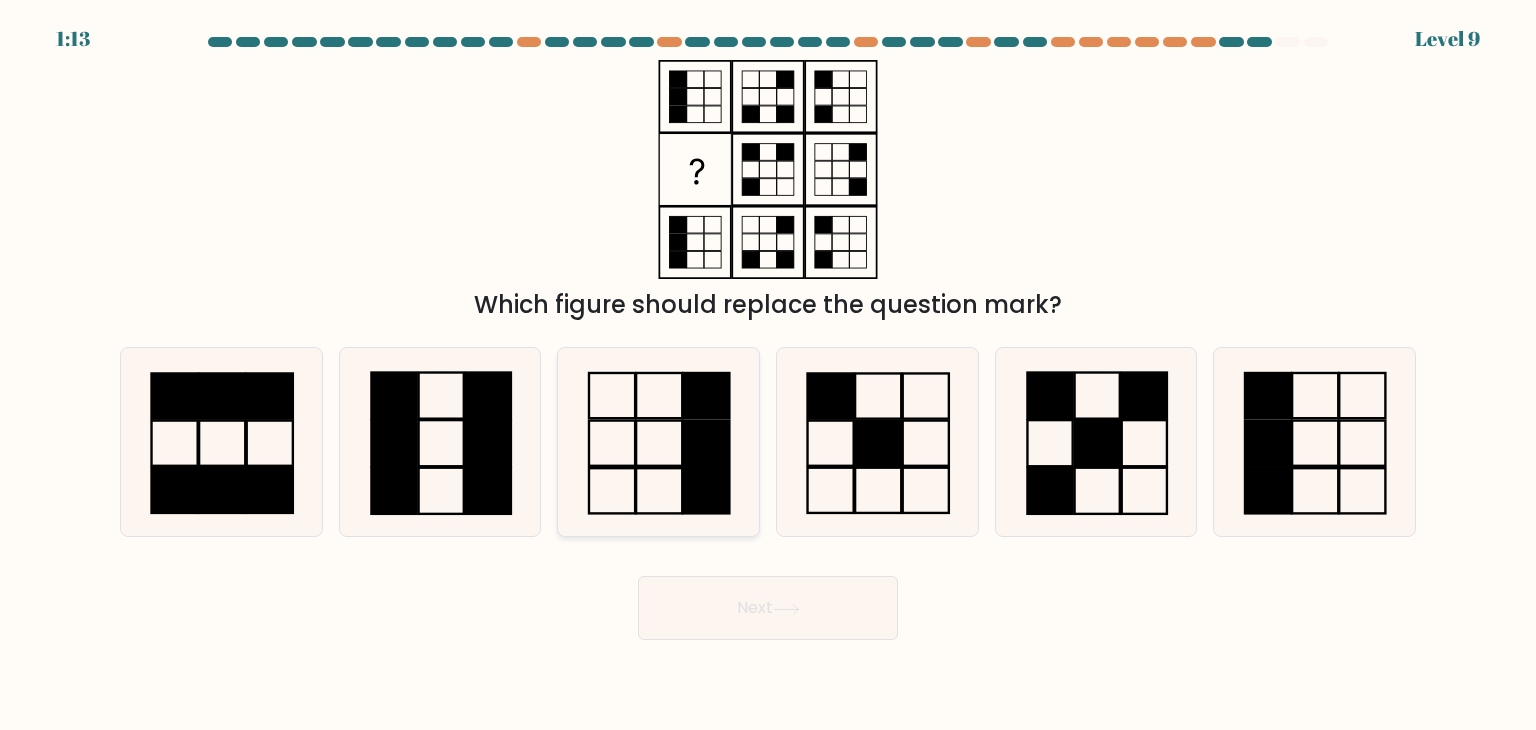 click 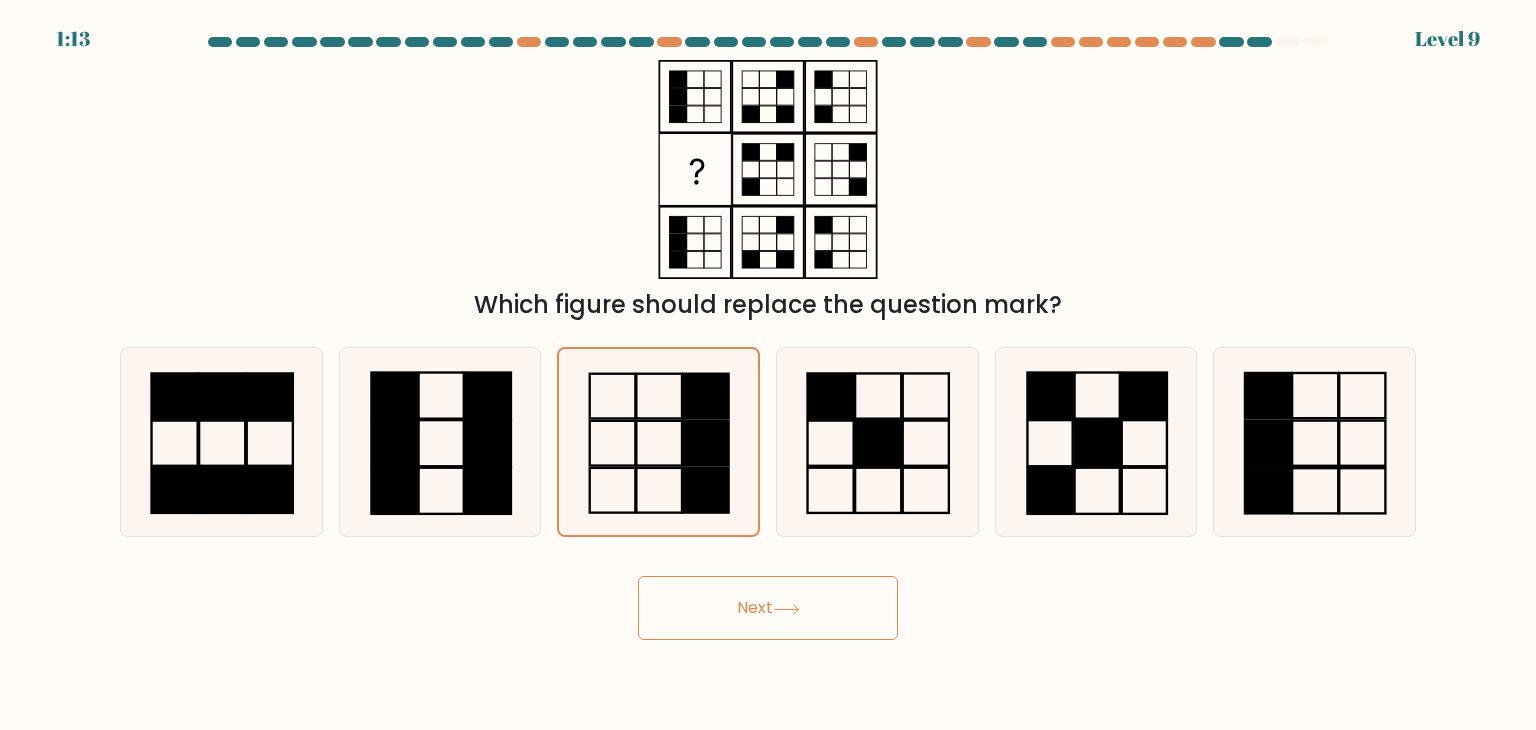 click on "Next" at bounding box center (768, 608) 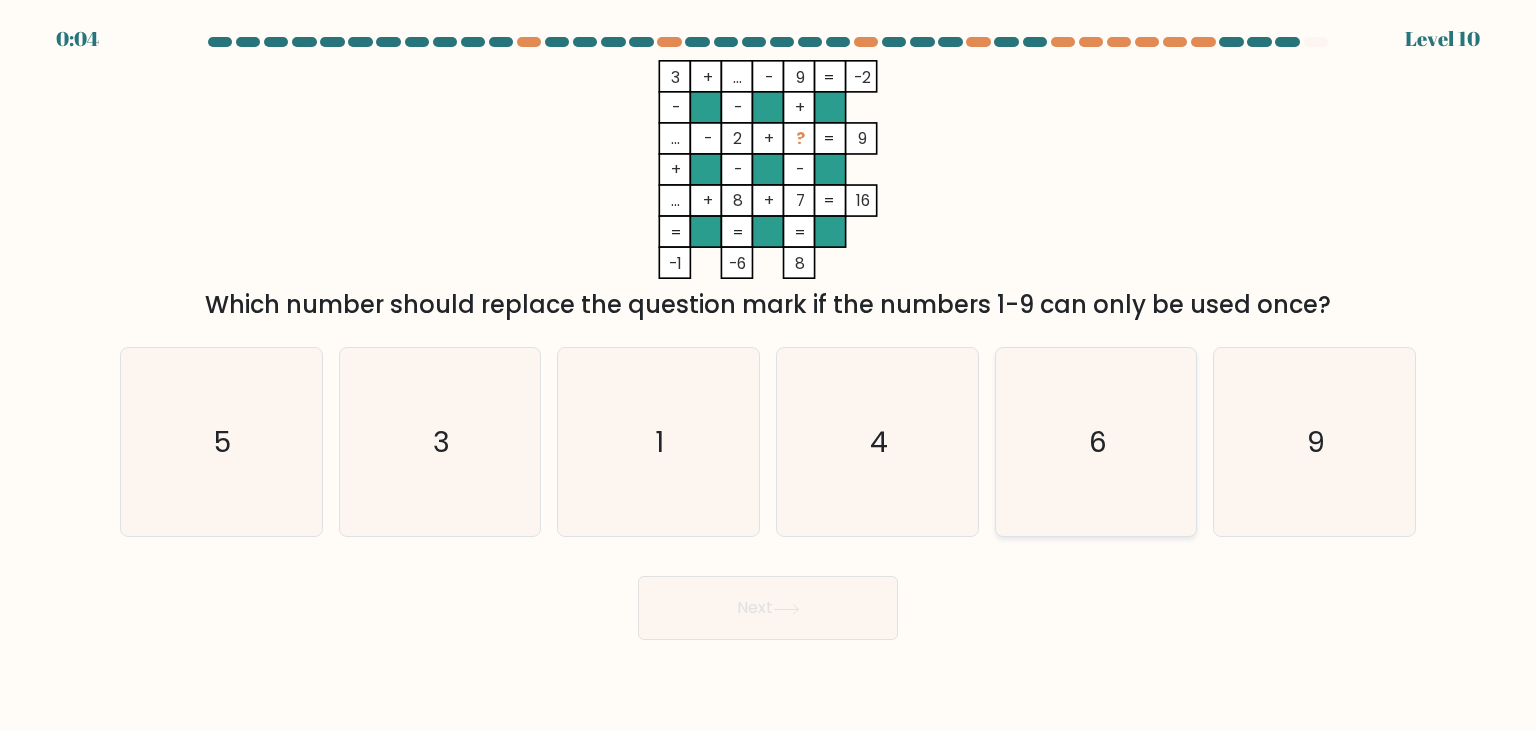 click on "6" 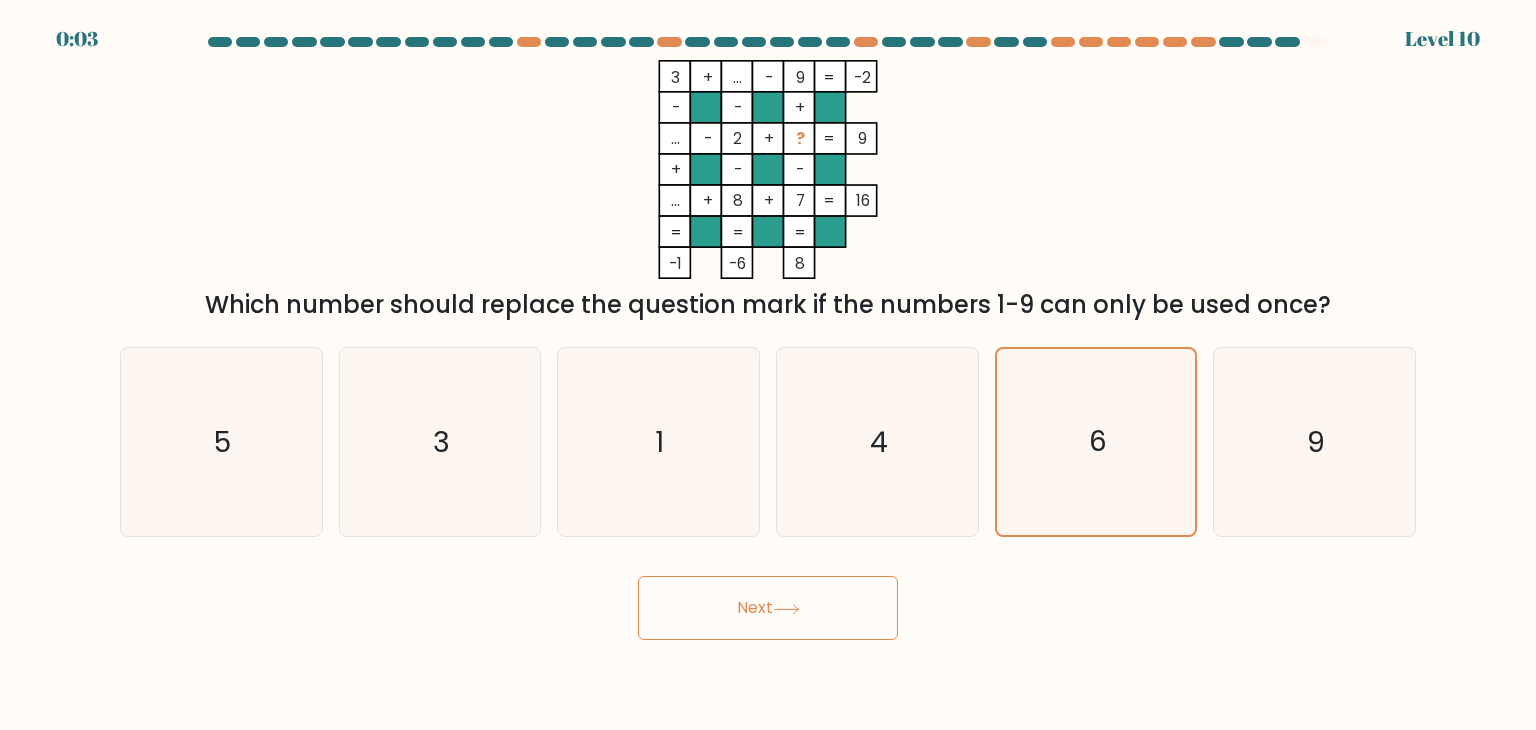 click on "Next" at bounding box center (768, 608) 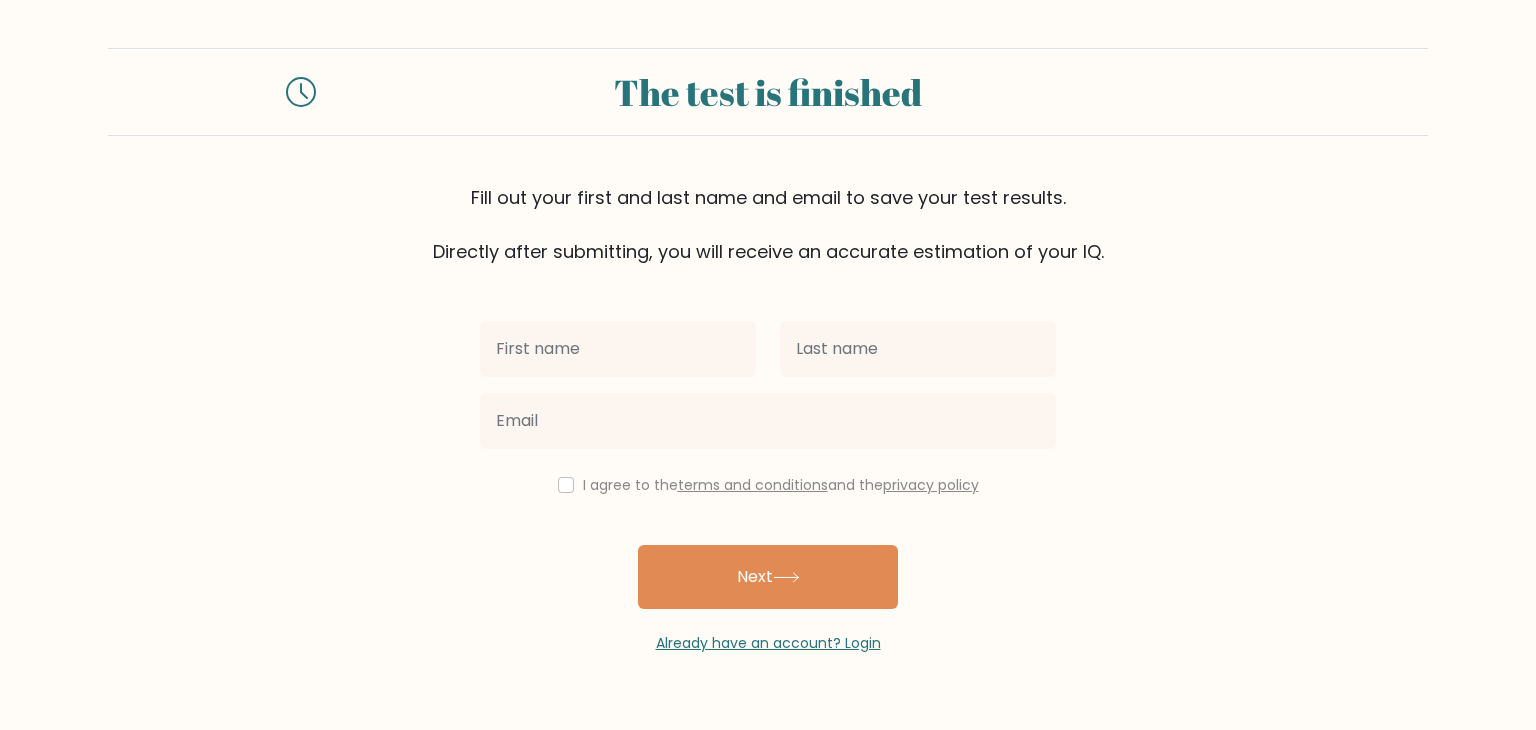 scroll, scrollTop: 0, scrollLeft: 0, axis: both 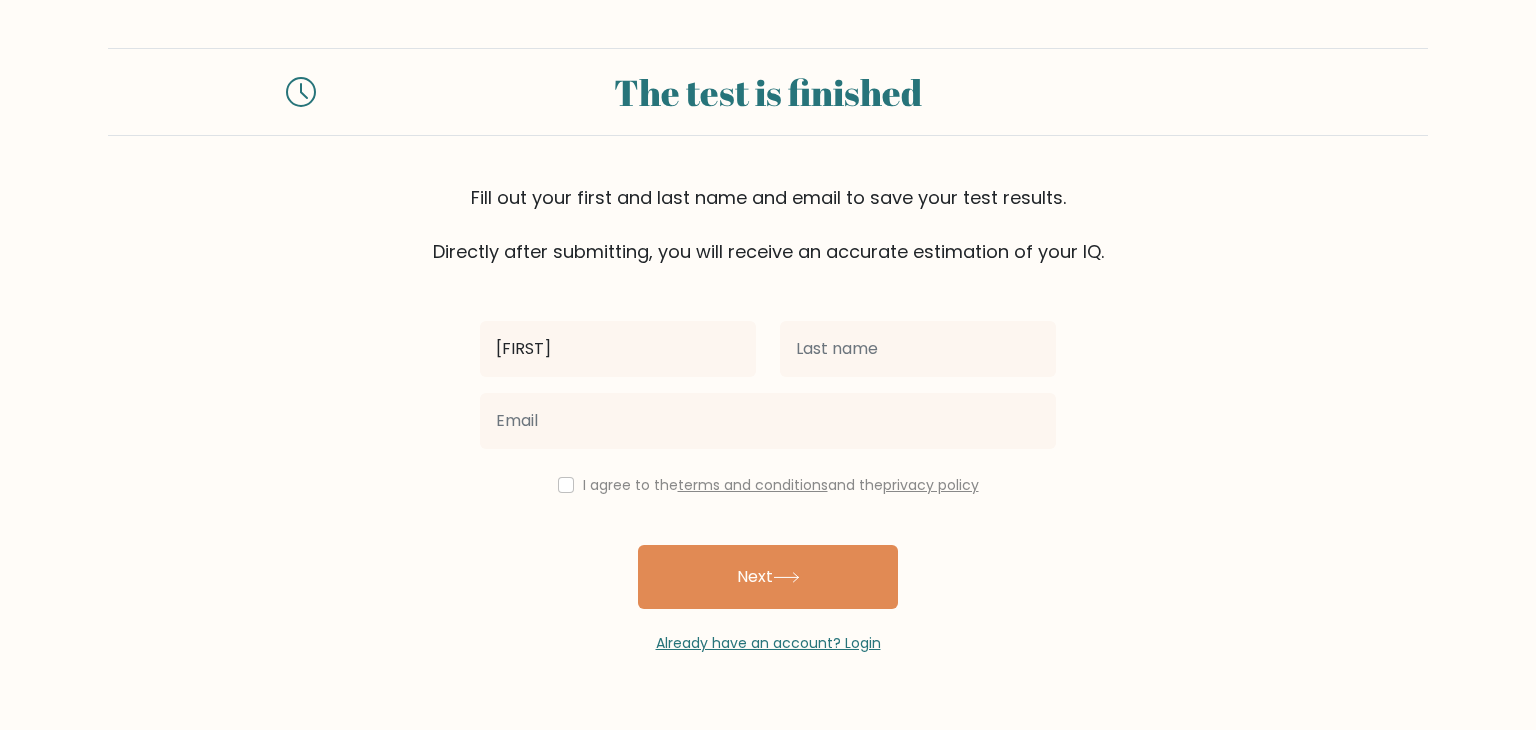 type on "[FIRST]" 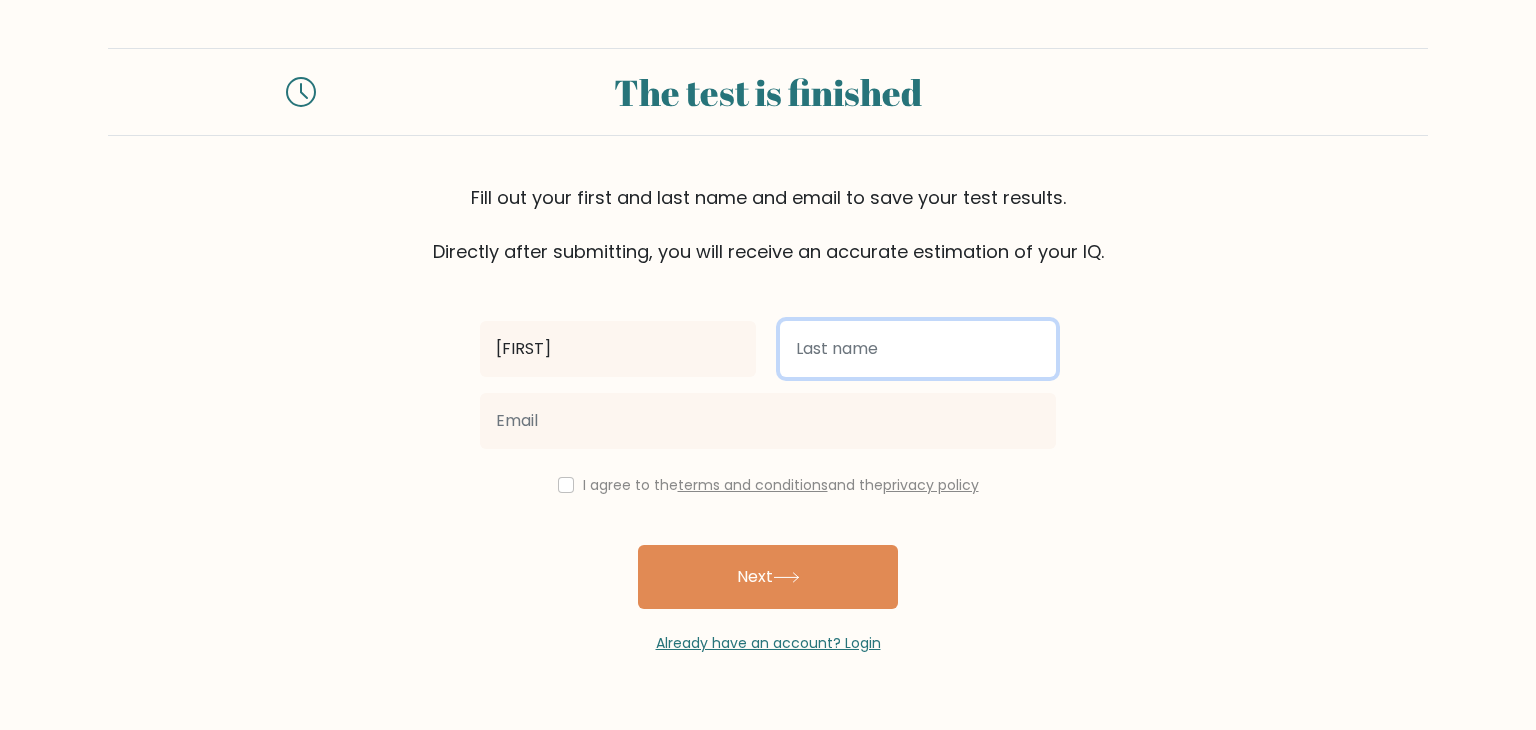 click at bounding box center (918, 349) 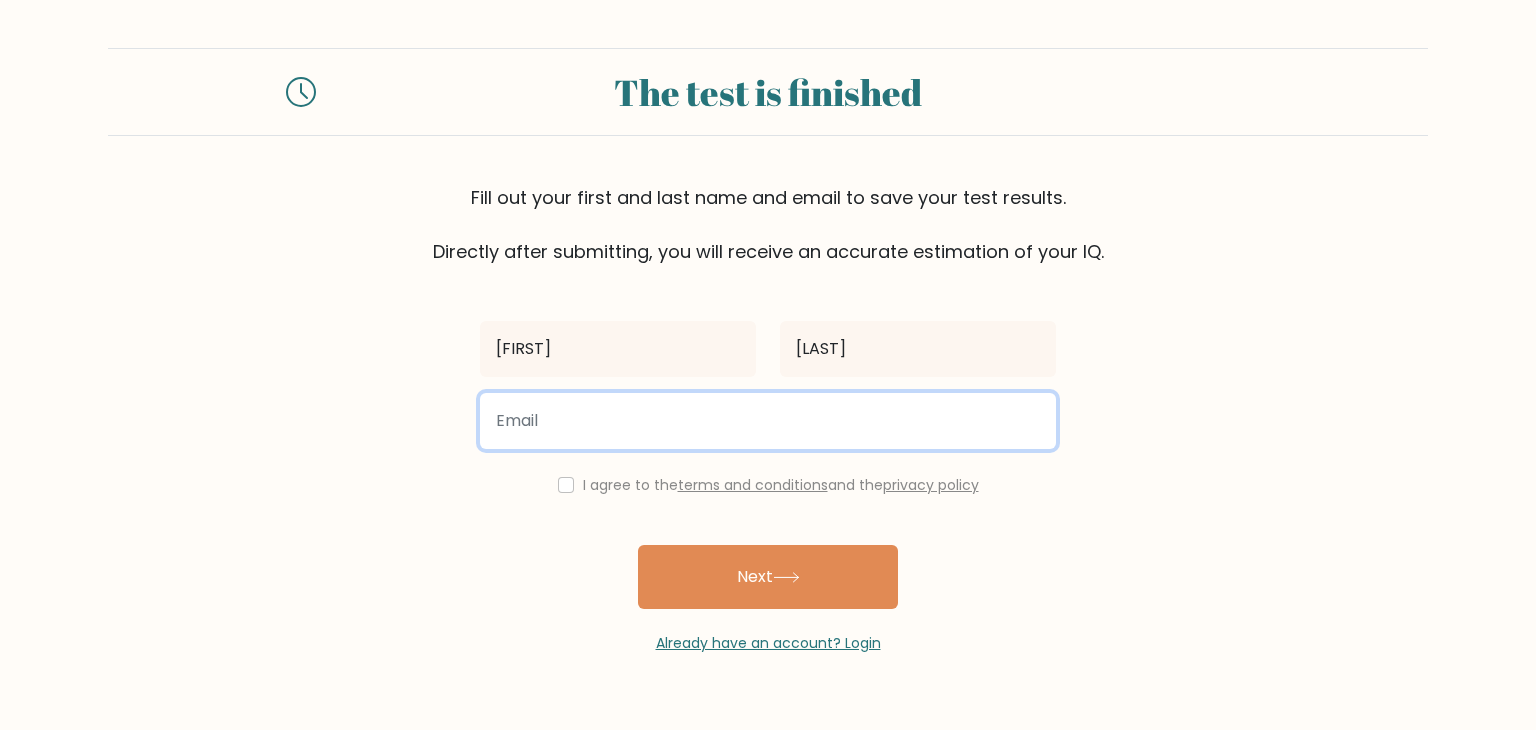 click at bounding box center [768, 421] 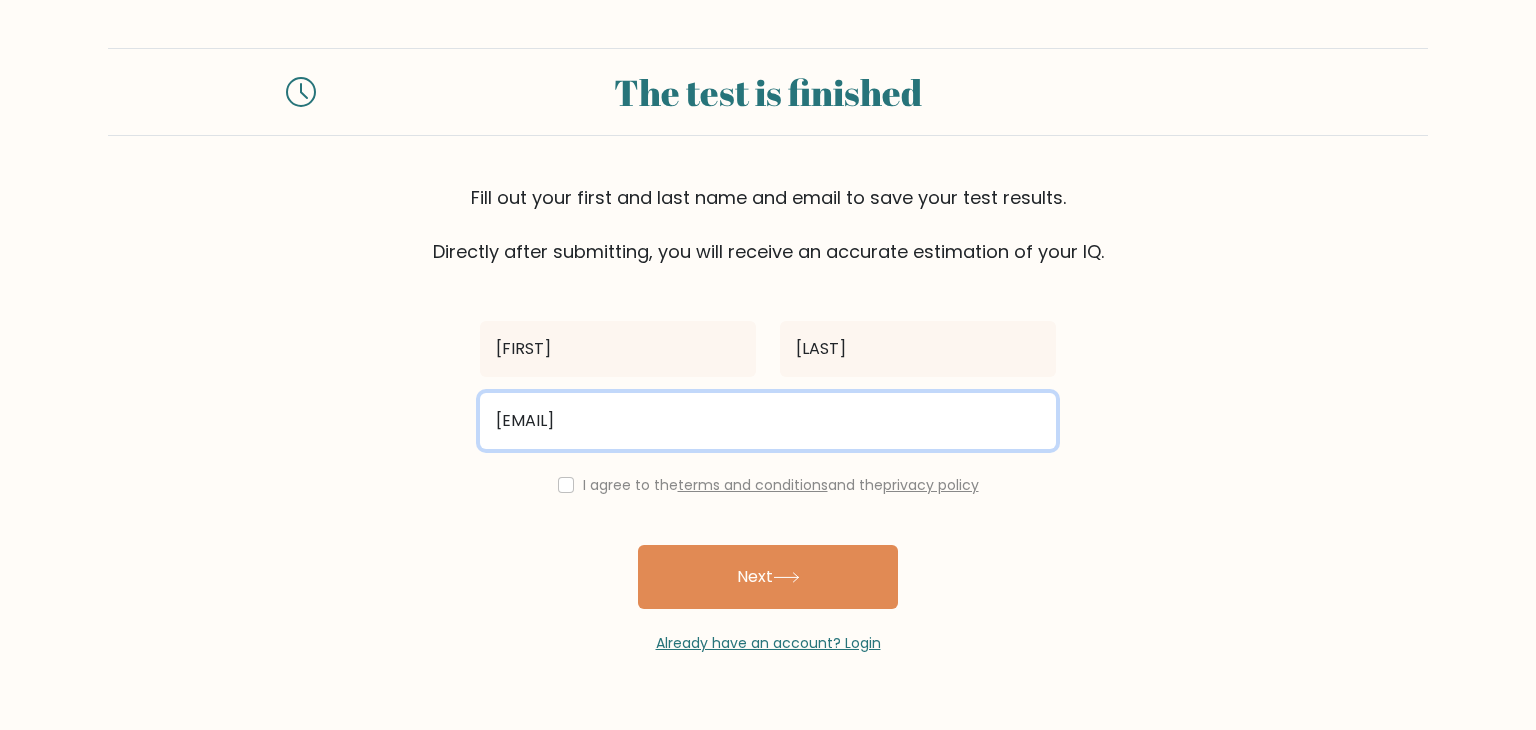 type on "[EMAIL]" 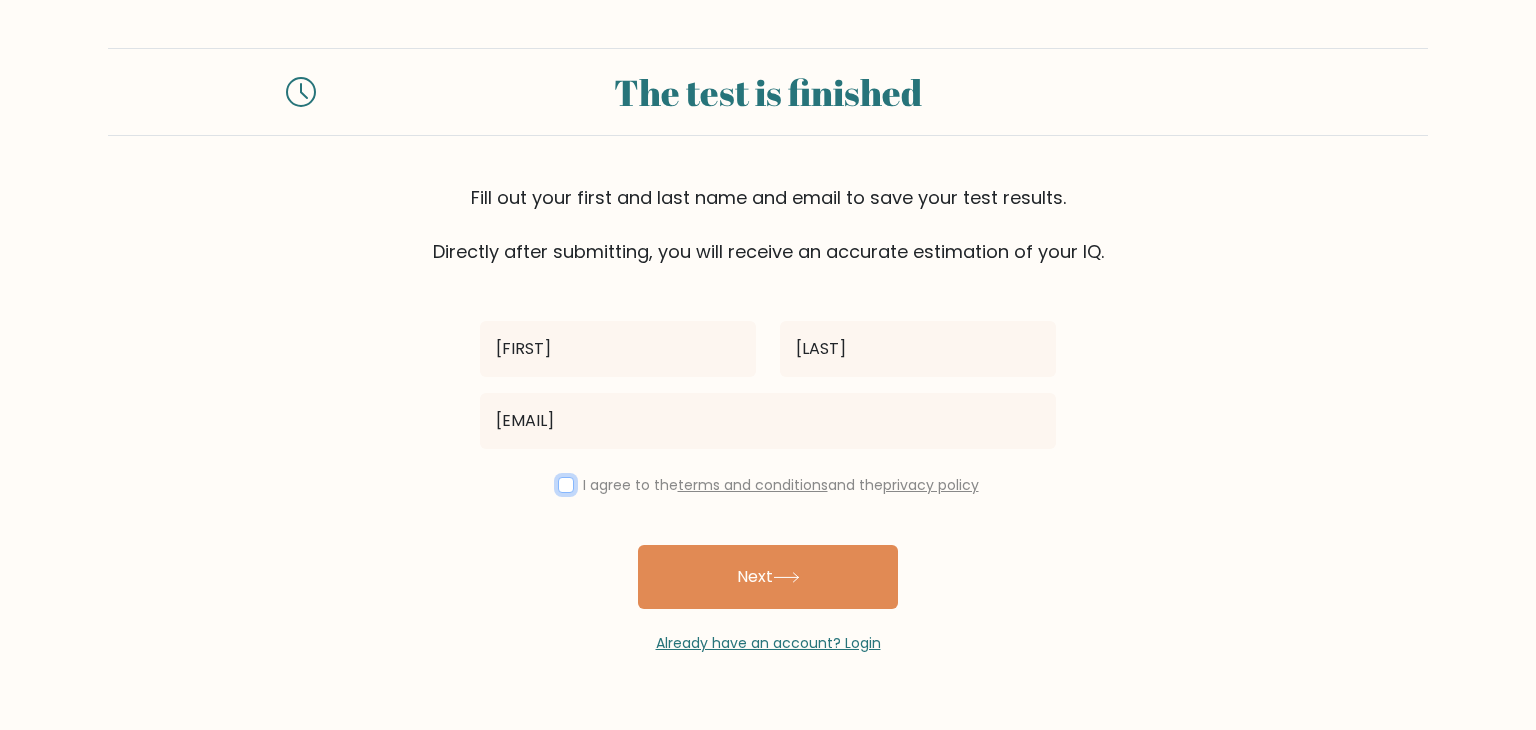 click at bounding box center (566, 485) 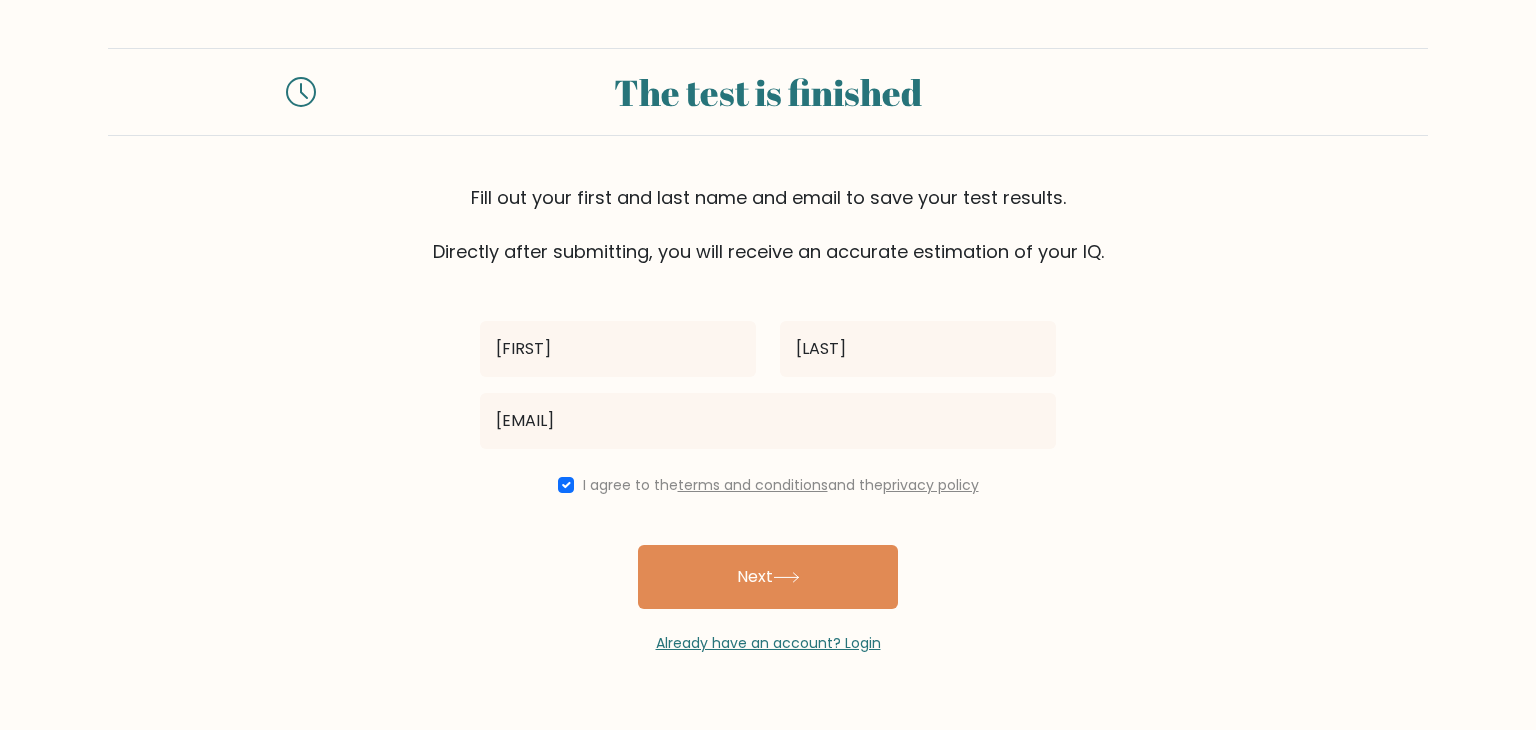 drag, startPoint x: 736, startPoint y: 559, endPoint x: 726, endPoint y: 550, distance: 13.453624 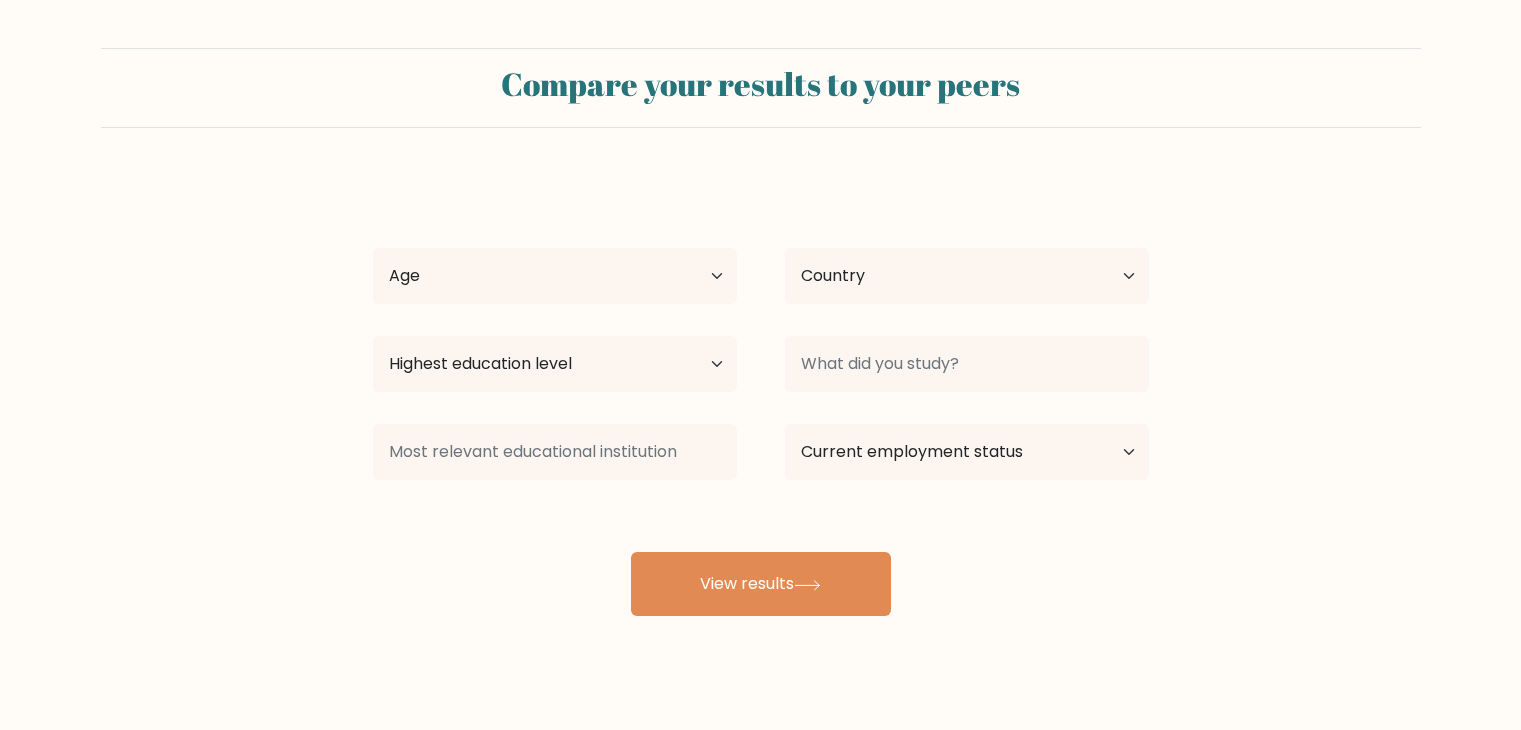 select on "[COUNTRY_CODE]" 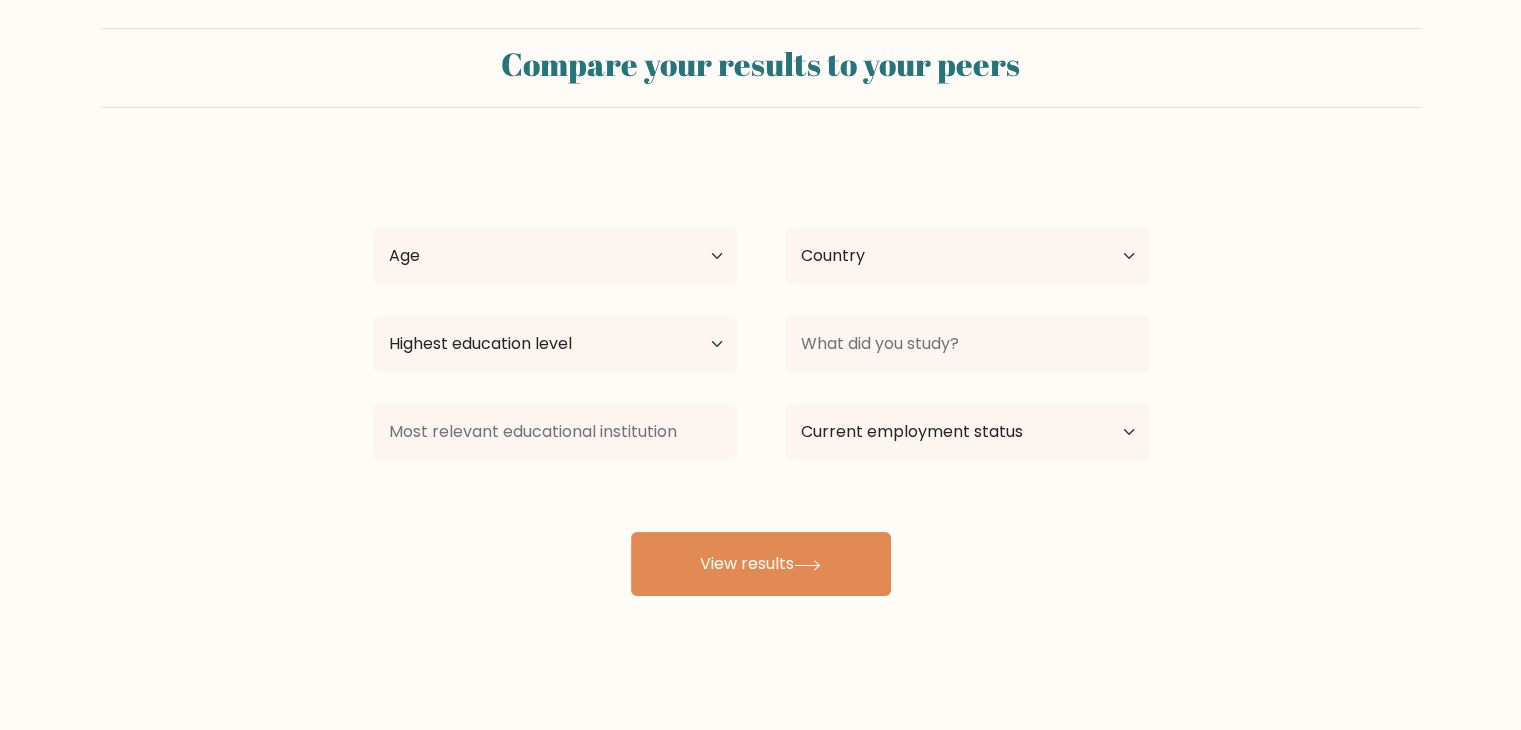 scroll, scrollTop: 28, scrollLeft: 0, axis: vertical 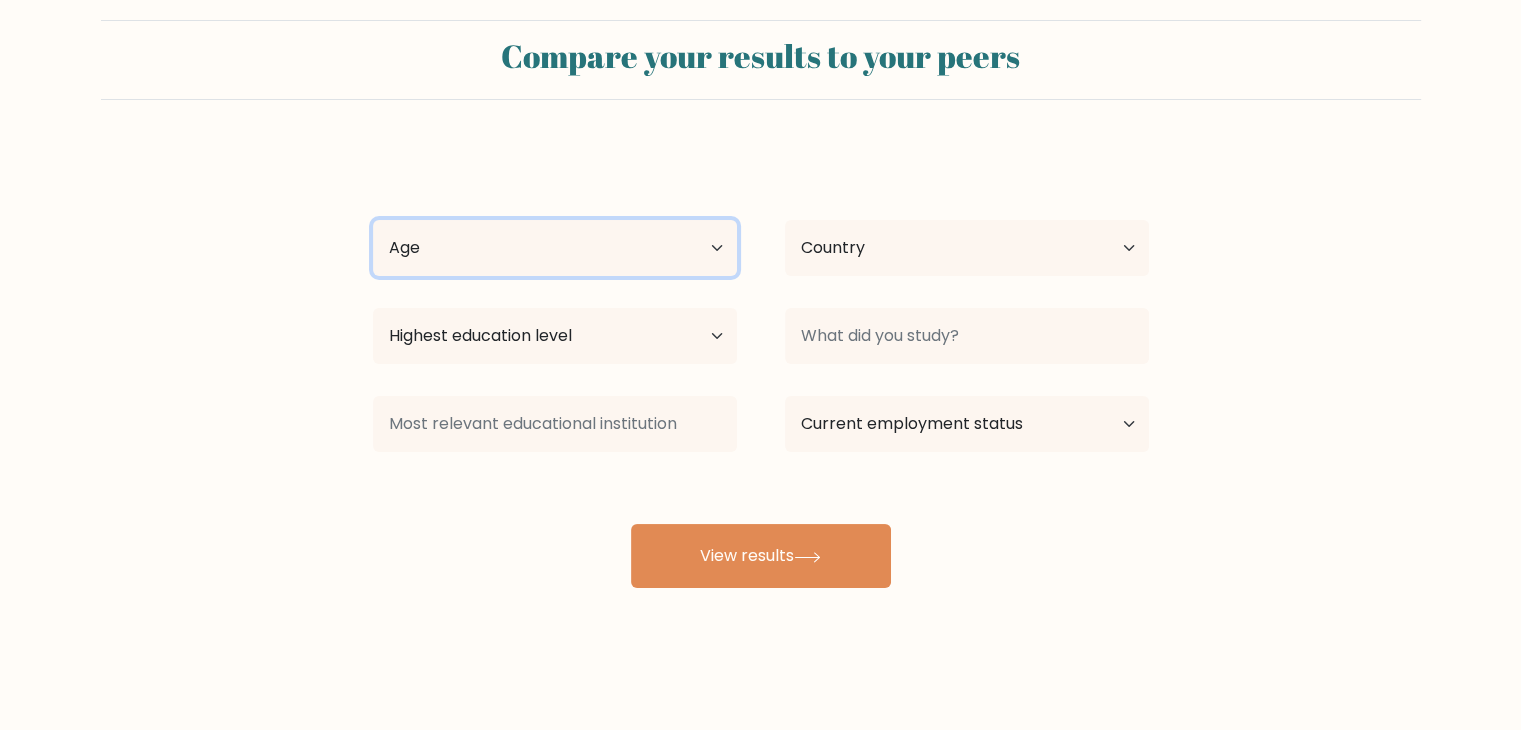 click on "Age
Under 18 years old
18-24 years old
25-34 years old
35-44 years old
45-54 years old
55-64 years old
65 years old and above" at bounding box center (555, 248) 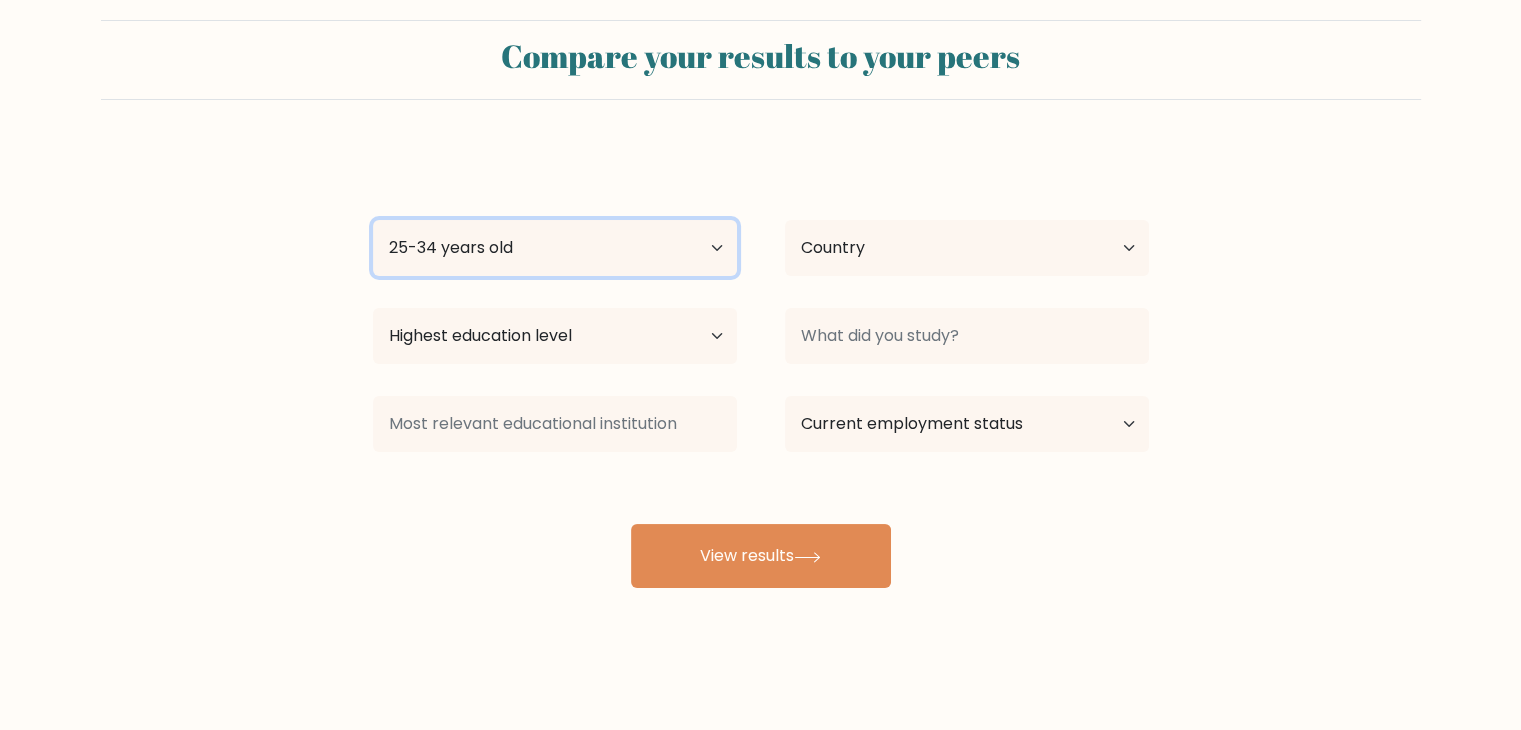 click on "Age
Under 18 years old
18-24 years old
25-34 years old
35-44 years old
45-54 years old
55-64 years old
65 years old and above" at bounding box center (555, 248) 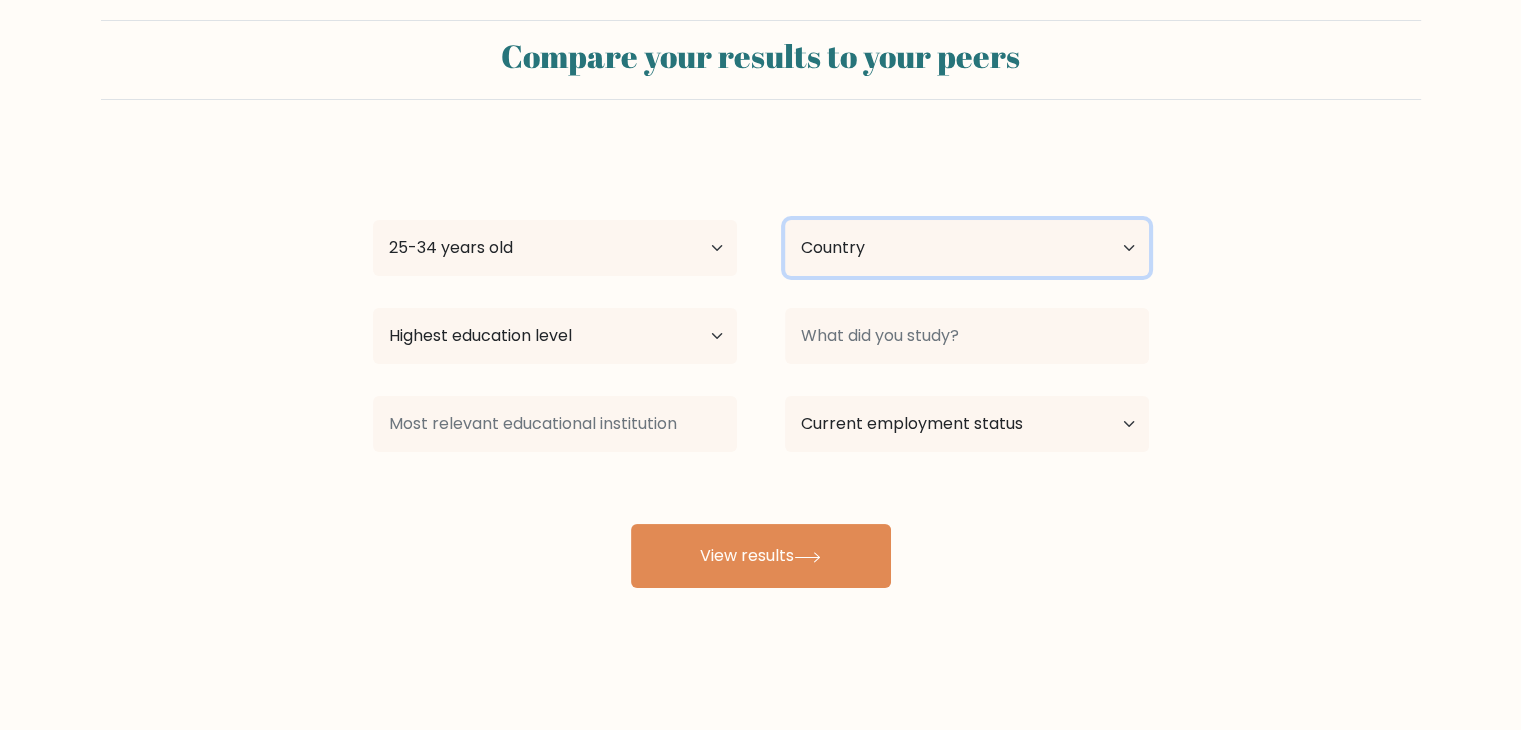 click on "Country
Afghanistan
Albania
Algeria
American Samoa
Andorra
Angola
Anguilla
Antarctica
Antigua and Barbuda
Argentina
Armenia
Aruba
Australia
Austria
Azerbaijan
Bahamas
Bahrain
Bangladesh
Barbados
Belarus
Belgium
Belize
Benin
Bermuda
Bhutan
Bolivia
Bonaire, Sint Eustatius and Saba
Bosnia and Herzegovina
Botswana
Bouvet Island
Brazil
British Indian Ocean Territory
Brunei
Bulgaria
Burkina Faso
Burundi
Cabo Verde
Cambodia
Cameroon
Canada
Cayman Islands
Central African Republic
Chad
Chile
China
Christmas Island
Cocos (Keeling) Islands
Colombia
Comoros
Congo
Congo (the Democratic Republic of the)
Cook Islands
Costa Rica
Côte d'Ivoire
Croatia
Cuba" at bounding box center [967, 248] 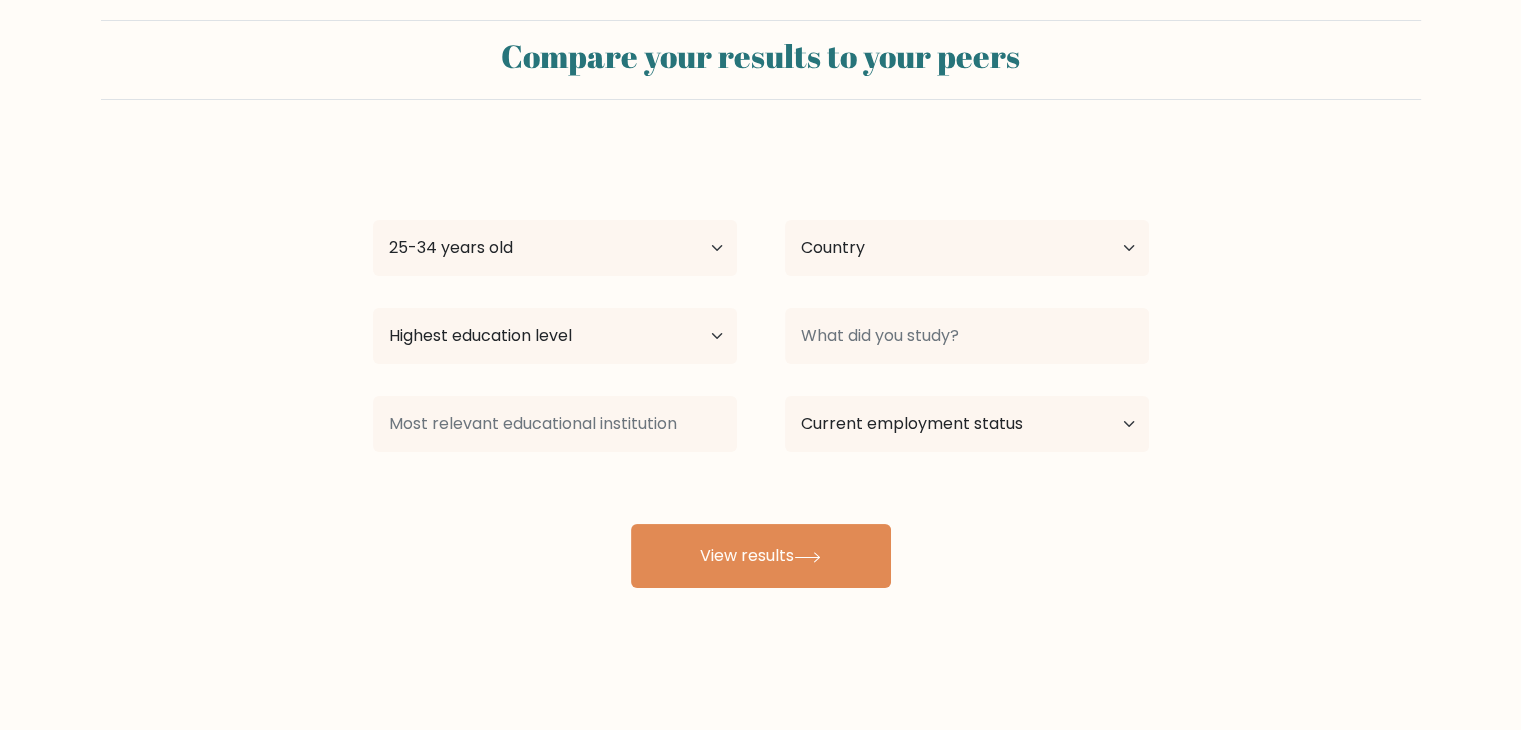 drag, startPoint x: 1355, startPoint y: 145, endPoint x: 1319, endPoint y: 159, distance: 38.626415 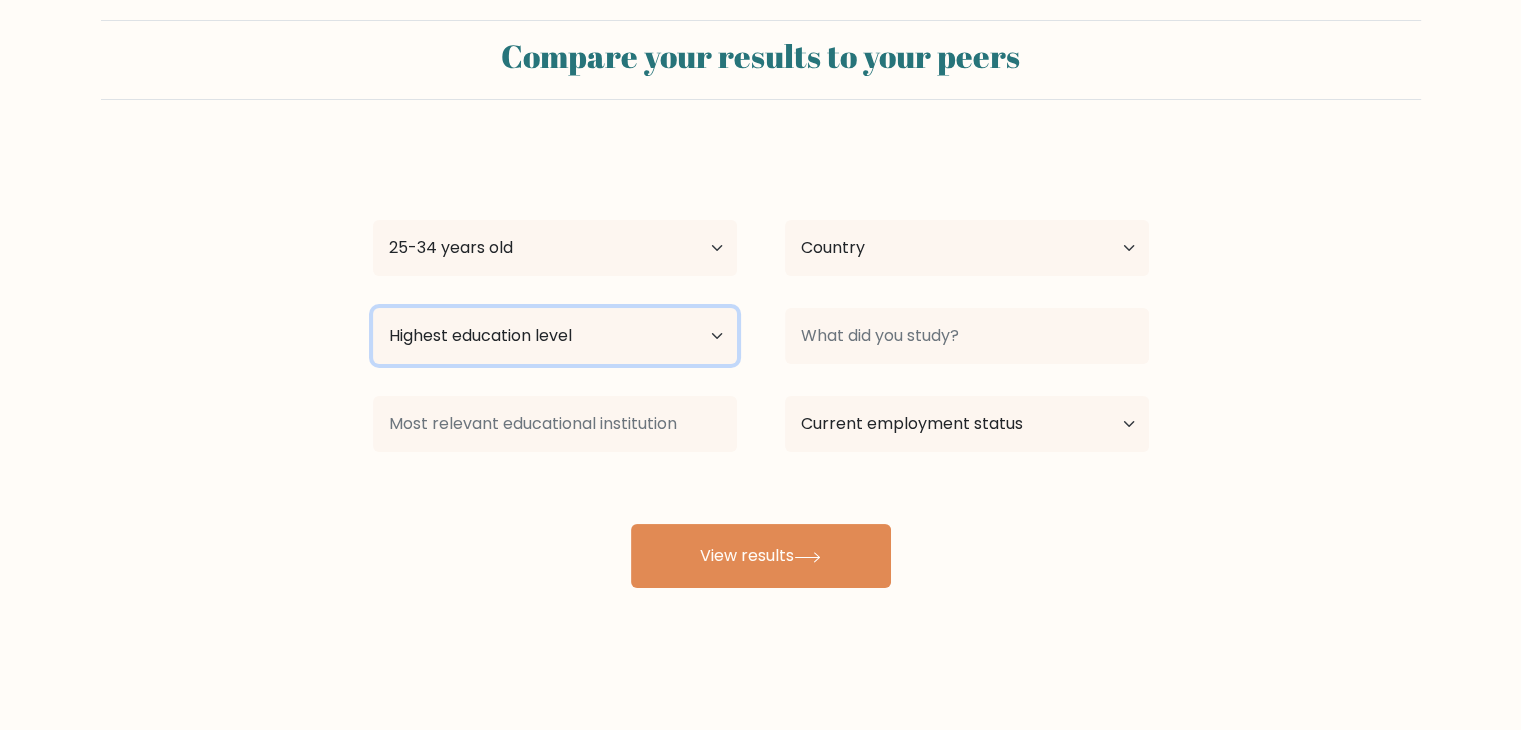 click on "Highest education level
No schooling
Primary
Lower Secondary
Upper Secondary
Occupation Specific
Bachelor's degree
Master's degree
Doctoral degree" at bounding box center [555, 336] 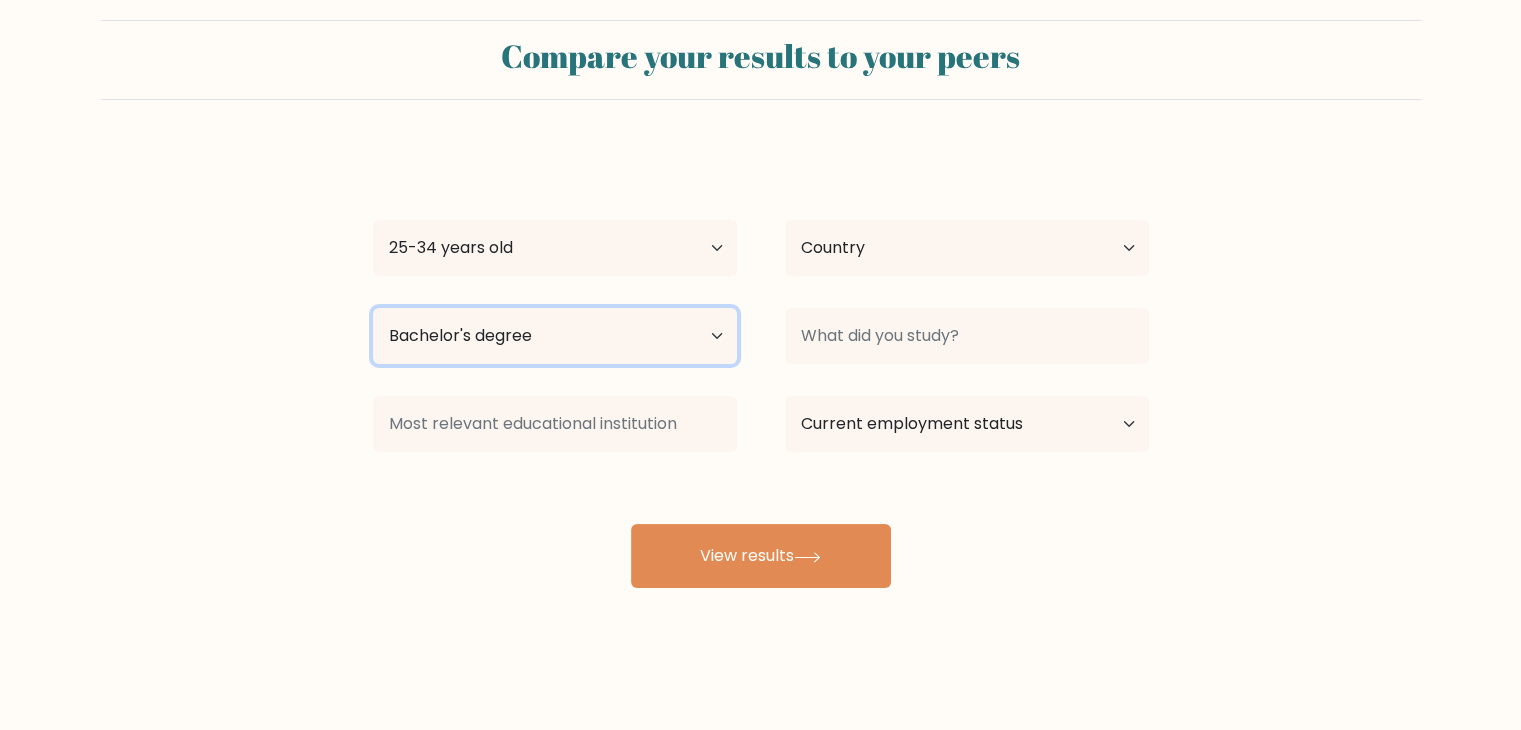 click on "Highest education level
No schooling
Primary
Lower Secondary
Upper Secondary
Occupation Specific
Bachelor's degree
Master's degree
Doctoral degree" at bounding box center (555, 336) 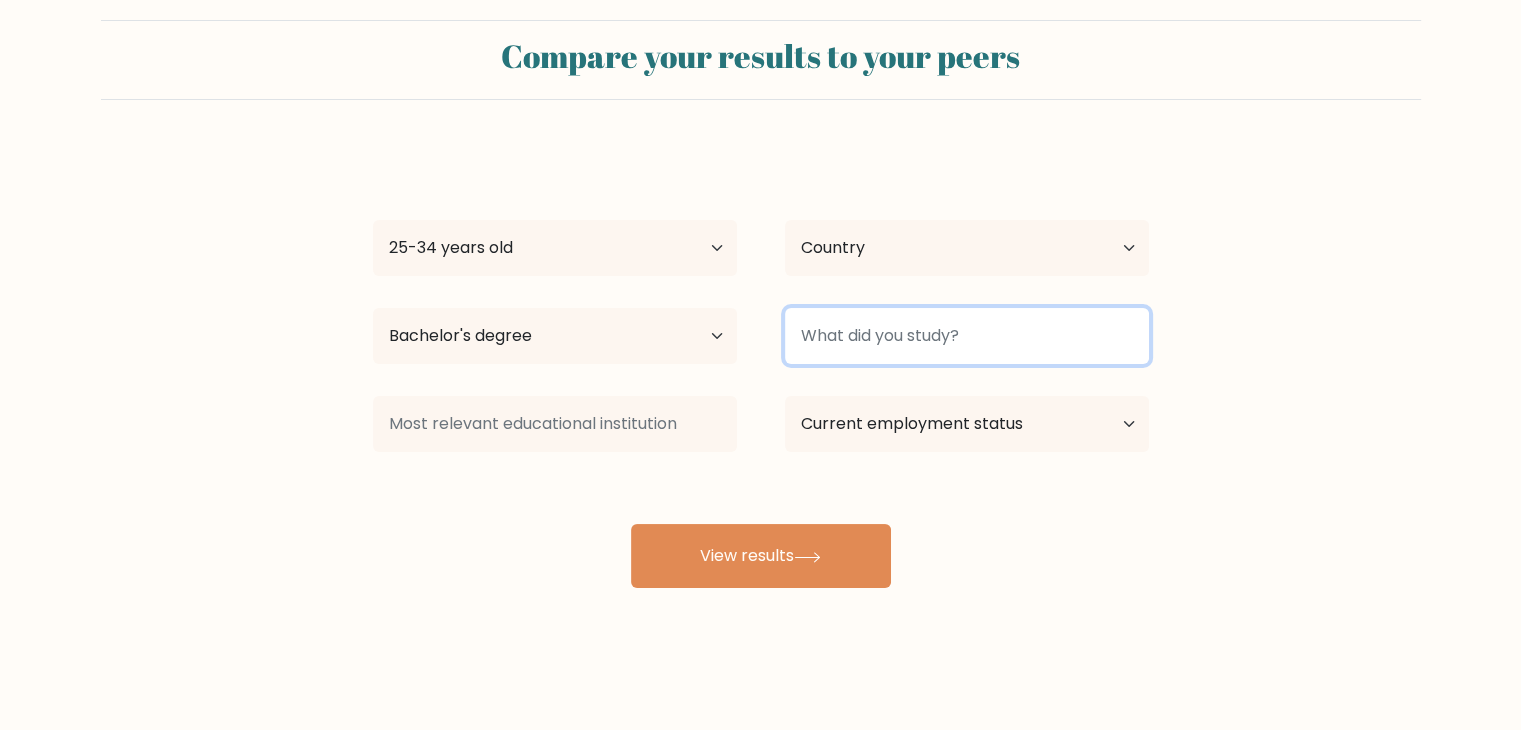 click at bounding box center (967, 336) 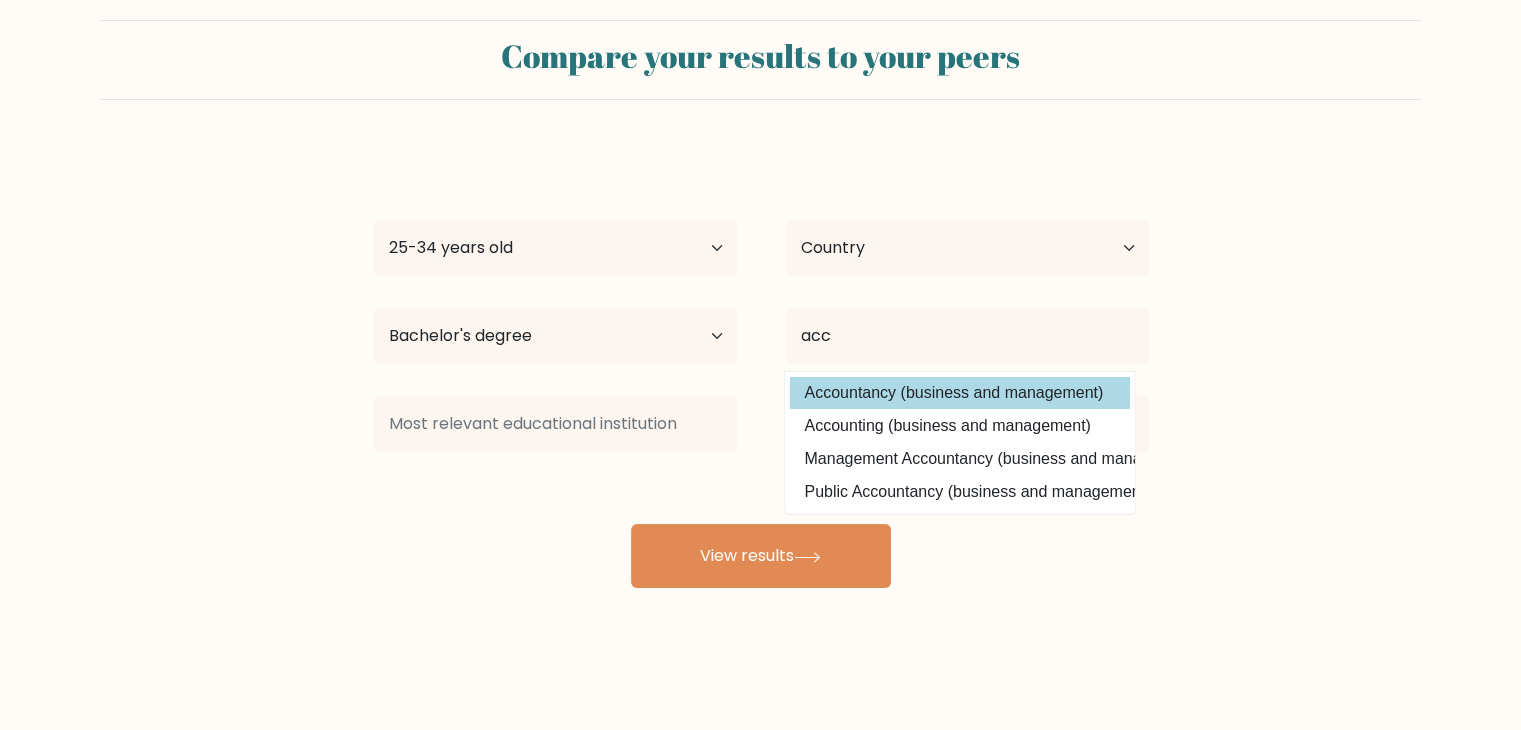click on "Accountancy (business and management)" at bounding box center [960, 393] 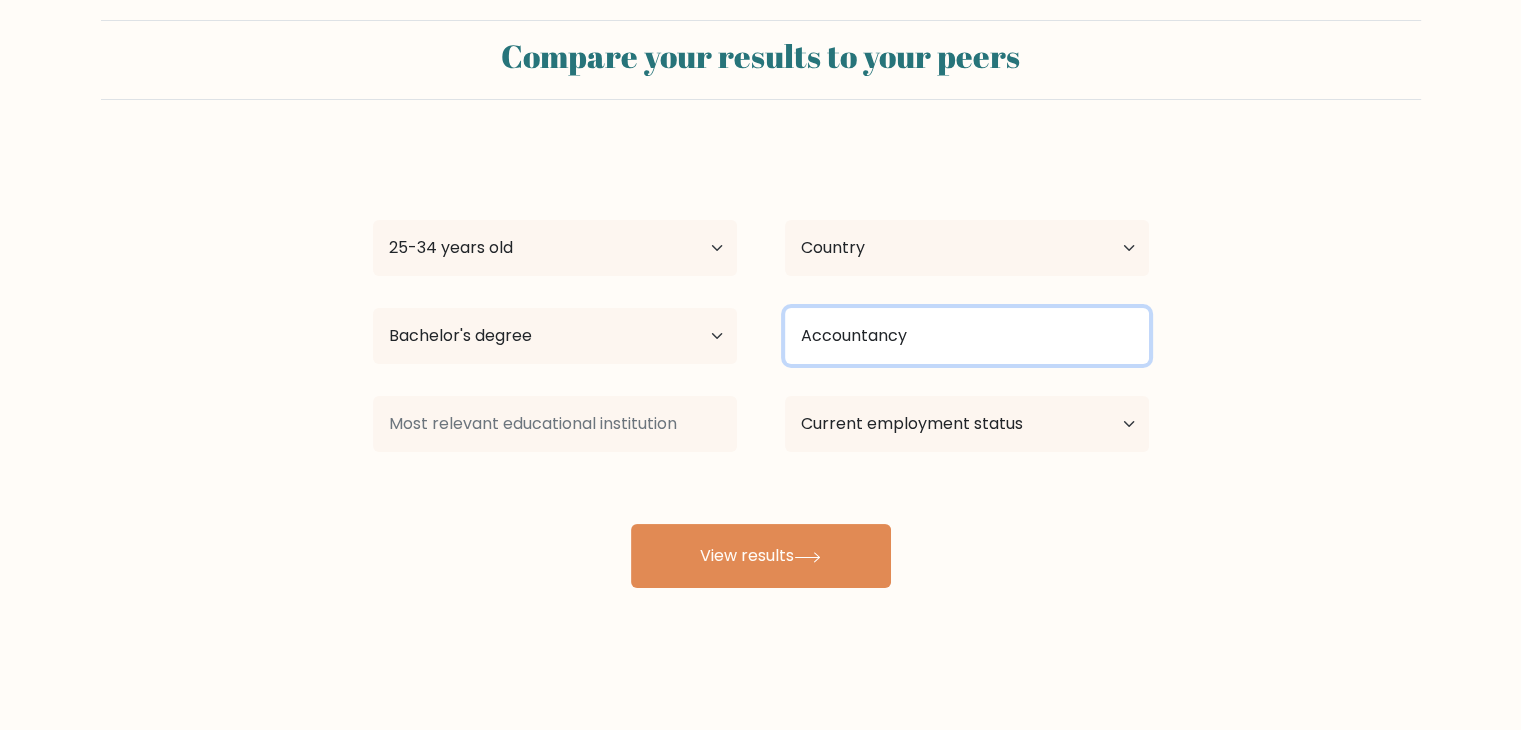 drag, startPoint x: 900, startPoint y: 340, endPoint x: 804, endPoint y: 341, distance: 96.00521 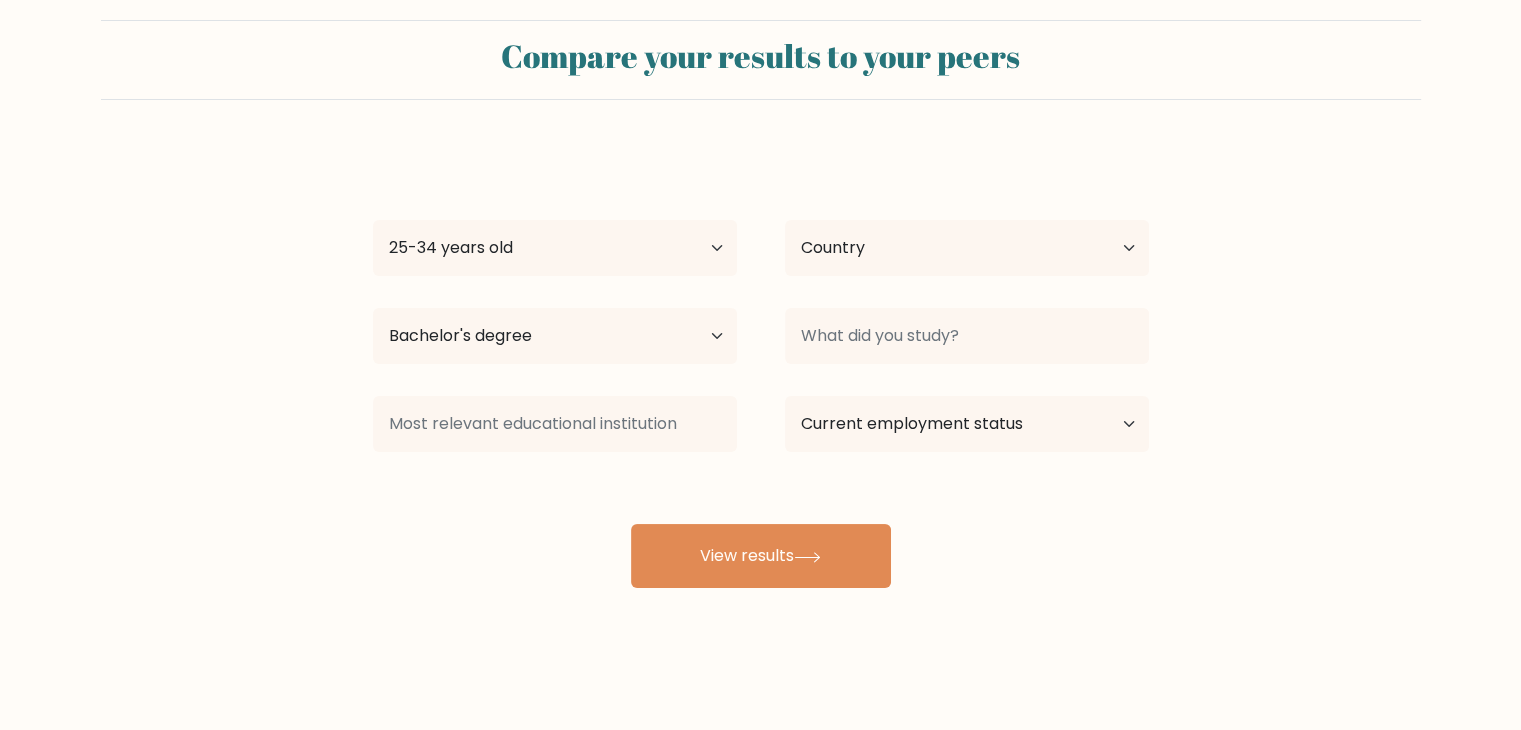 click on "Jessina
[LAST]
Age
Under 18 years old
18-24 years old
25-34 years old
35-44 years old
45-54 years old
55-64 years old
65 years old and above
Country
Afghanistan
Albania
Algeria
American Samoa
Andorra
Angola
Anguilla
Antarctica
Antigua and Barbuda
Argentina
Armenia
Aruba
Australia
Austria
Azerbaijan
Bahamas
Bahrain
Bangladesh
Barbados
Belarus
Belgium
Belize
Benin
Bermuda
Bhutan
Bolivia
Bonaire, Sint Eustatius and Saba
Bosnia and Herzegovina
Botswana
Bouvet Island
Brazil
Brunei" at bounding box center (761, 368) 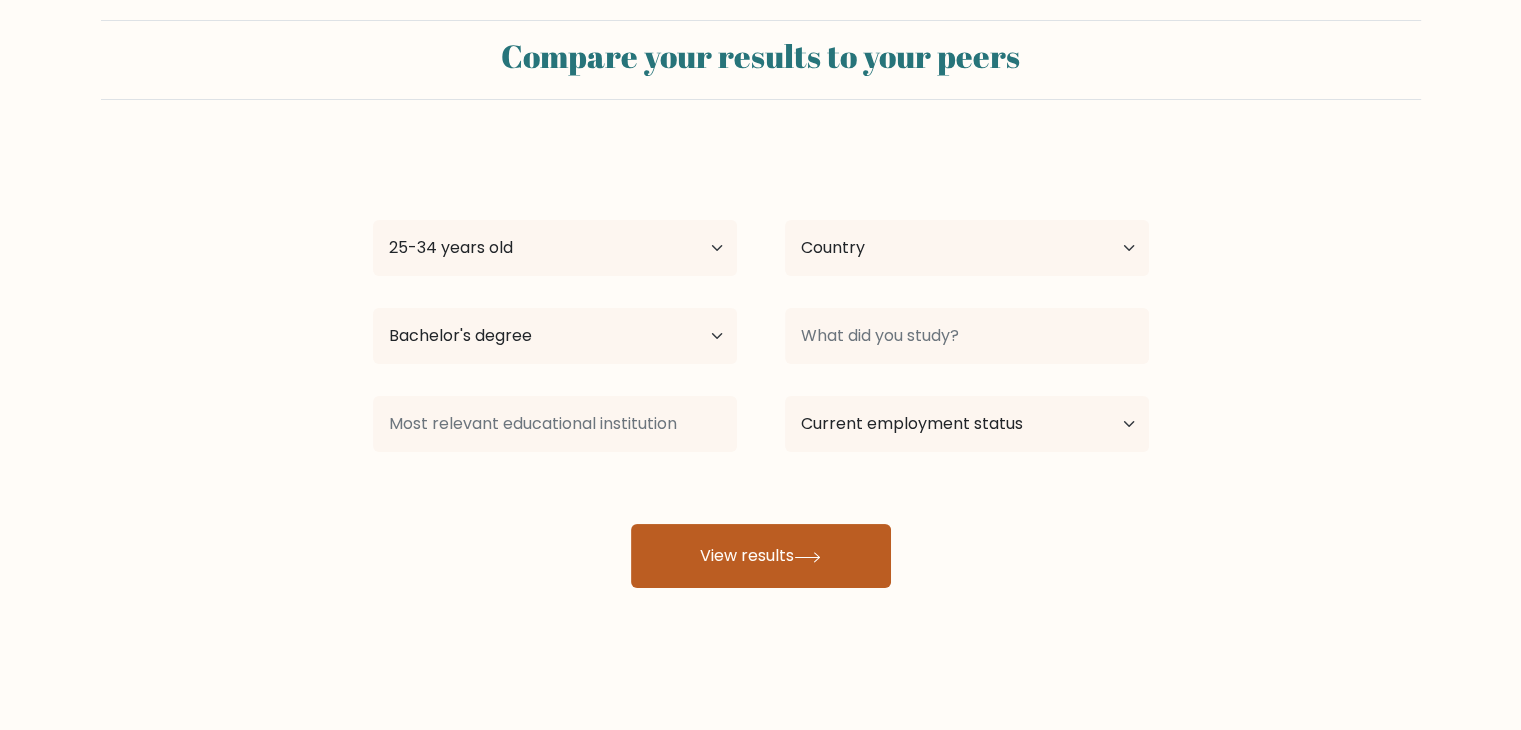 click on "View results" at bounding box center [761, 556] 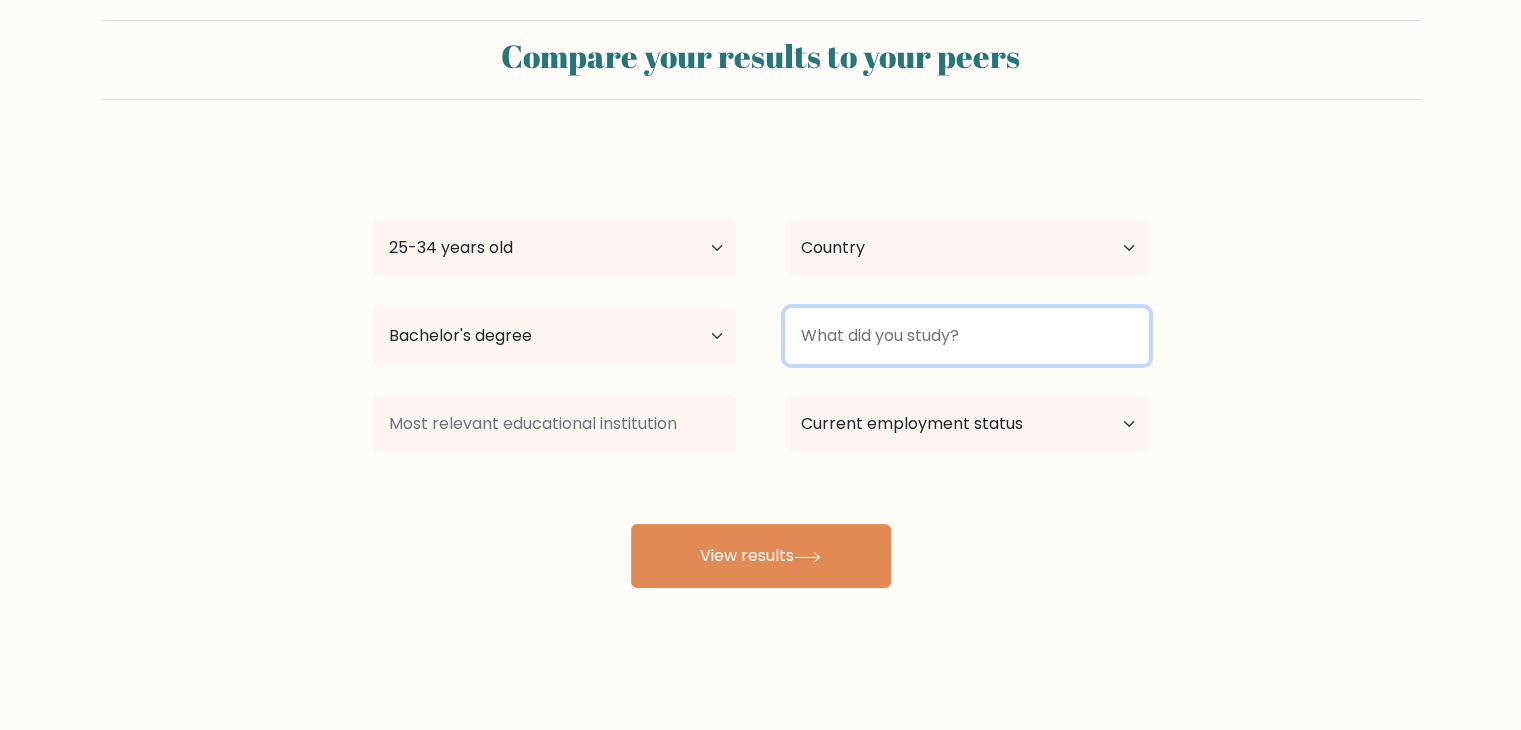 click at bounding box center [967, 336] 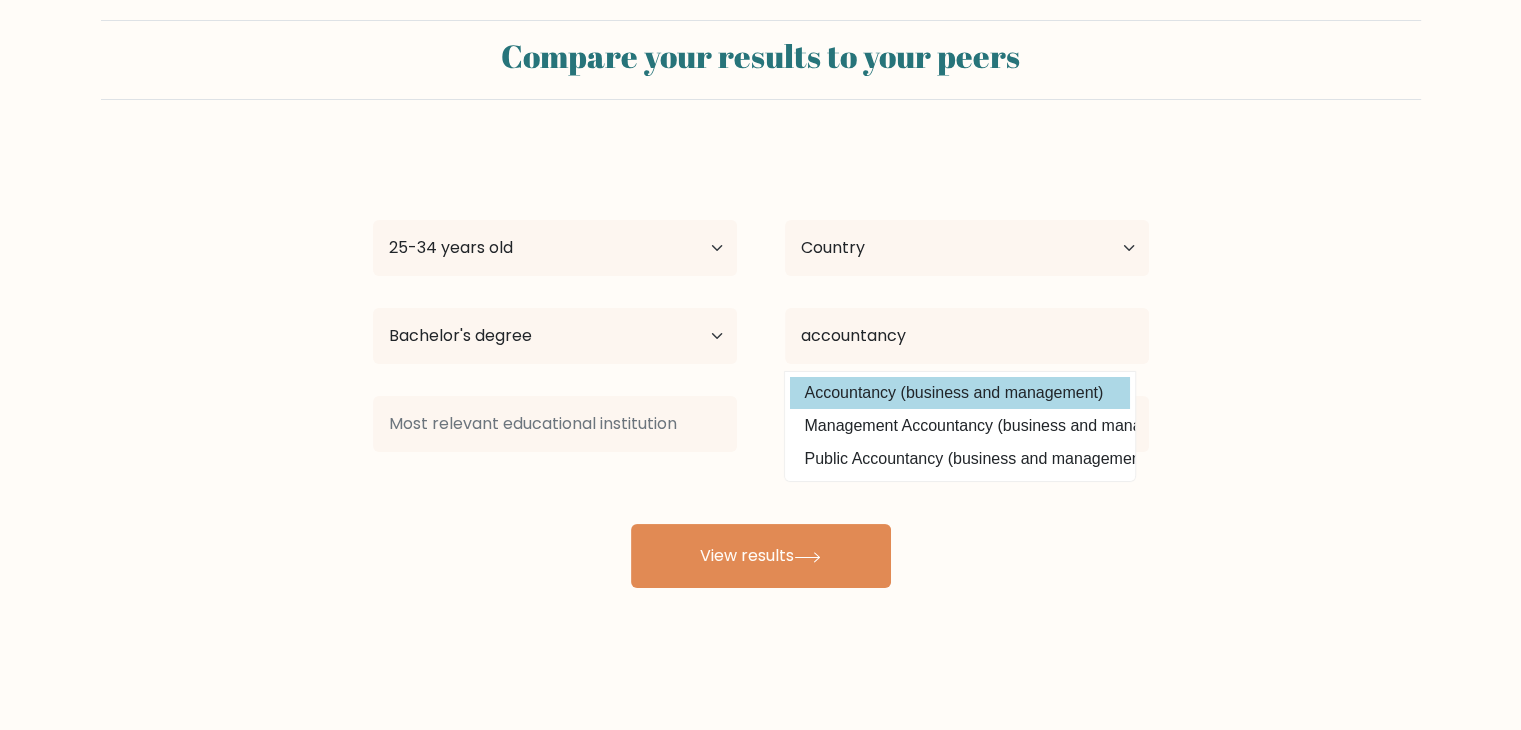 click on "Accountancy (business and management)" at bounding box center [960, 393] 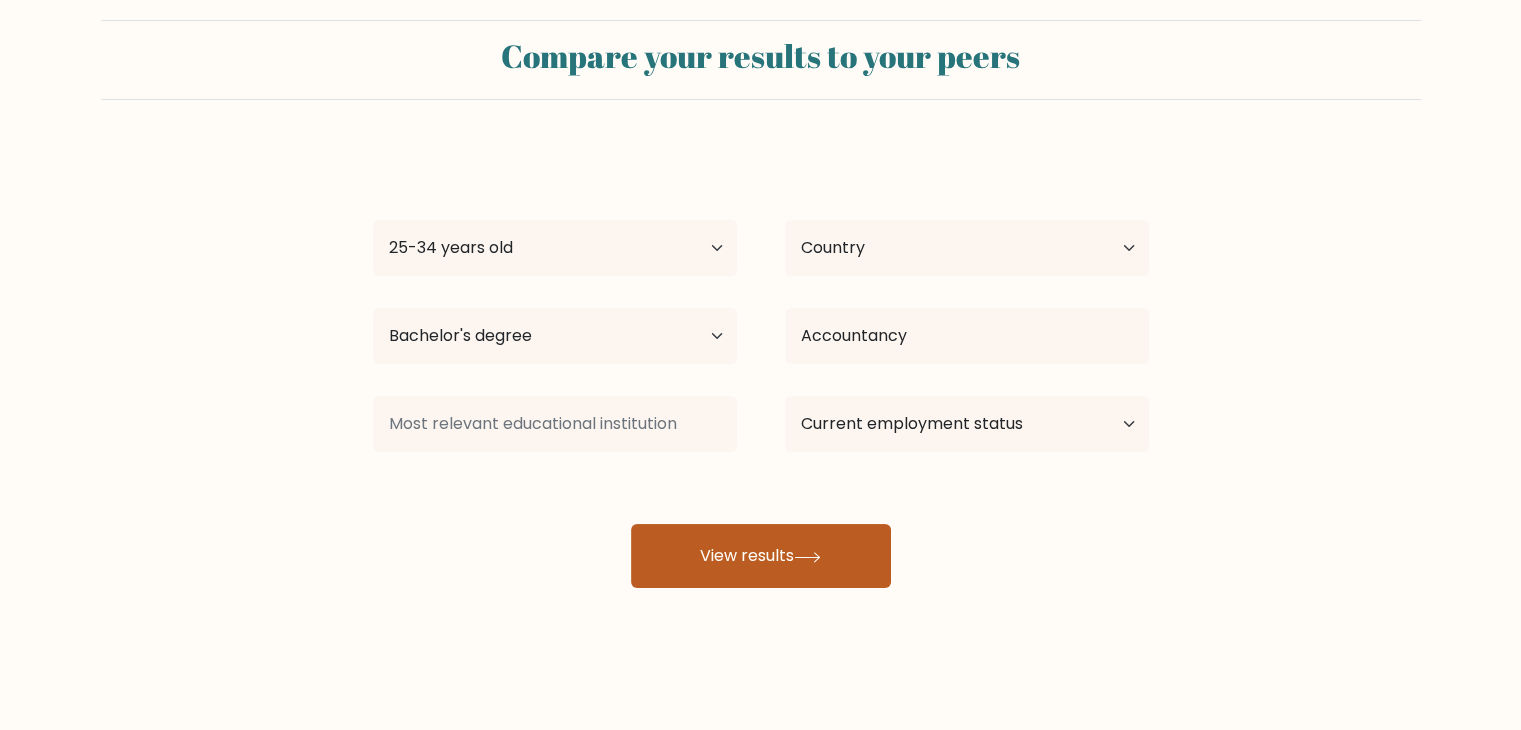 click on "View results" at bounding box center (761, 556) 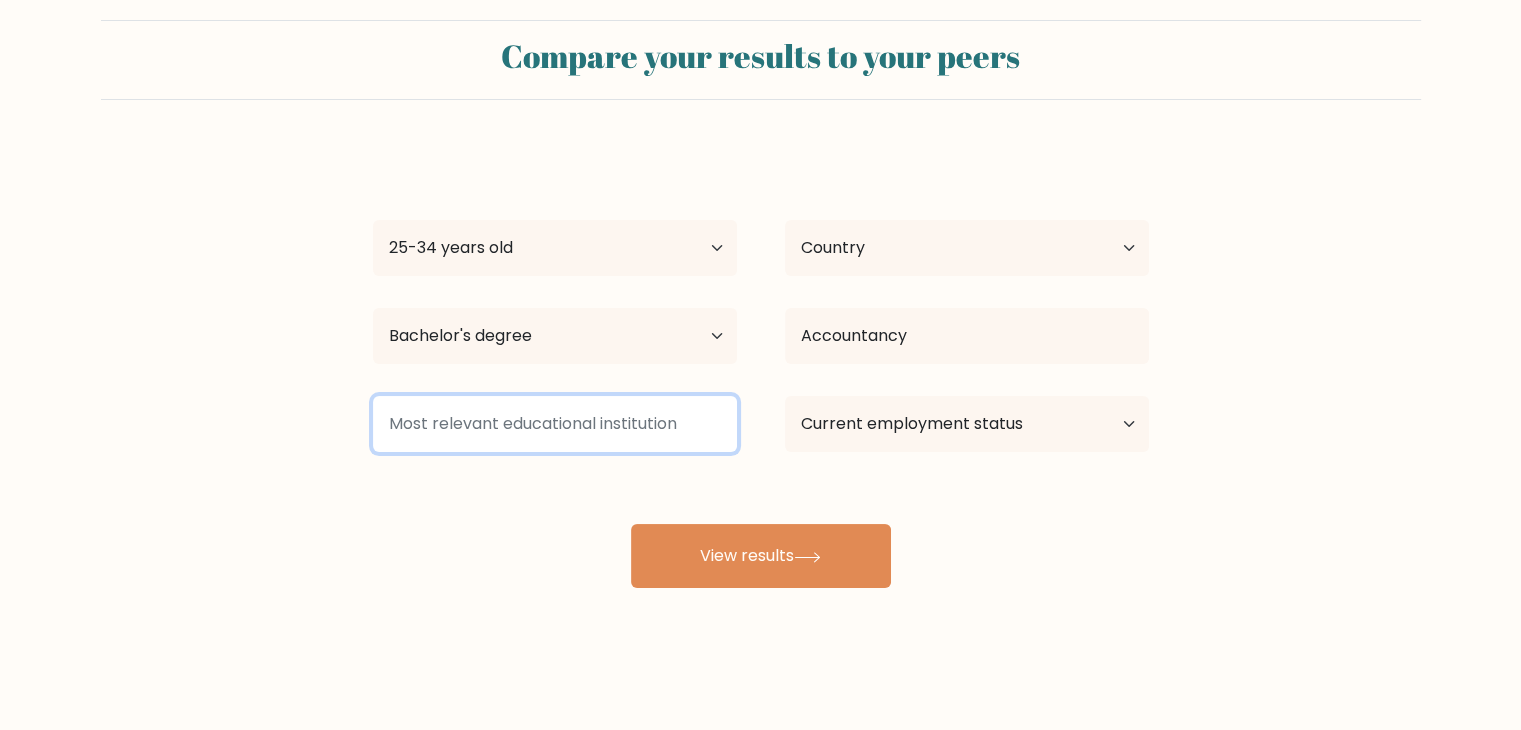 click at bounding box center (555, 424) 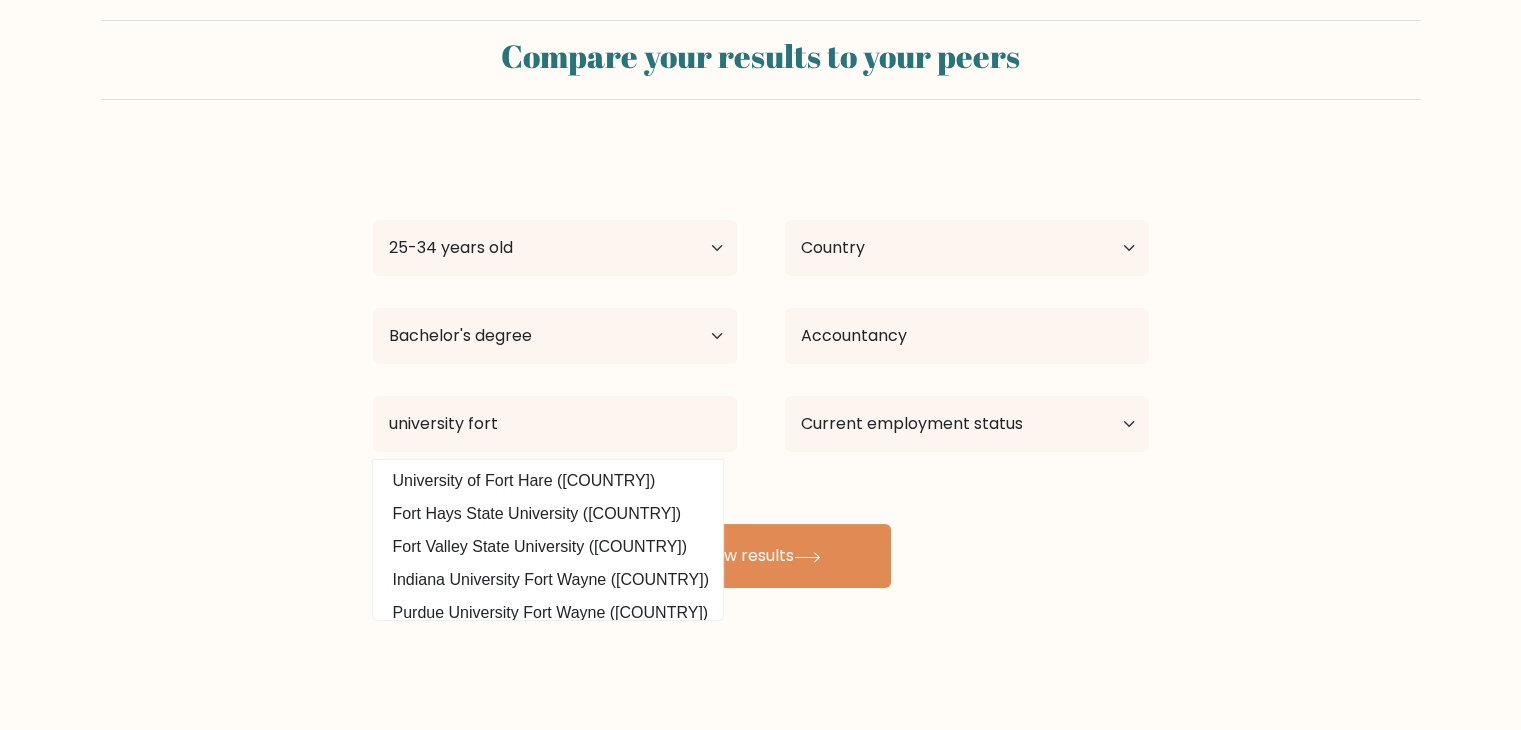 click on "University of Fort Hare ([COUNTRY])" at bounding box center (548, 481) 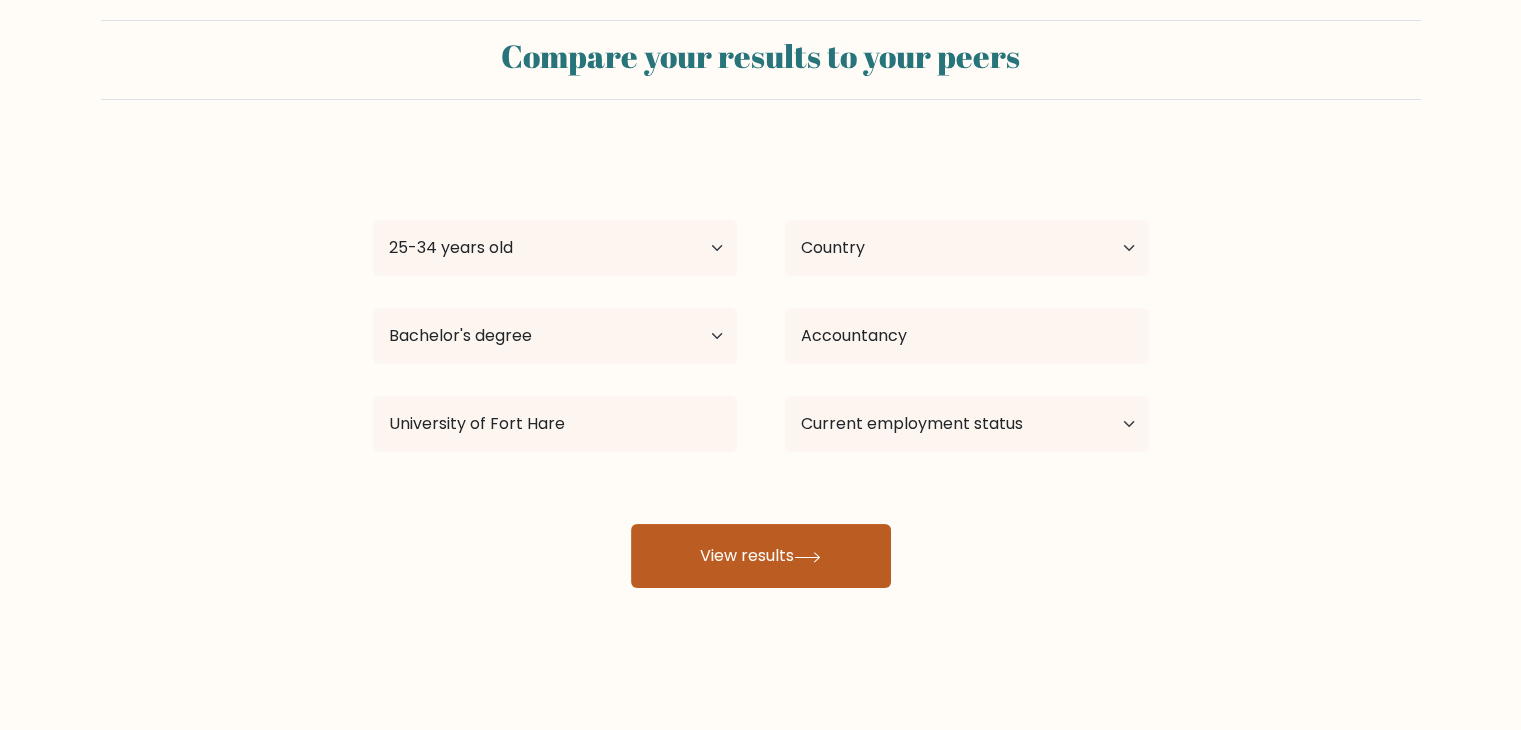 click on "View results" at bounding box center [761, 556] 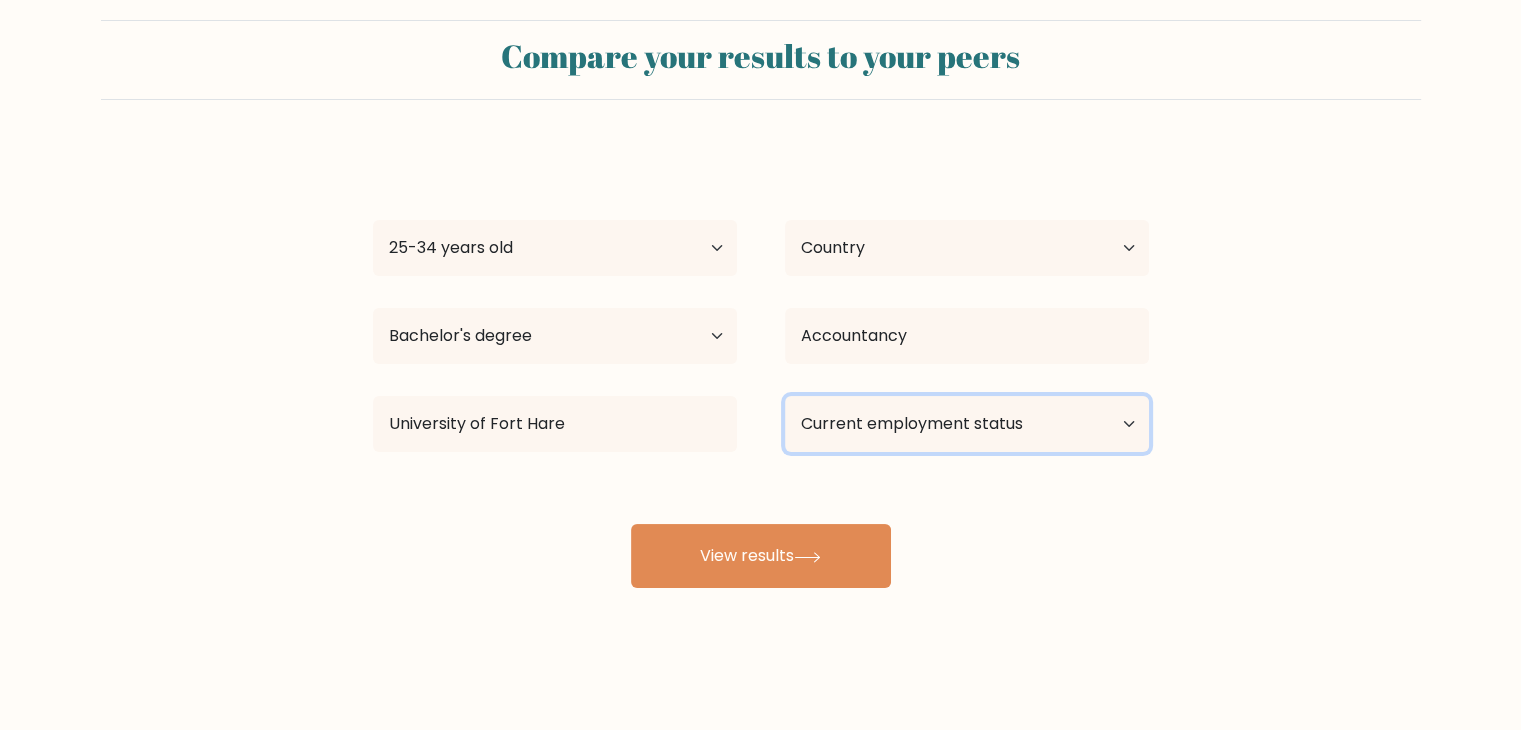click on "Current employment status
Employed
Student
Retired
Other / prefer not to answer" at bounding box center (967, 424) 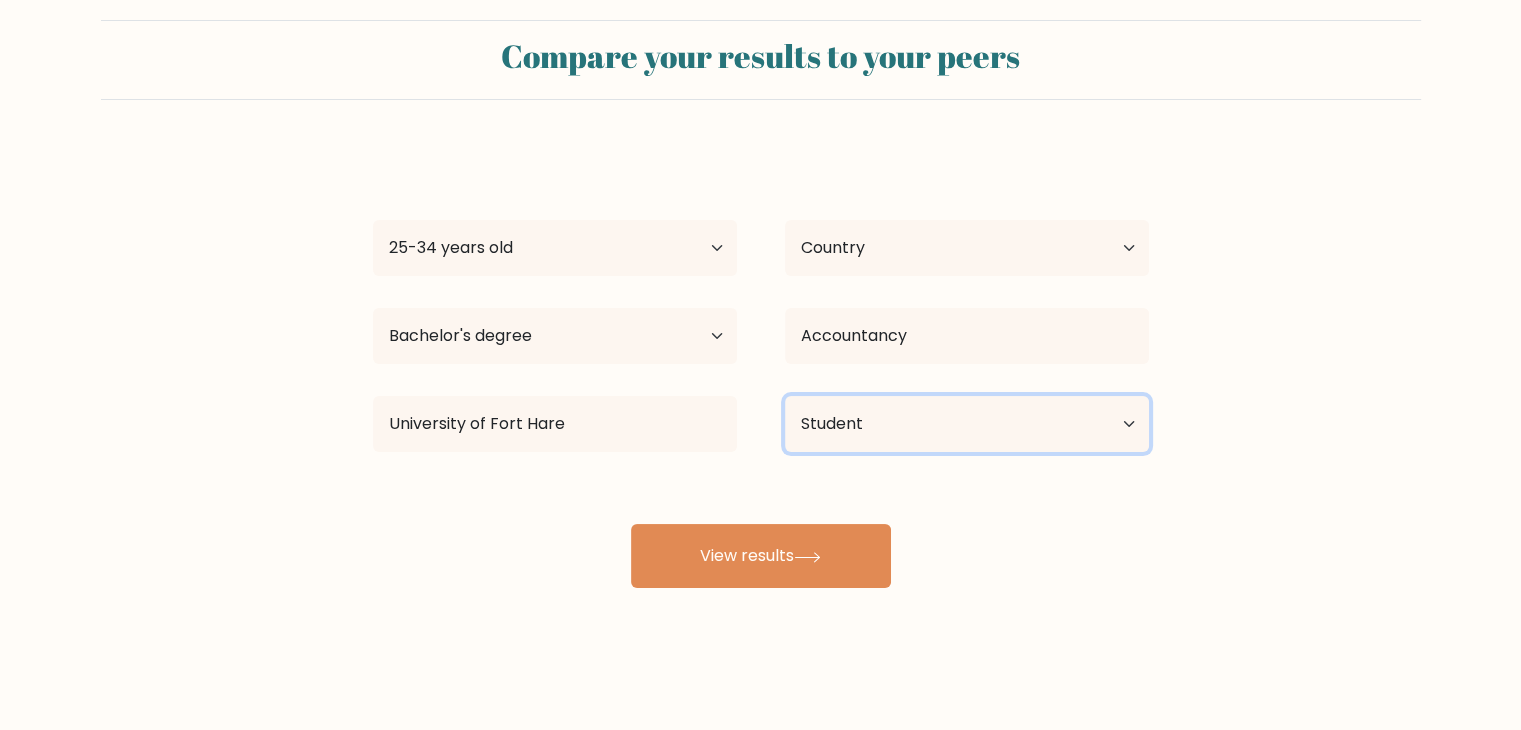 click on "Current employment status
Employed
Student
Retired
Other / prefer not to answer" at bounding box center (967, 424) 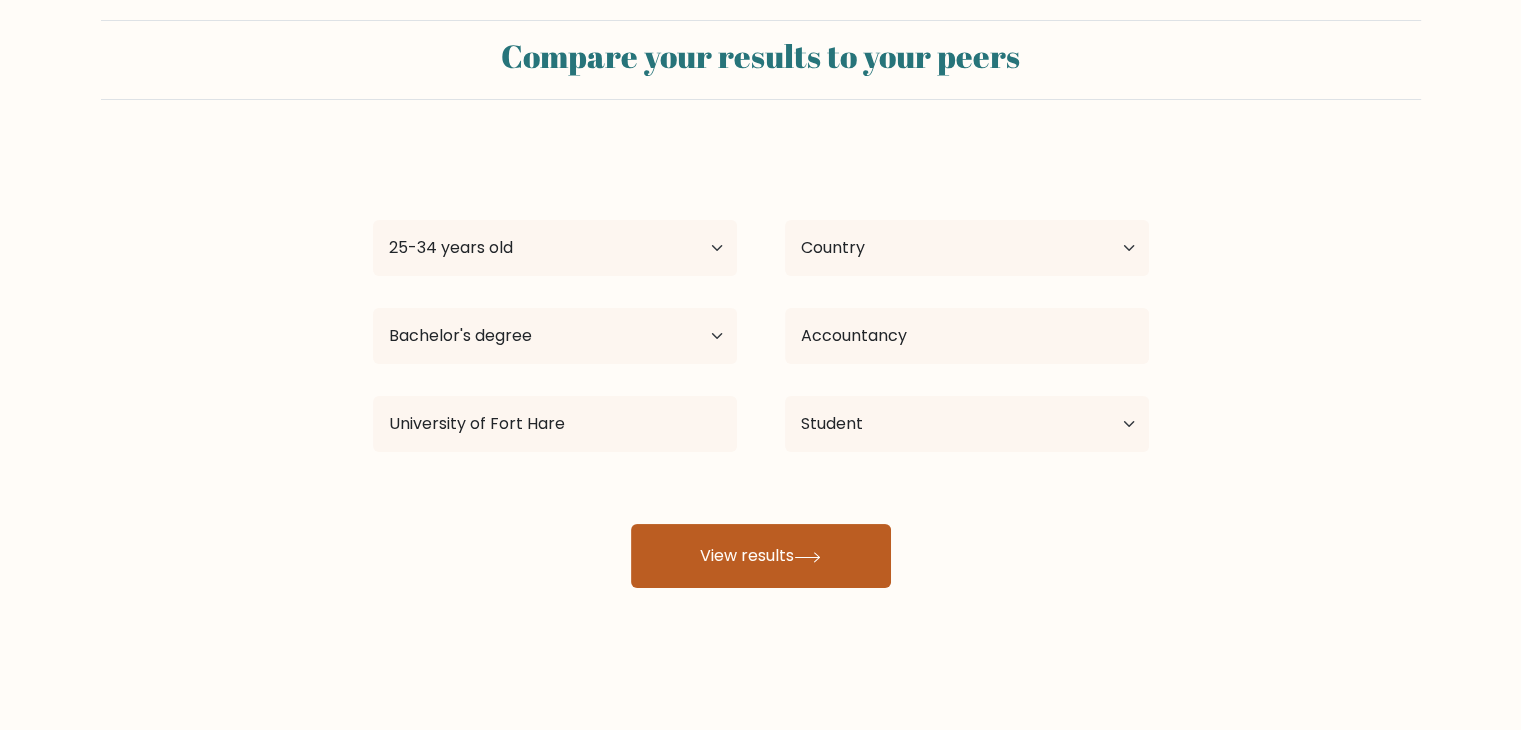 click on "View results" at bounding box center (761, 556) 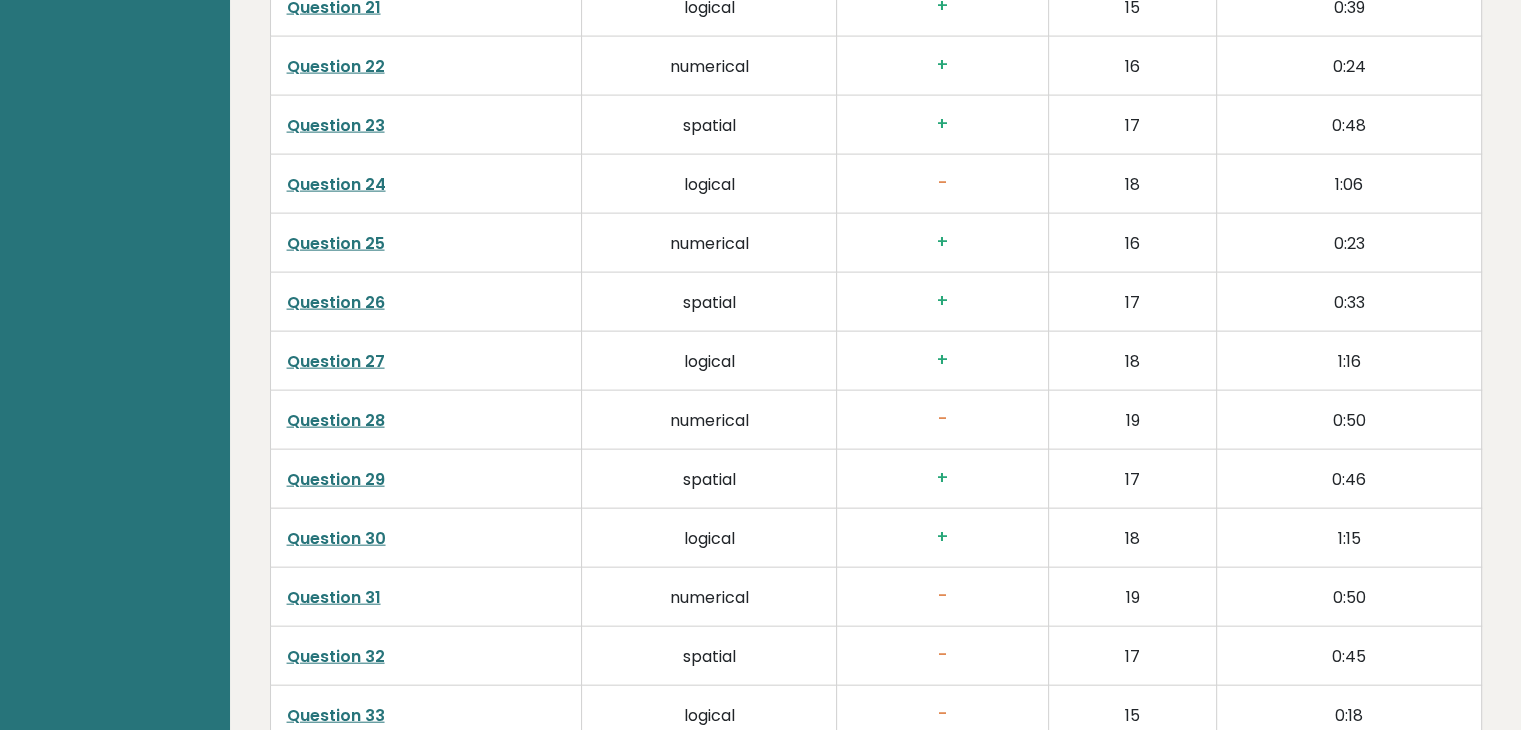 scroll, scrollTop: 4500, scrollLeft: 0, axis: vertical 